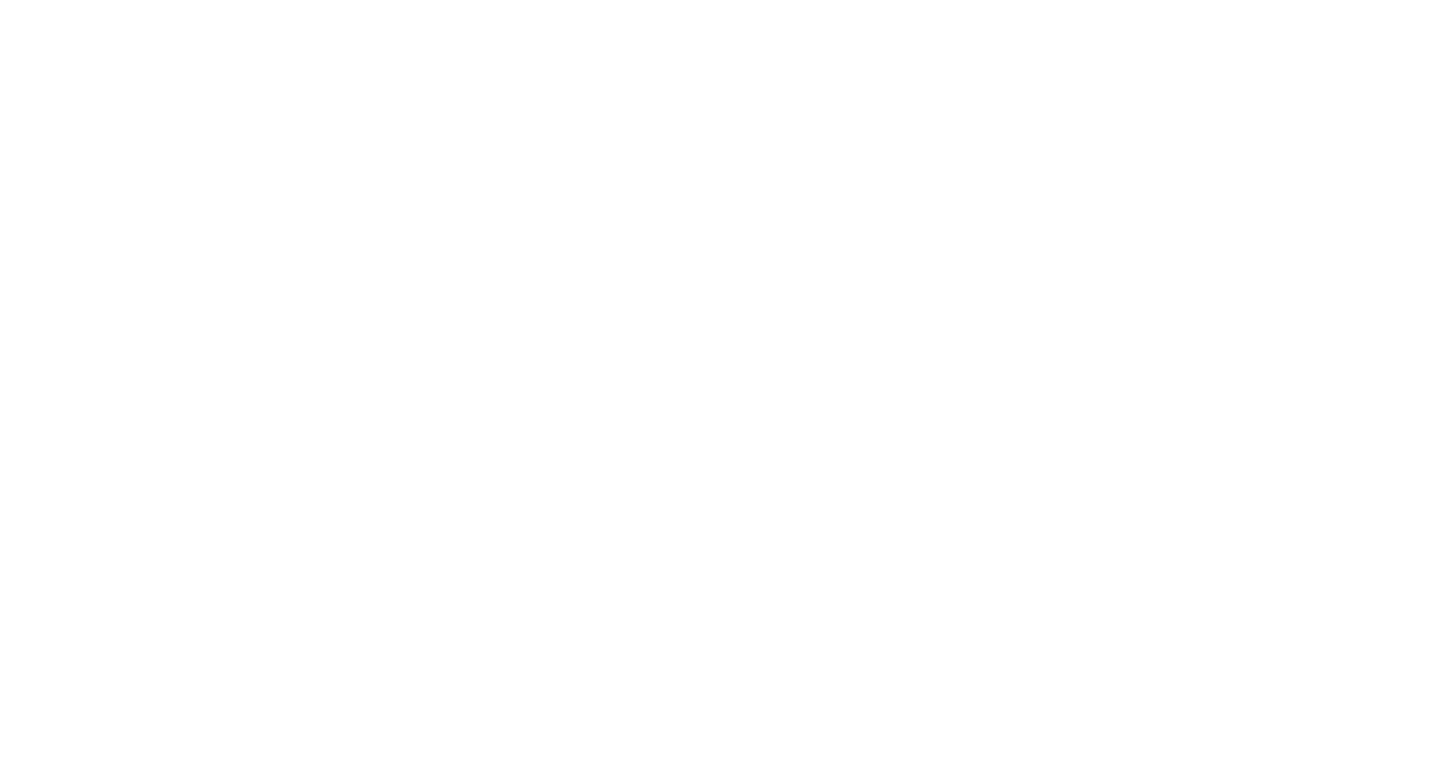 scroll, scrollTop: 0, scrollLeft: 0, axis: both 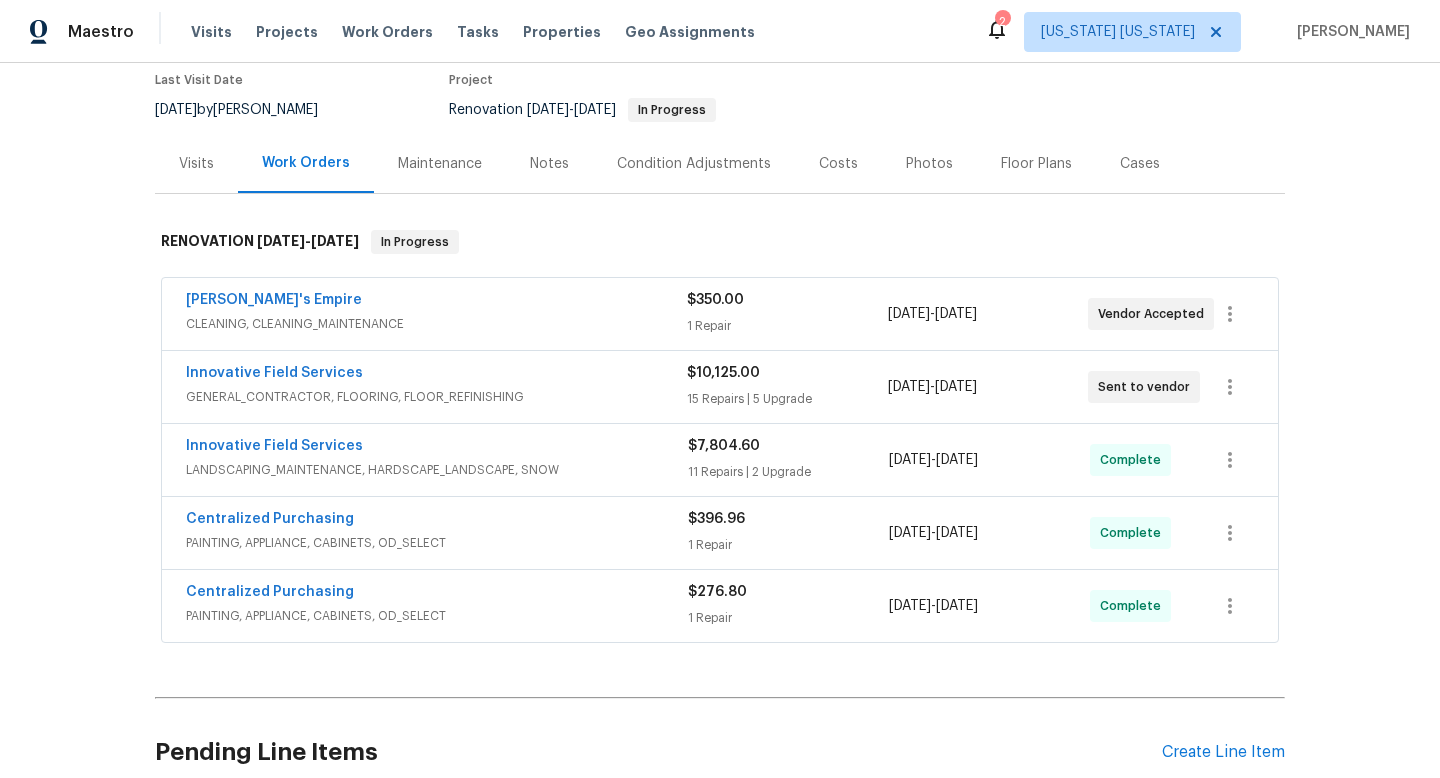 click on "GENERAL_CONTRACTOR, FLOORING, FLOOR_REFINISHING" at bounding box center [436, 397] 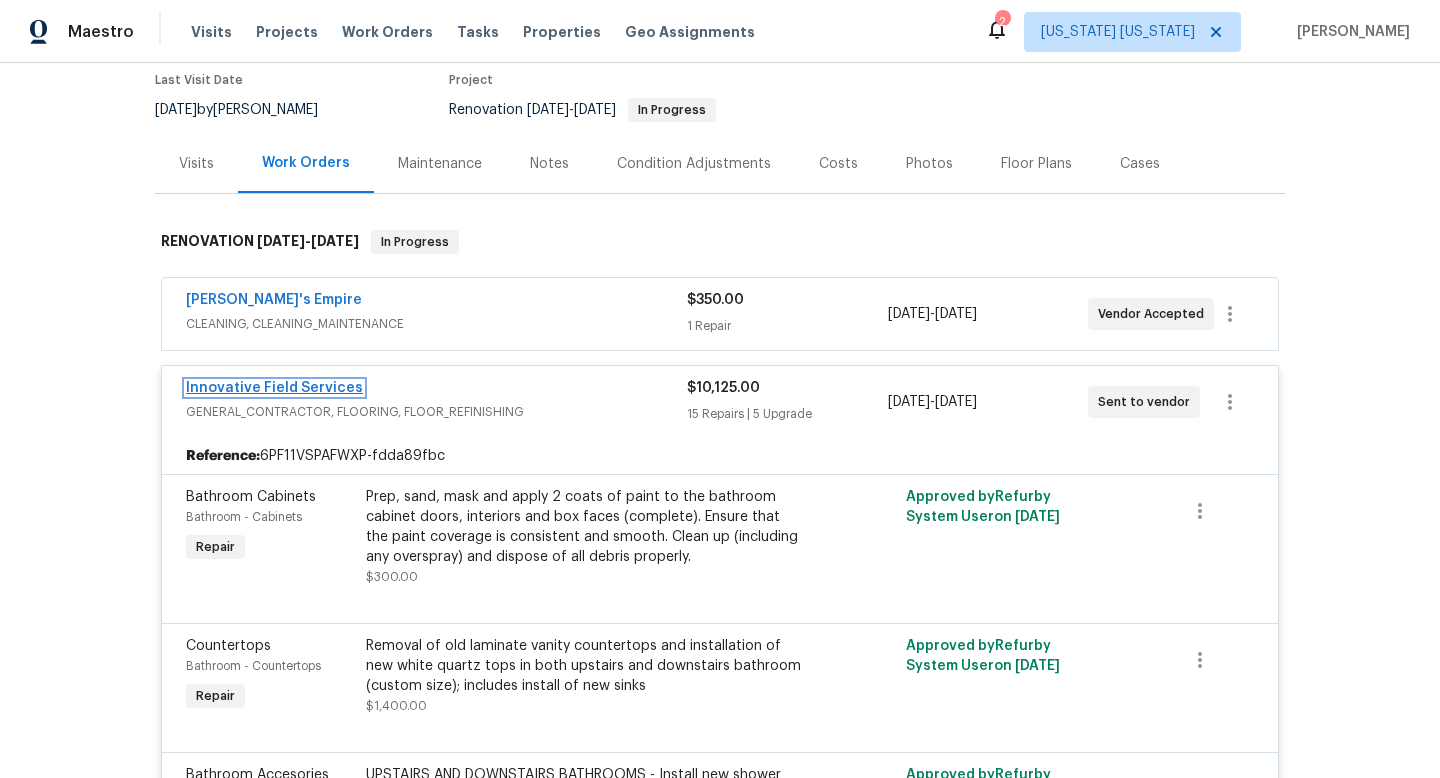 click on "Innovative Field Services" at bounding box center [274, 388] 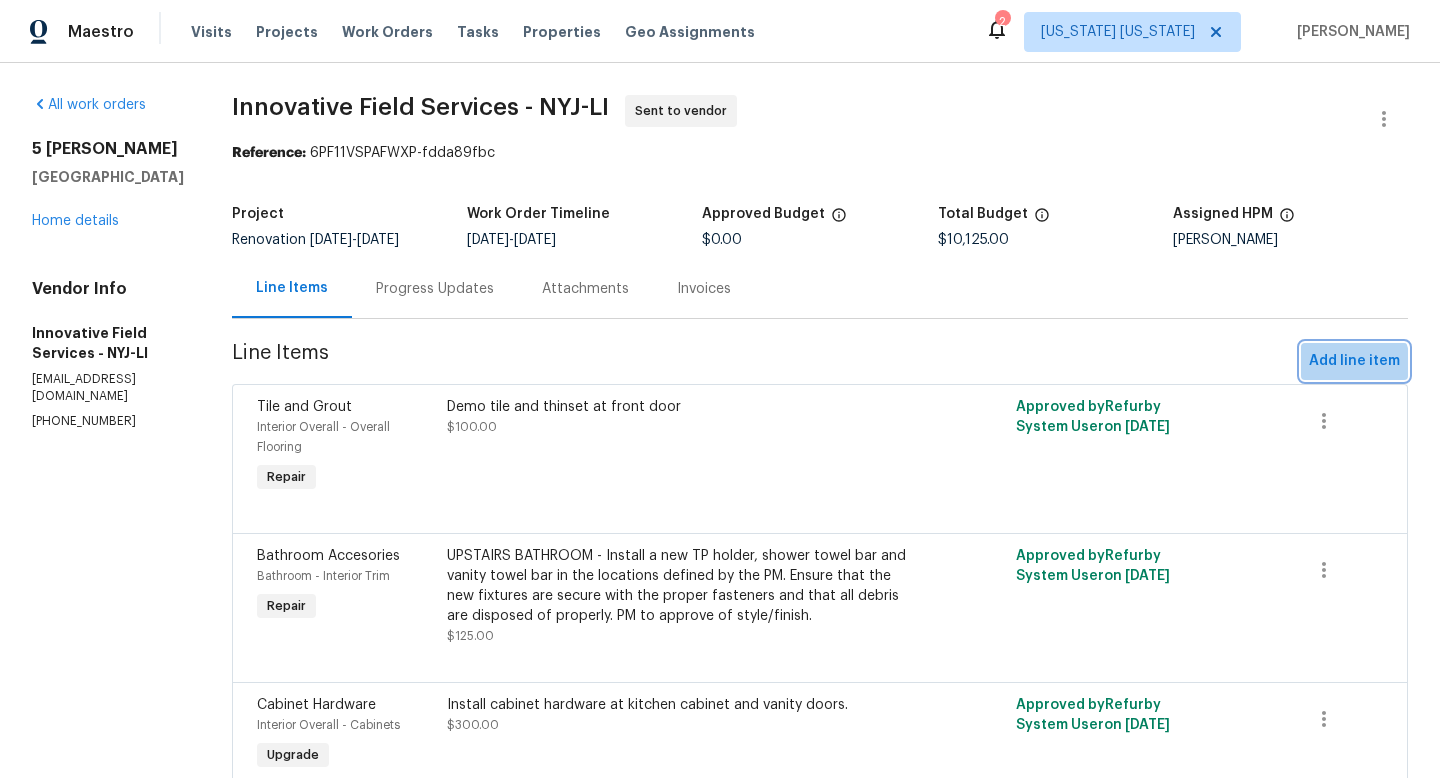 click on "Add line item" at bounding box center [1354, 361] 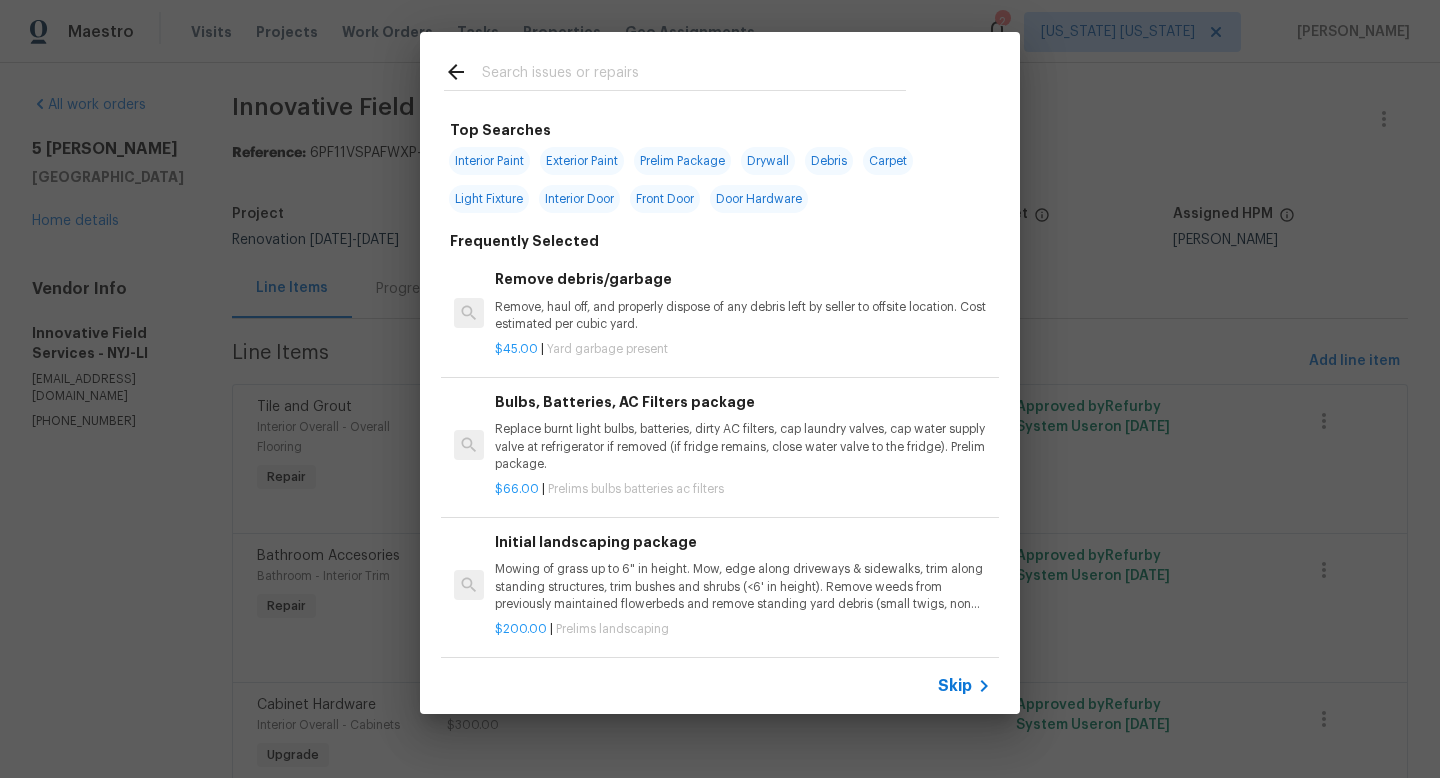 click at bounding box center [694, 75] 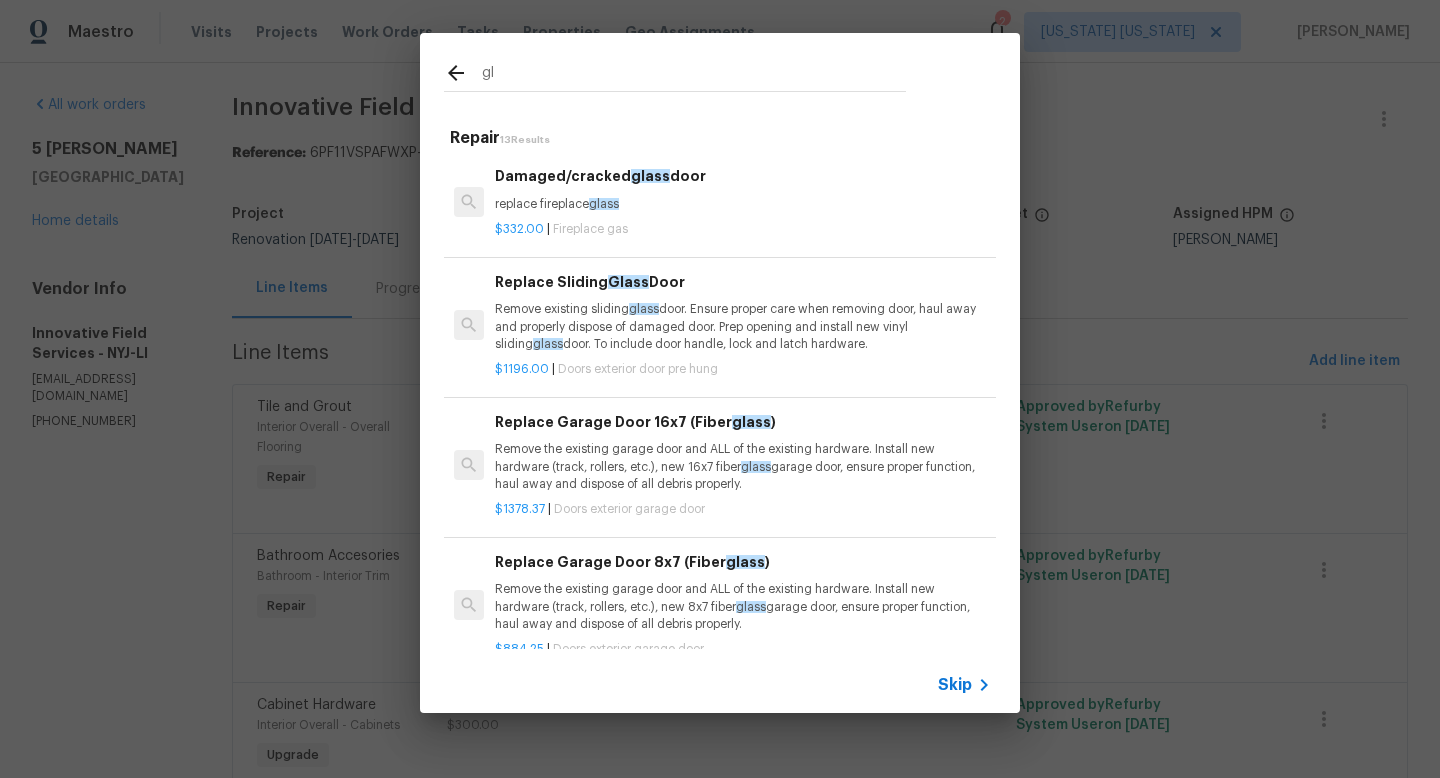 type on "g" 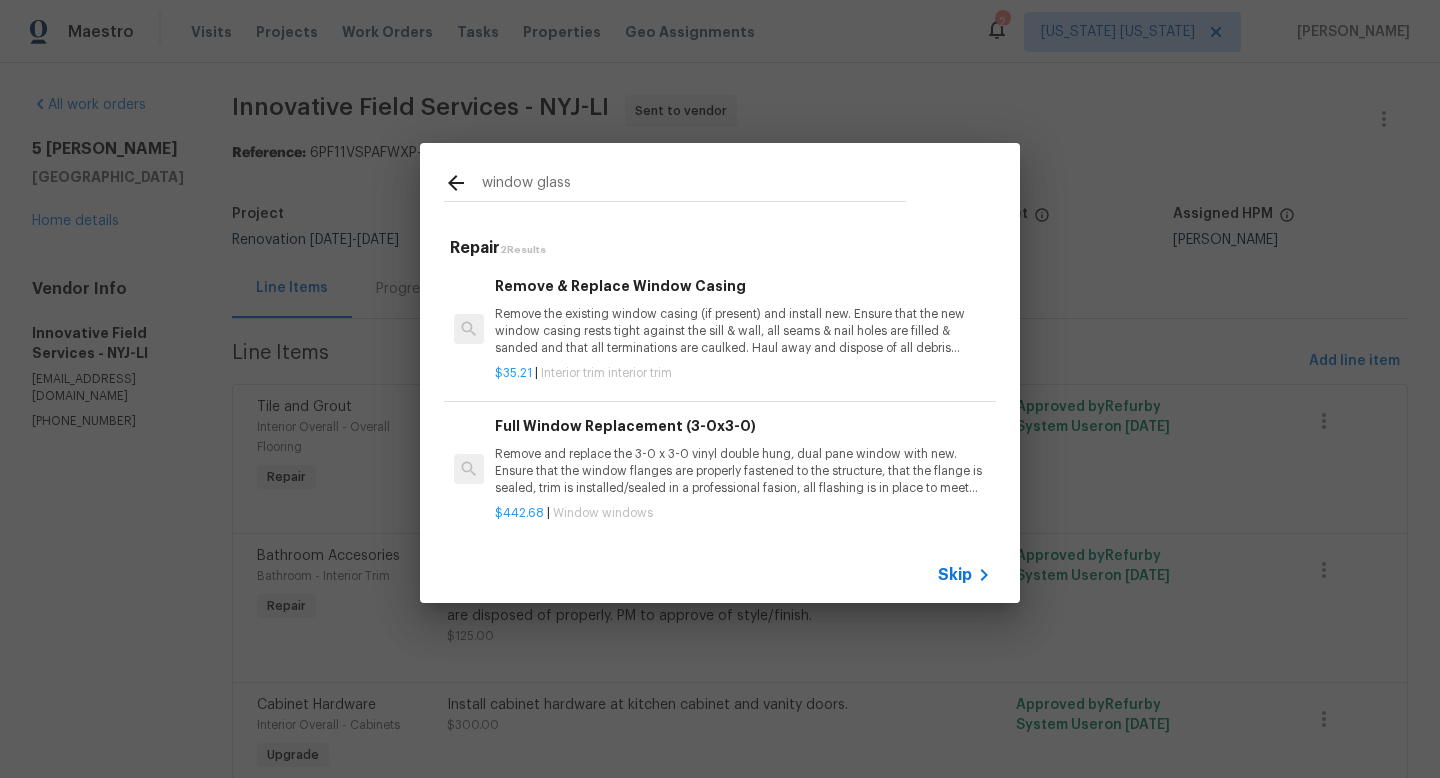 drag, startPoint x: 585, startPoint y: 185, endPoint x: 444, endPoint y: 166, distance: 142.27438 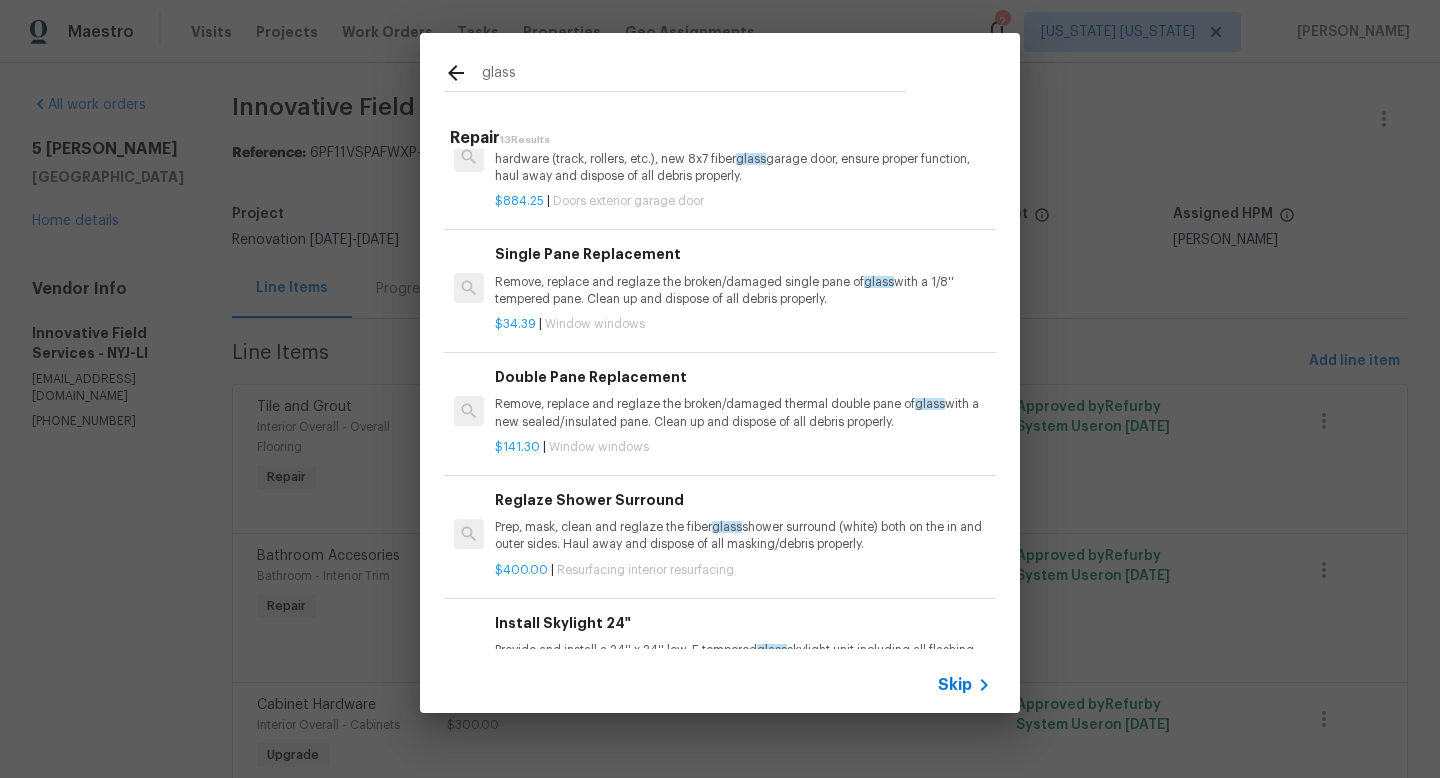 scroll, scrollTop: 482, scrollLeft: 0, axis: vertical 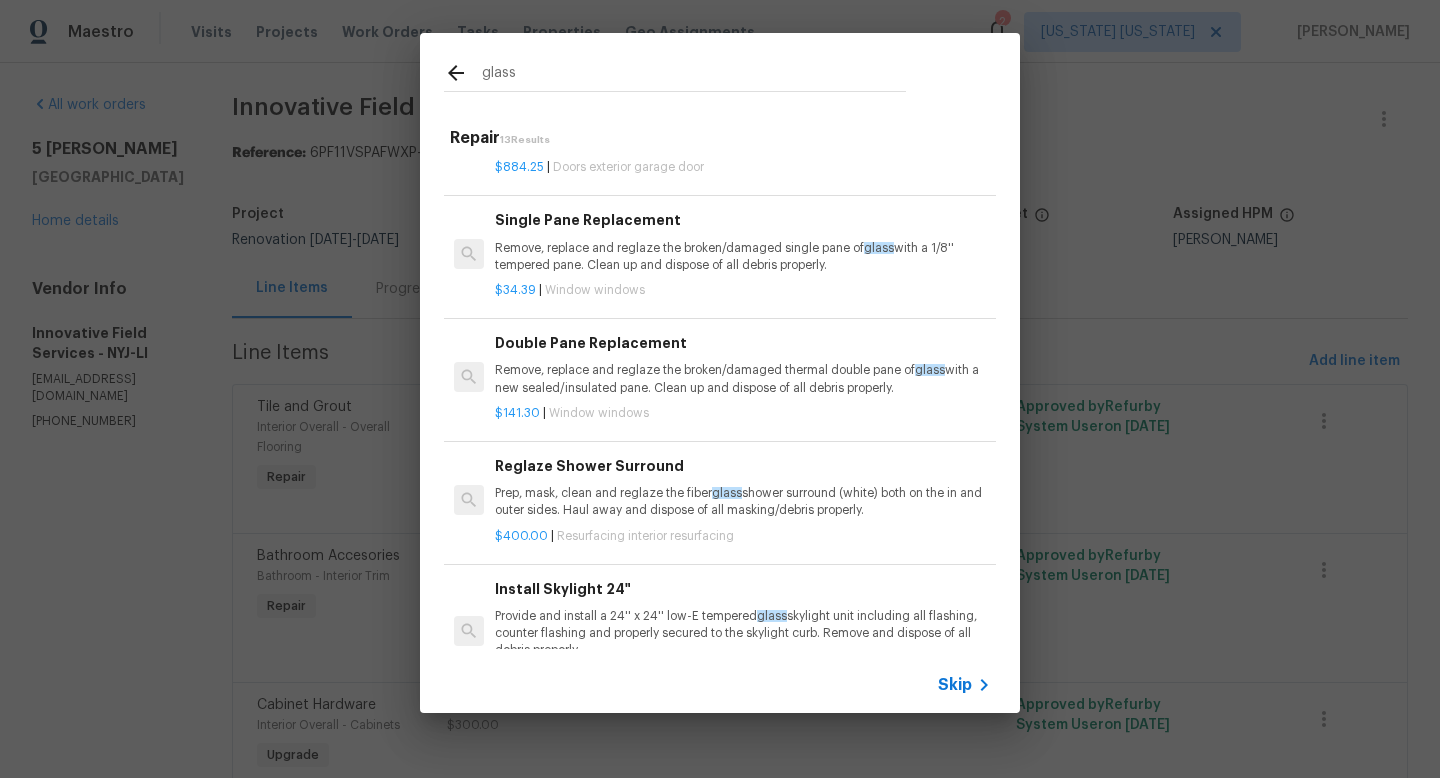 type on "glass" 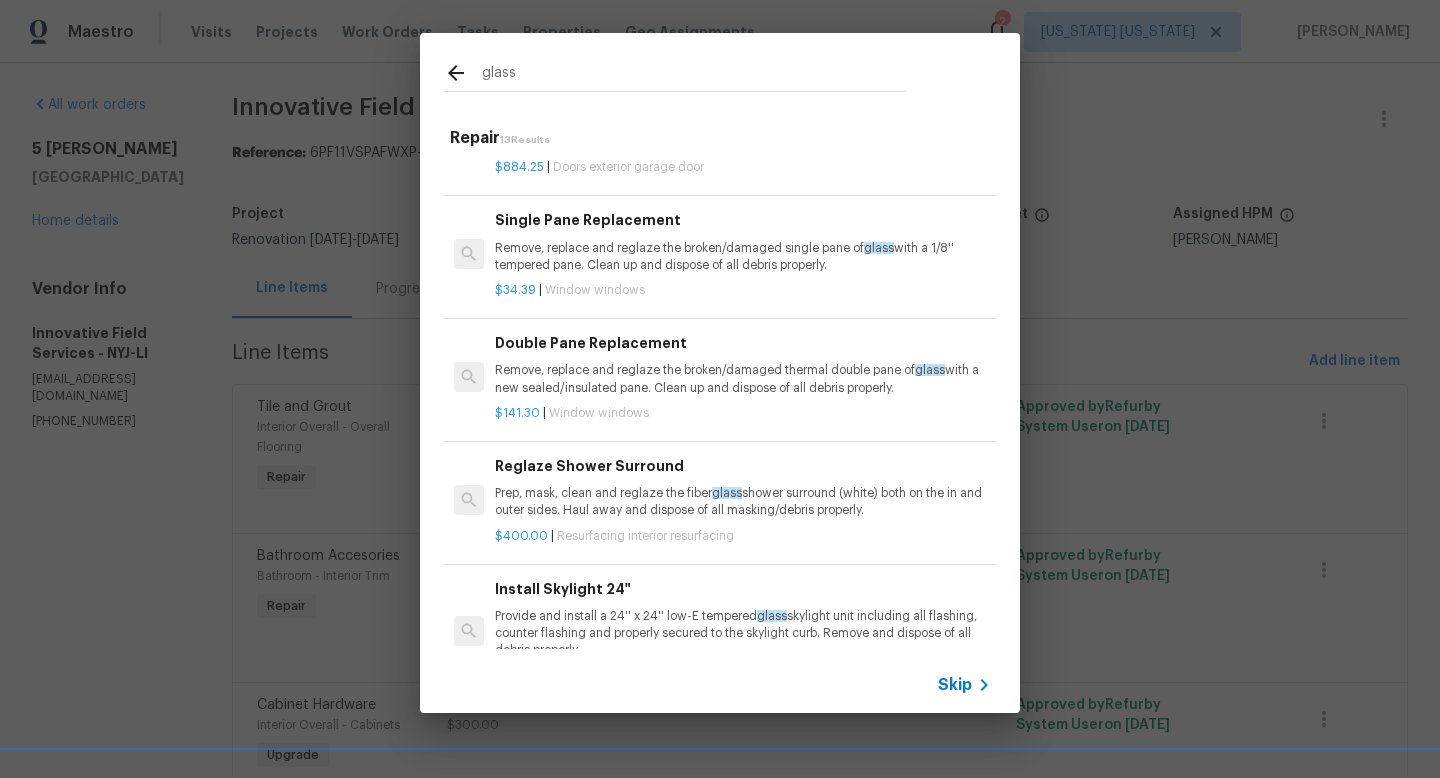 click on "Remove, replace and reglaze the broken/damaged thermal double pane of  glass  with a new sealed/insulated pane. Clean up and dispose of all debris properly." at bounding box center [743, 379] 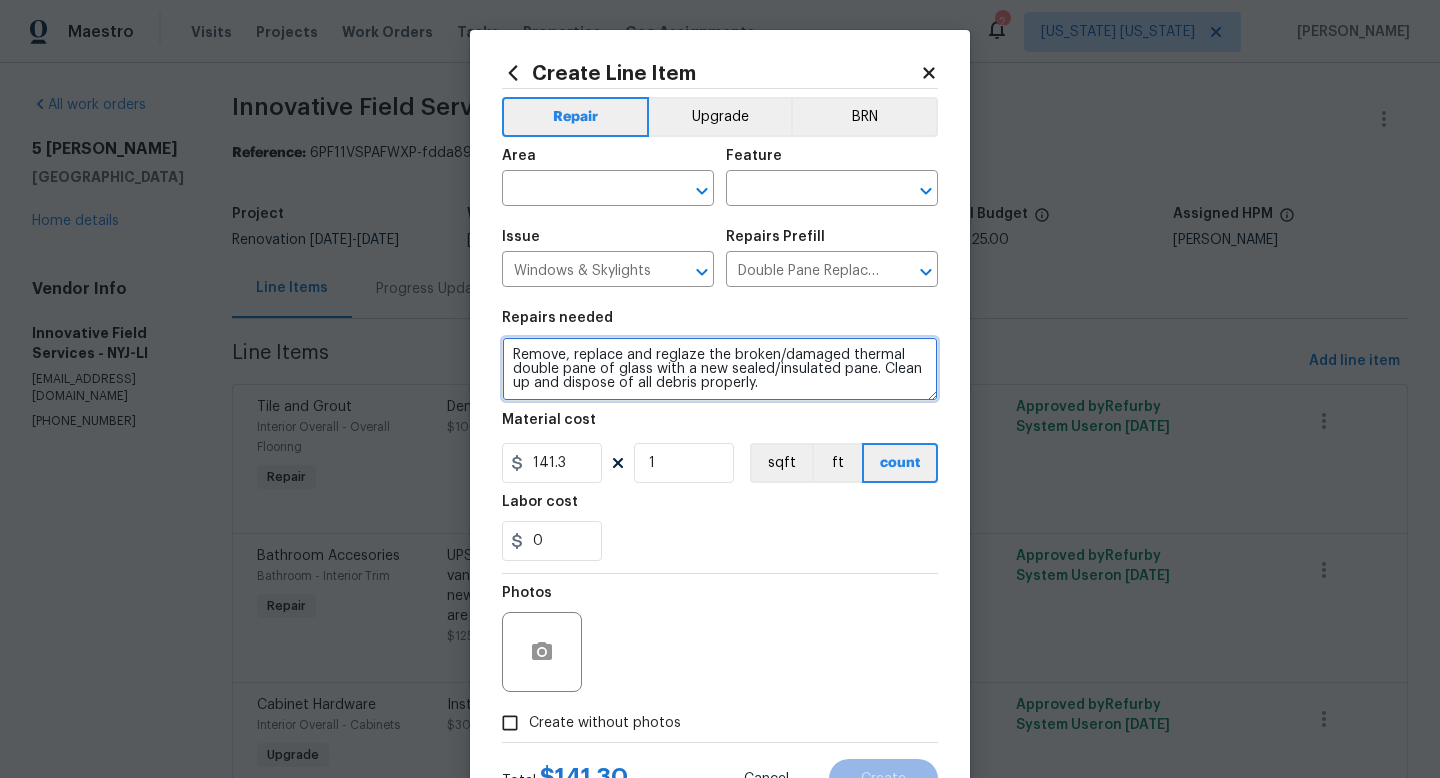 drag, startPoint x: 747, startPoint y: 385, endPoint x: 561, endPoint y: 342, distance: 190.90573 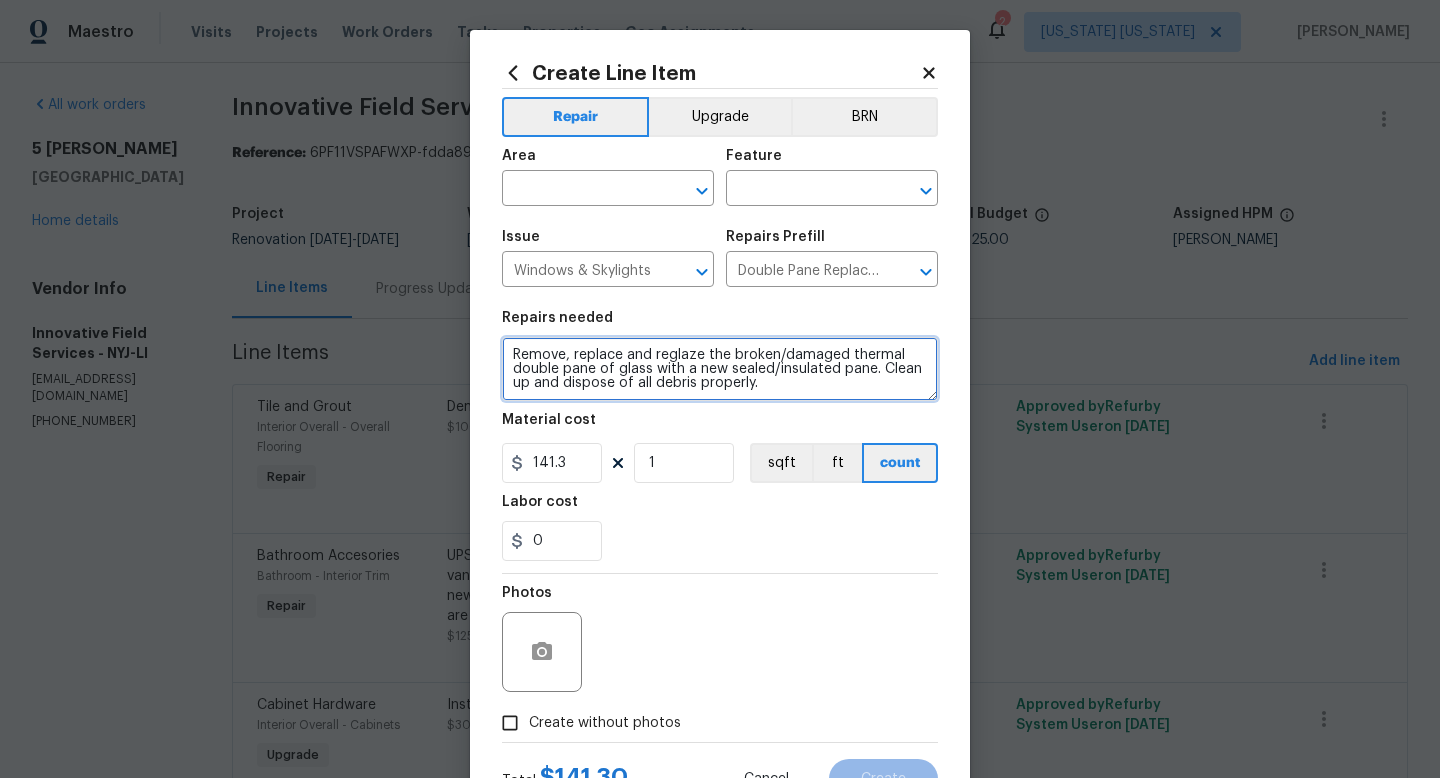 click on "Remove, replace and reglaze the broken/damaged thermal double pane of glass with a new sealed/insulated pane. Clean up and dispose of all debris properly." at bounding box center [720, 369] 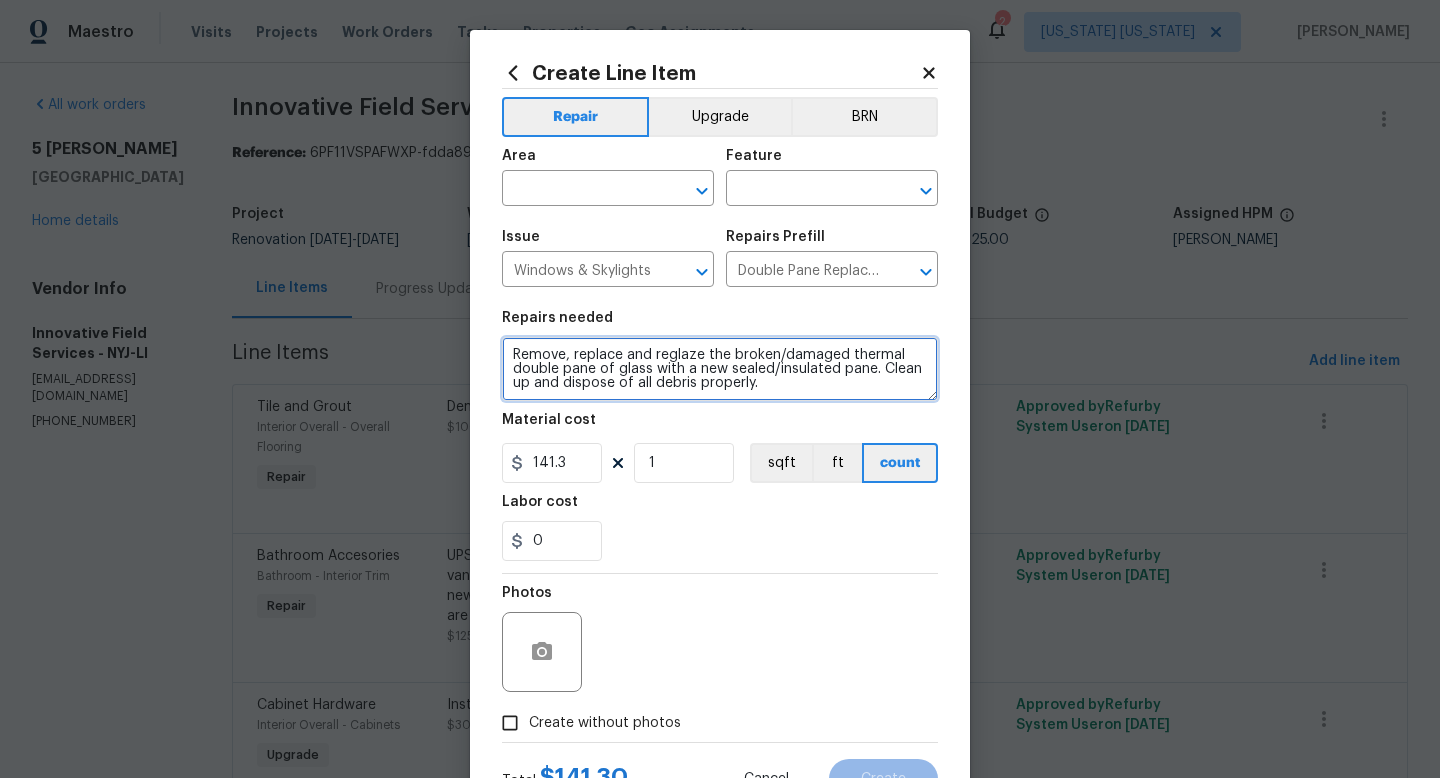 drag, startPoint x: 761, startPoint y: 389, endPoint x: 613, endPoint y: 383, distance: 148.12157 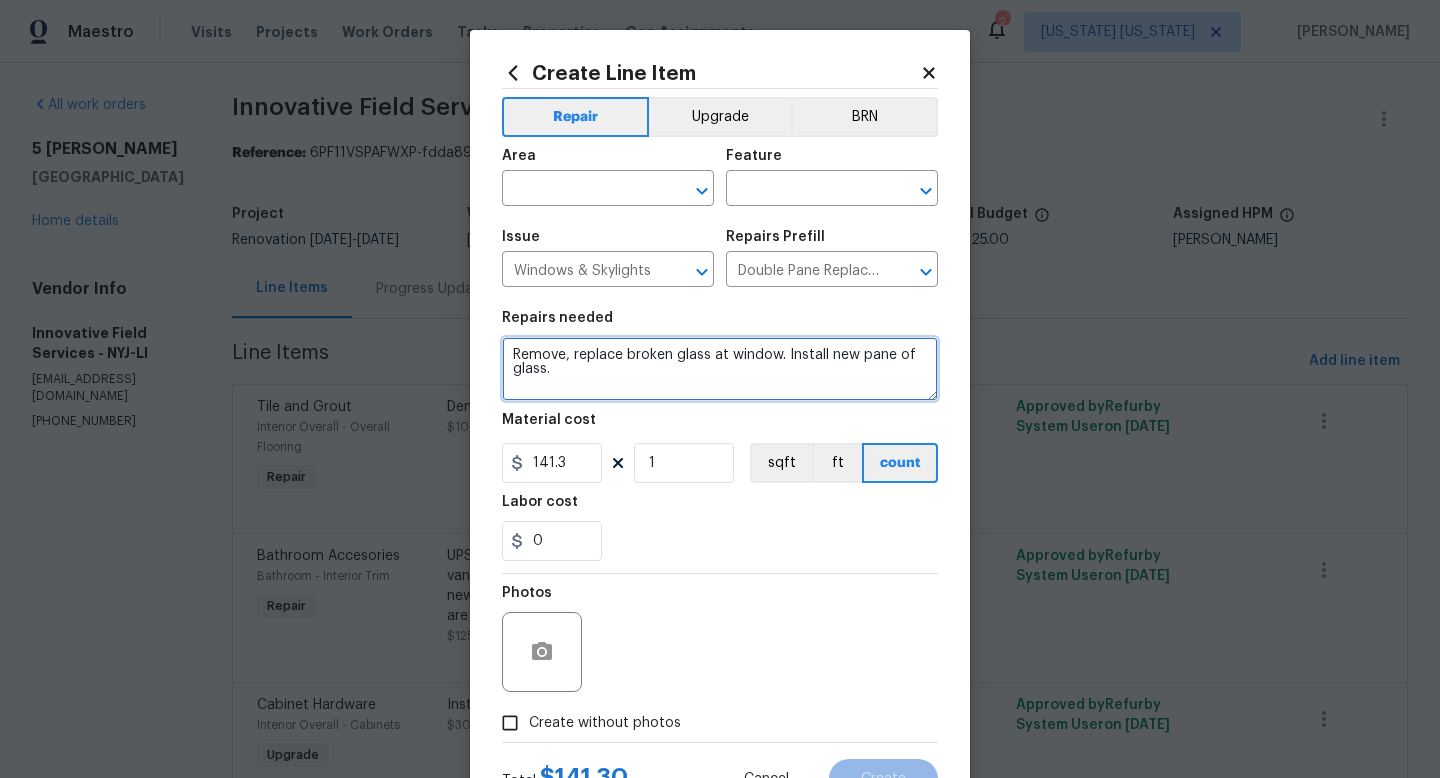 type on "Remove, replace broken glass at window. Install new pane of glass." 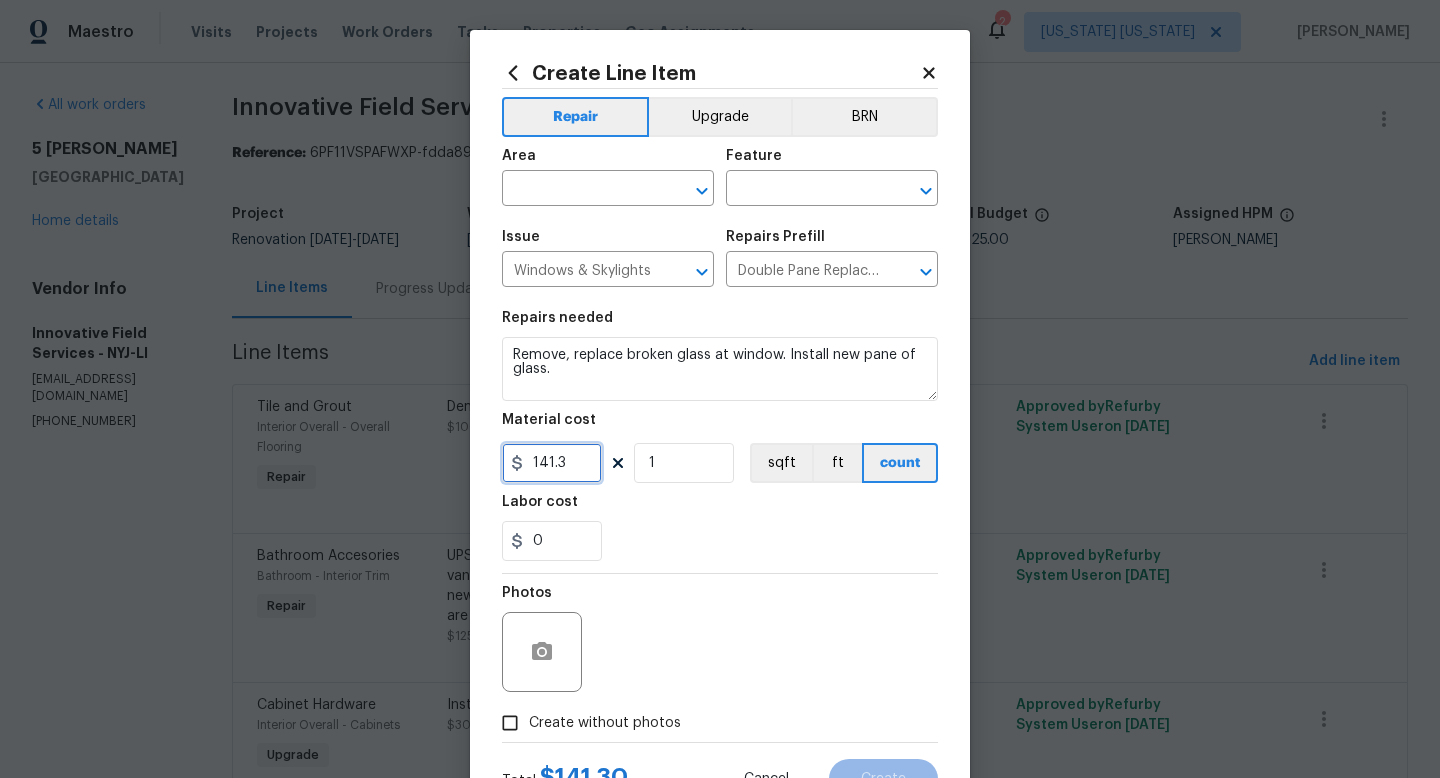 drag, startPoint x: 565, startPoint y: 467, endPoint x: 490, endPoint y: 465, distance: 75.026665 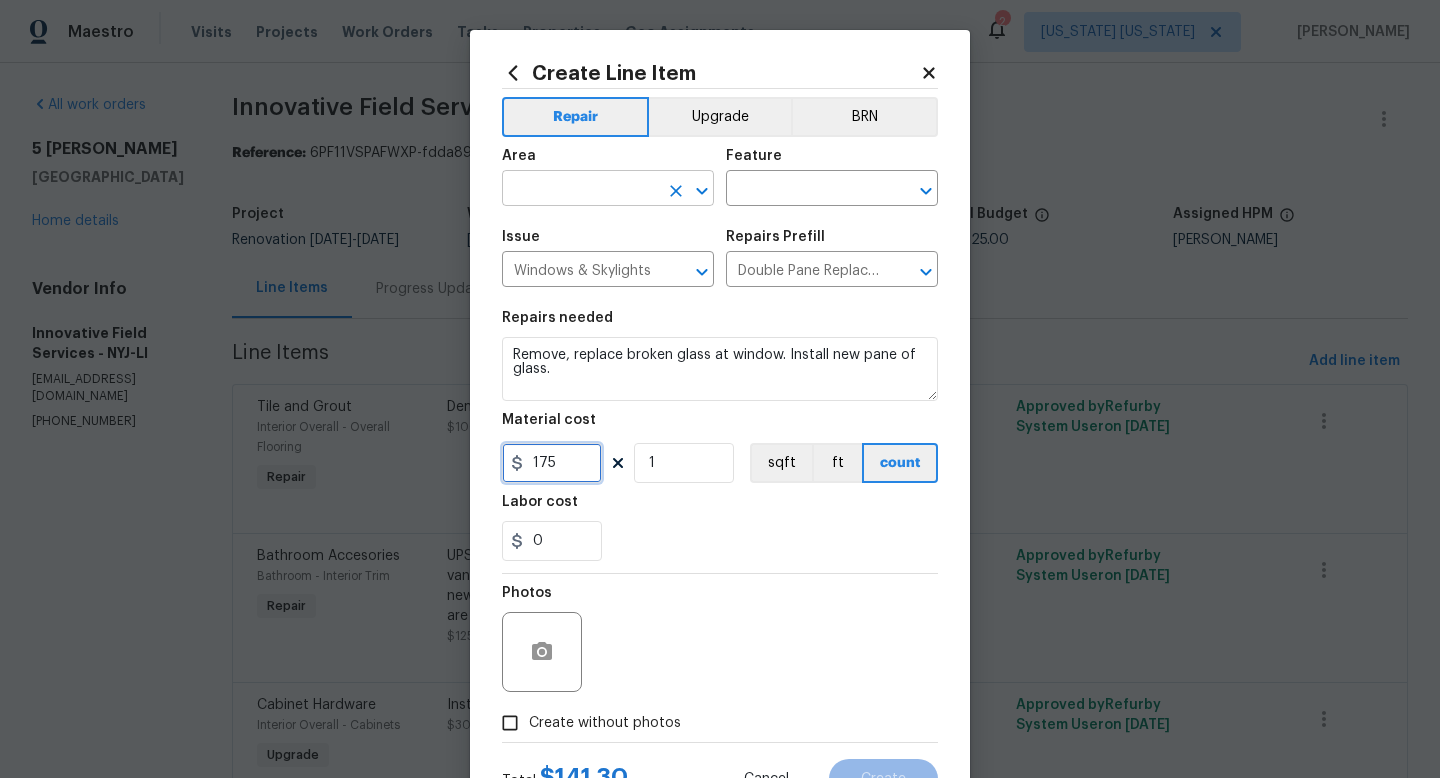 type on "175" 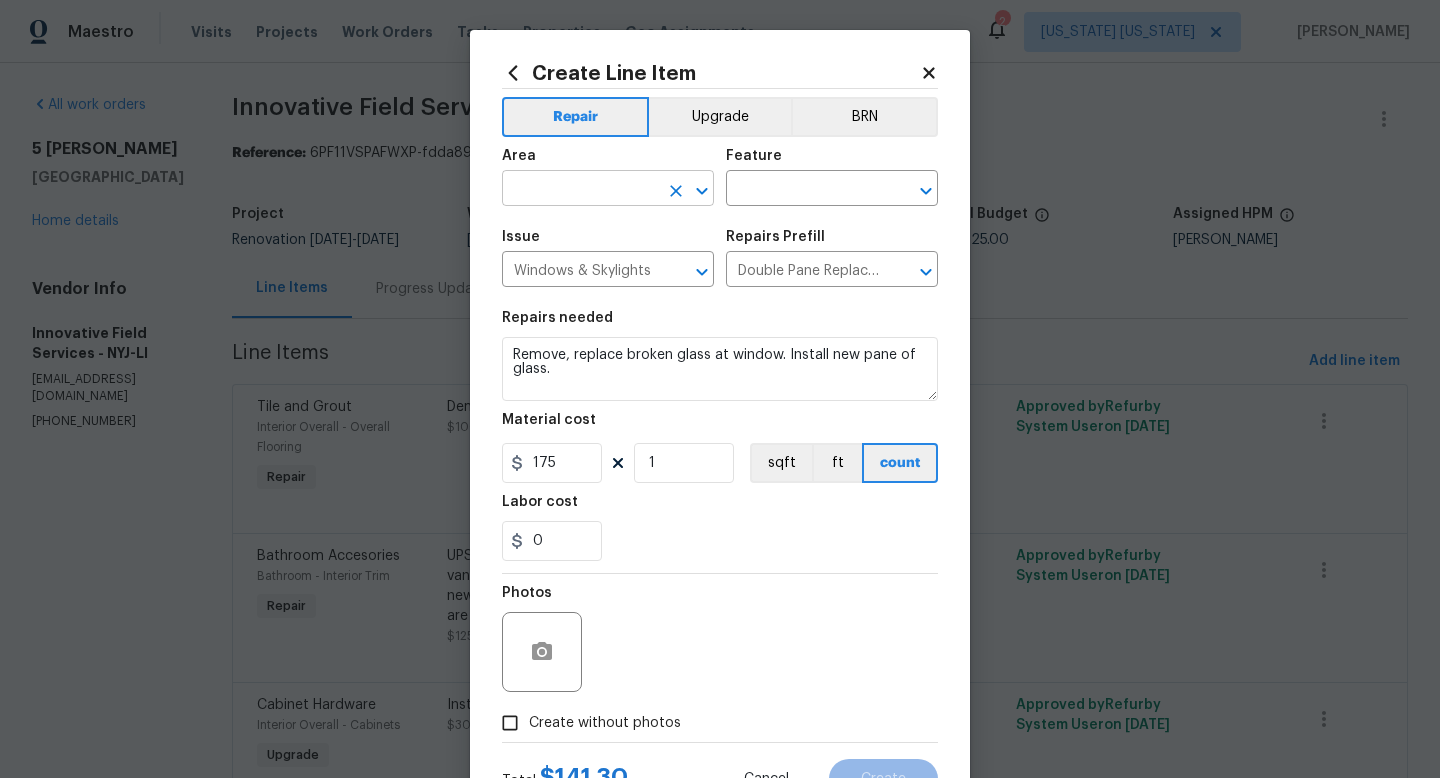 click at bounding box center [580, 190] 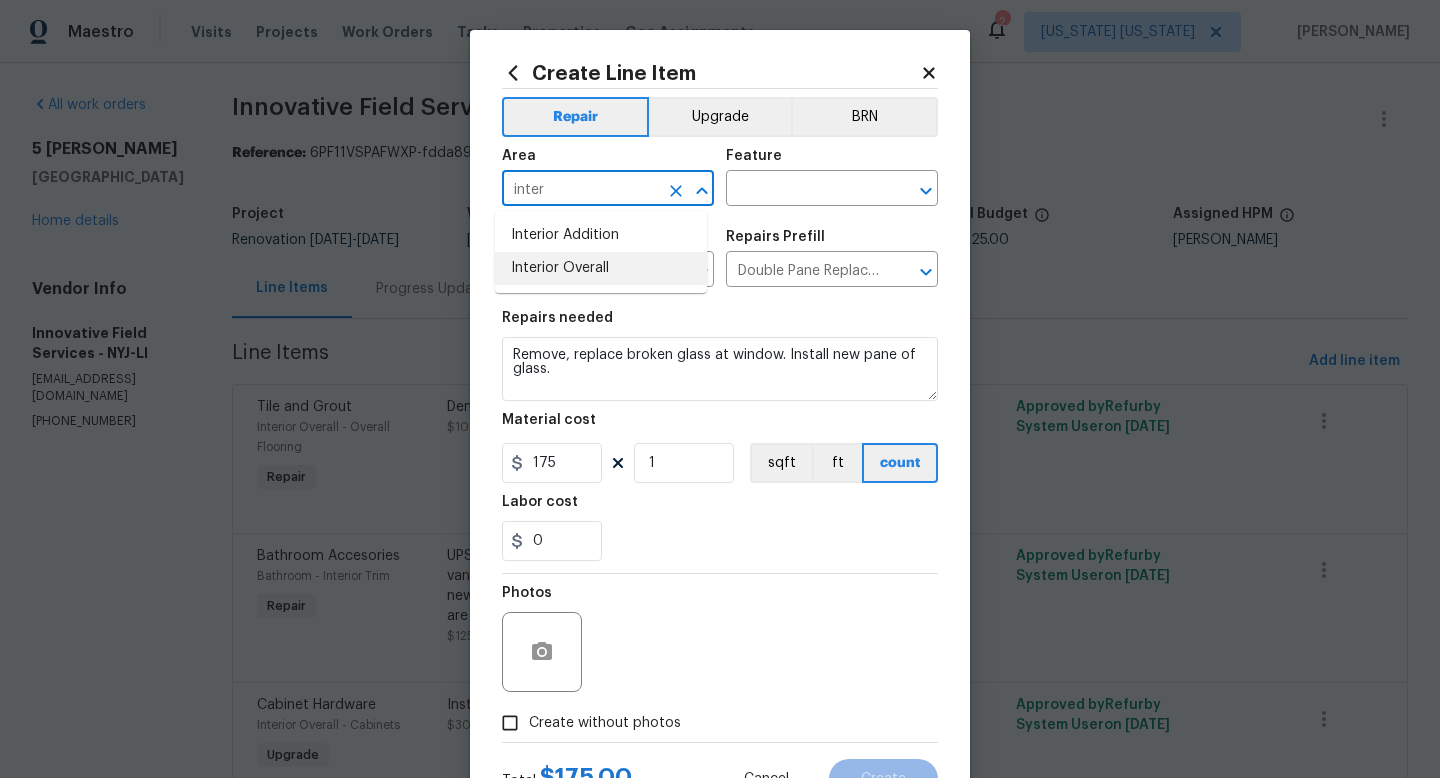 click on "Interior Overall" at bounding box center [601, 268] 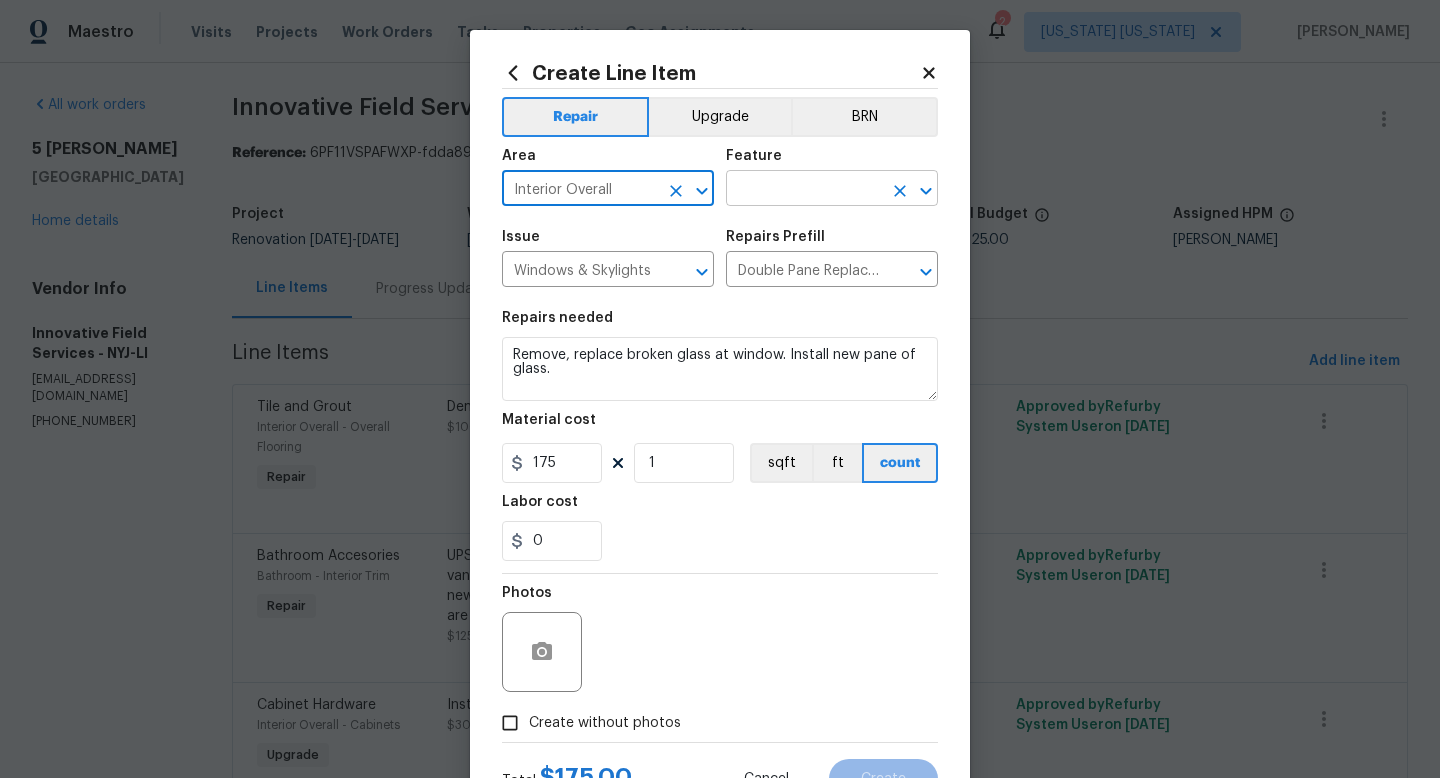 type on "Interior Overall" 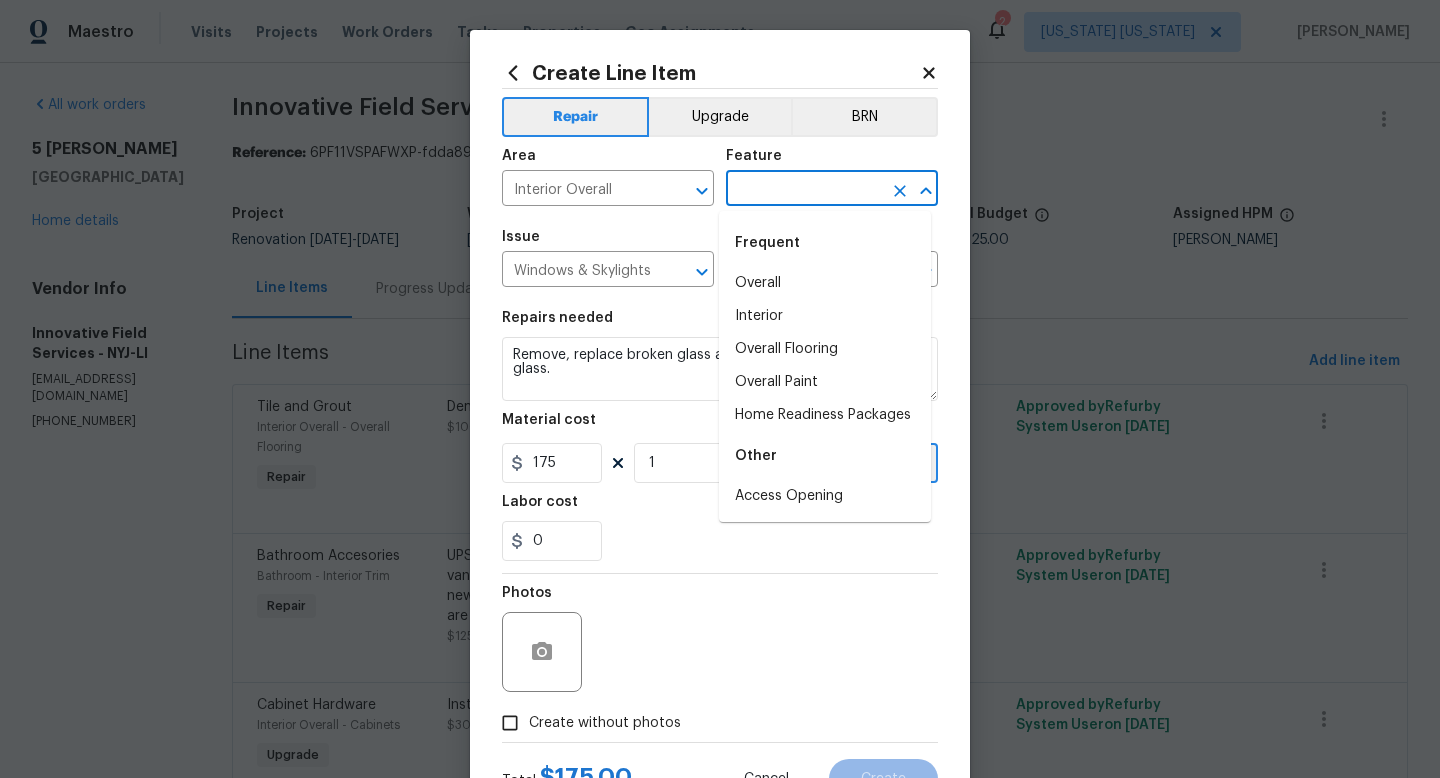 click at bounding box center (804, 190) 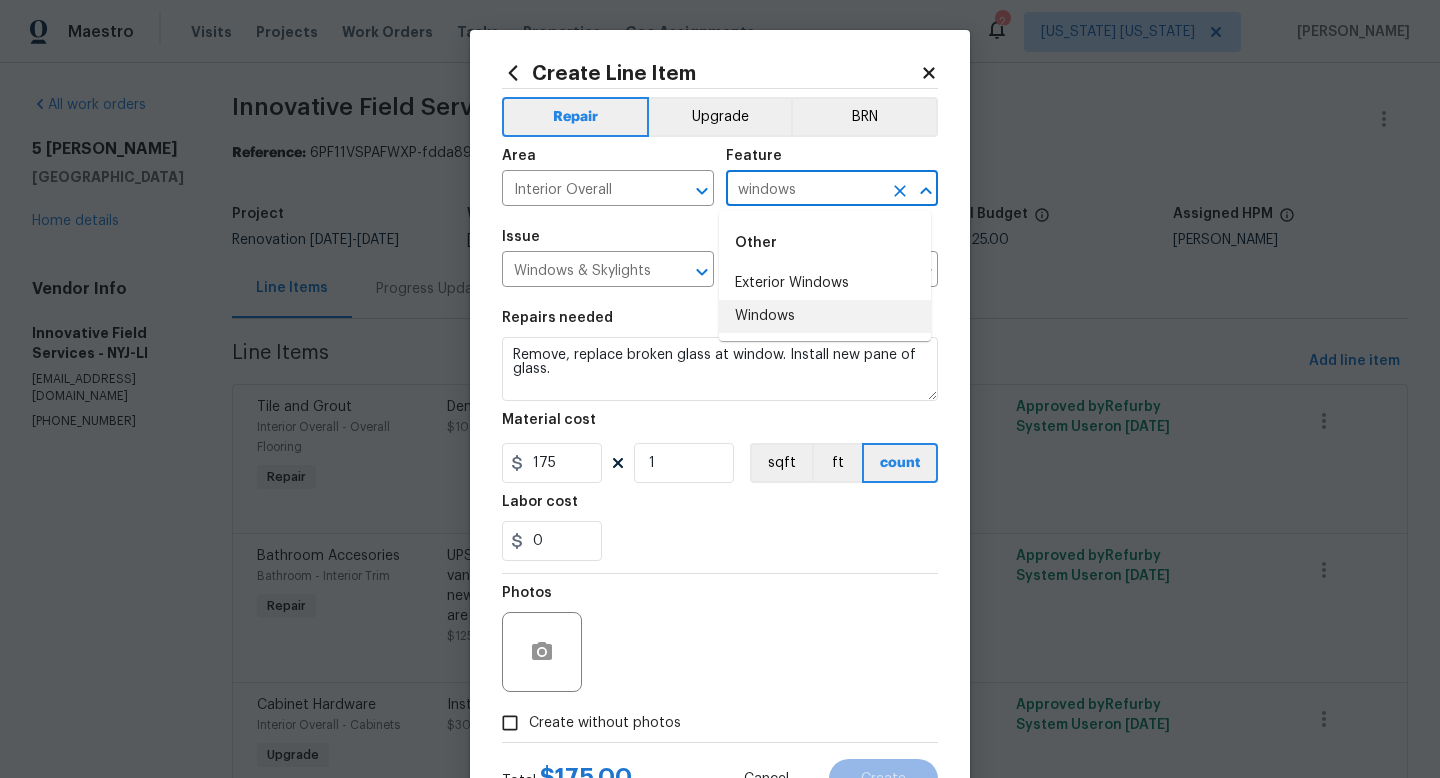 click on "Windows" at bounding box center [825, 316] 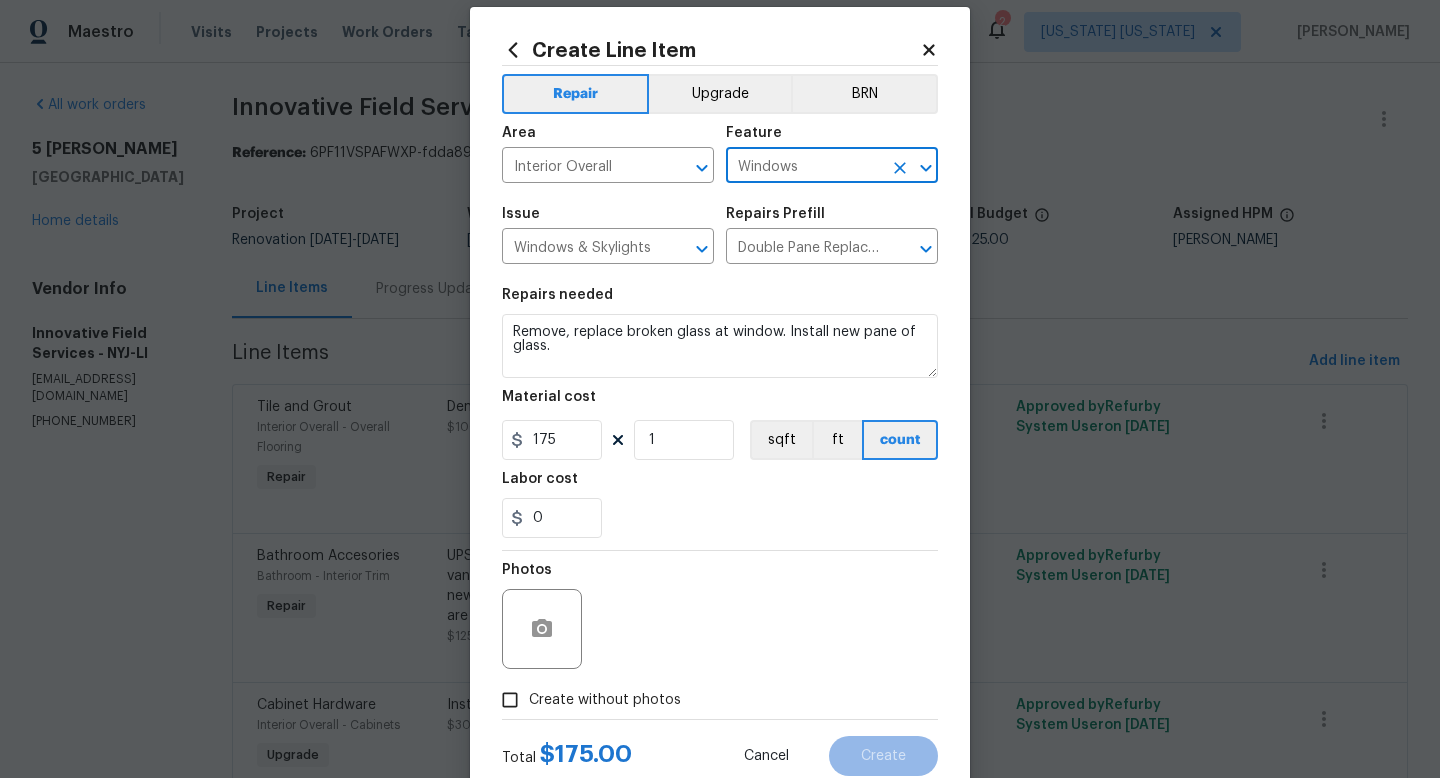 scroll, scrollTop: 84, scrollLeft: 0, axis: vertical 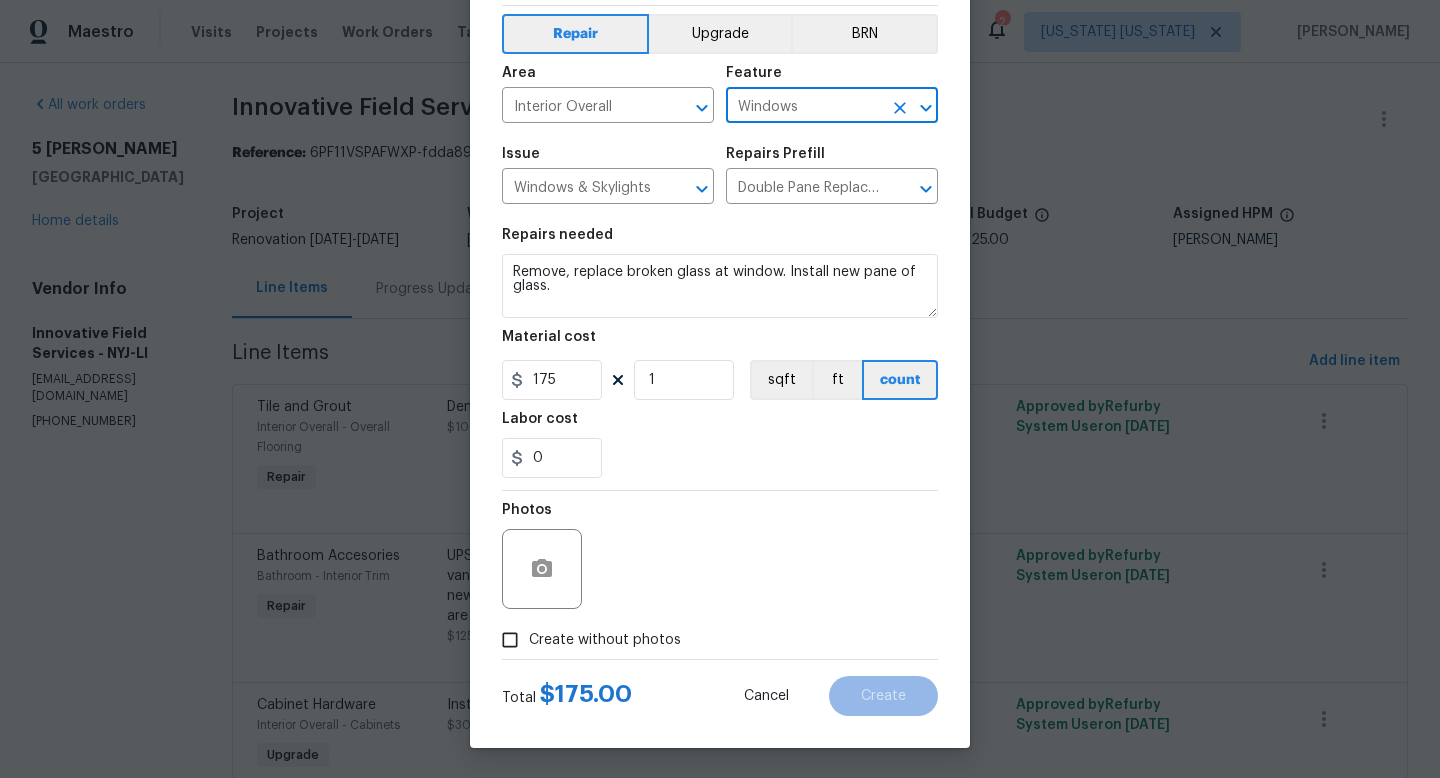 type on "Windows" 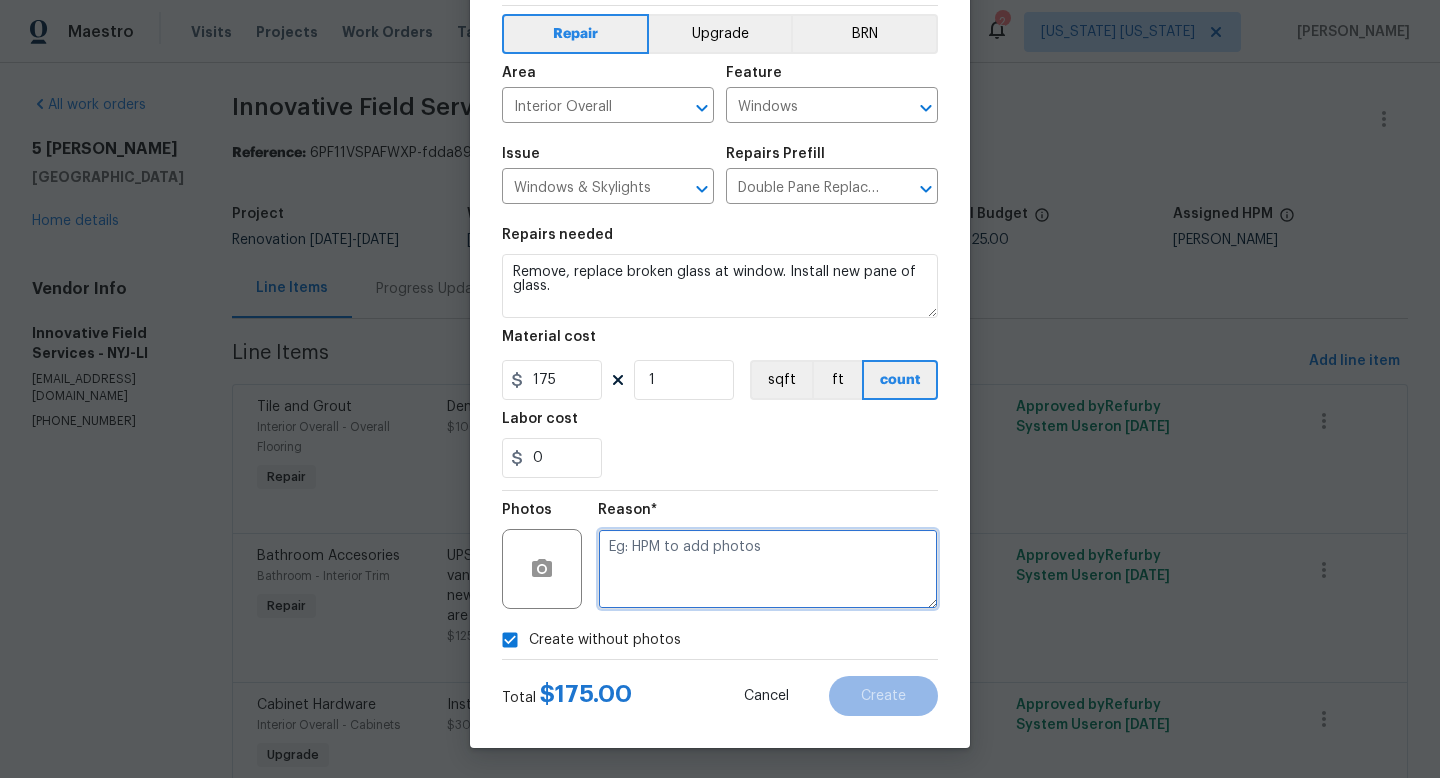 click at bounding box center (768, 569) 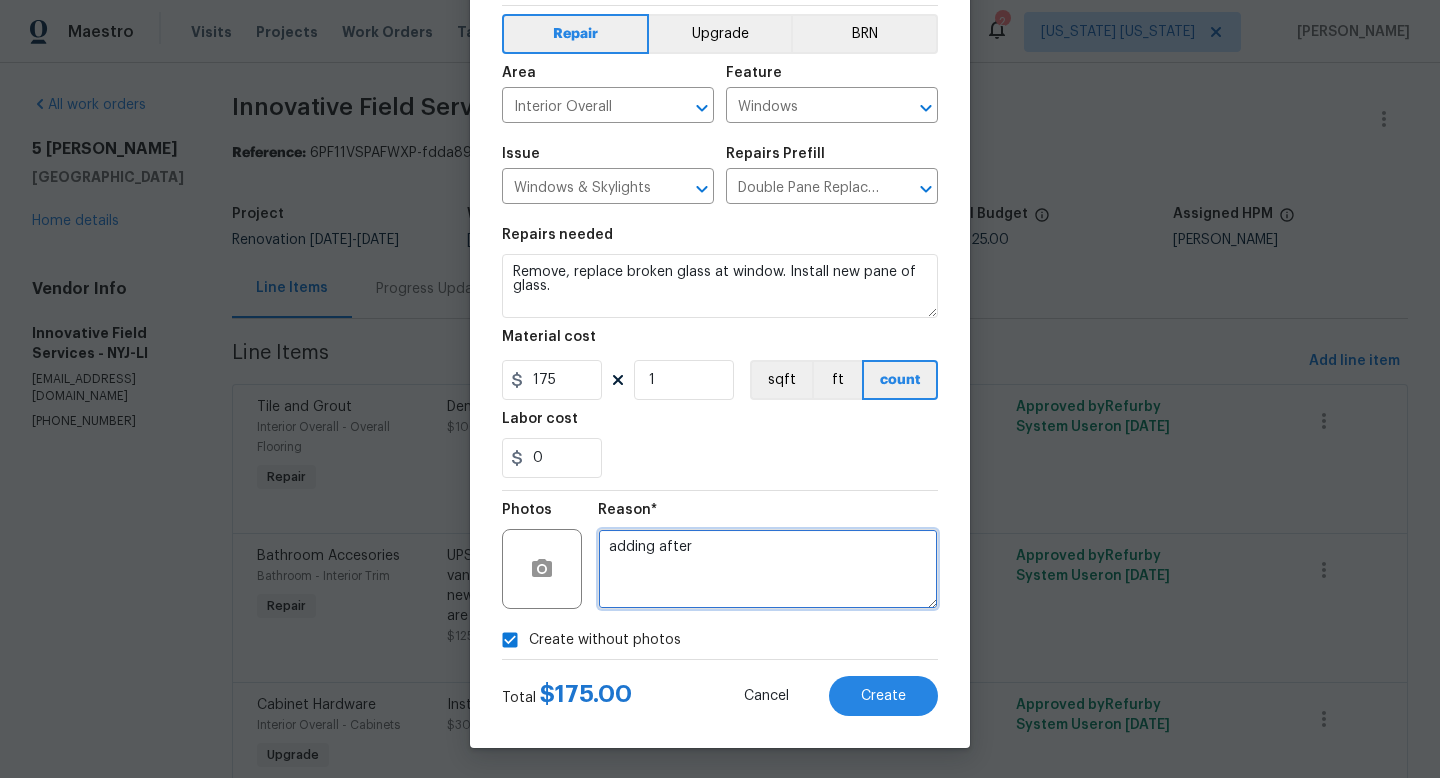 type on "adding after" 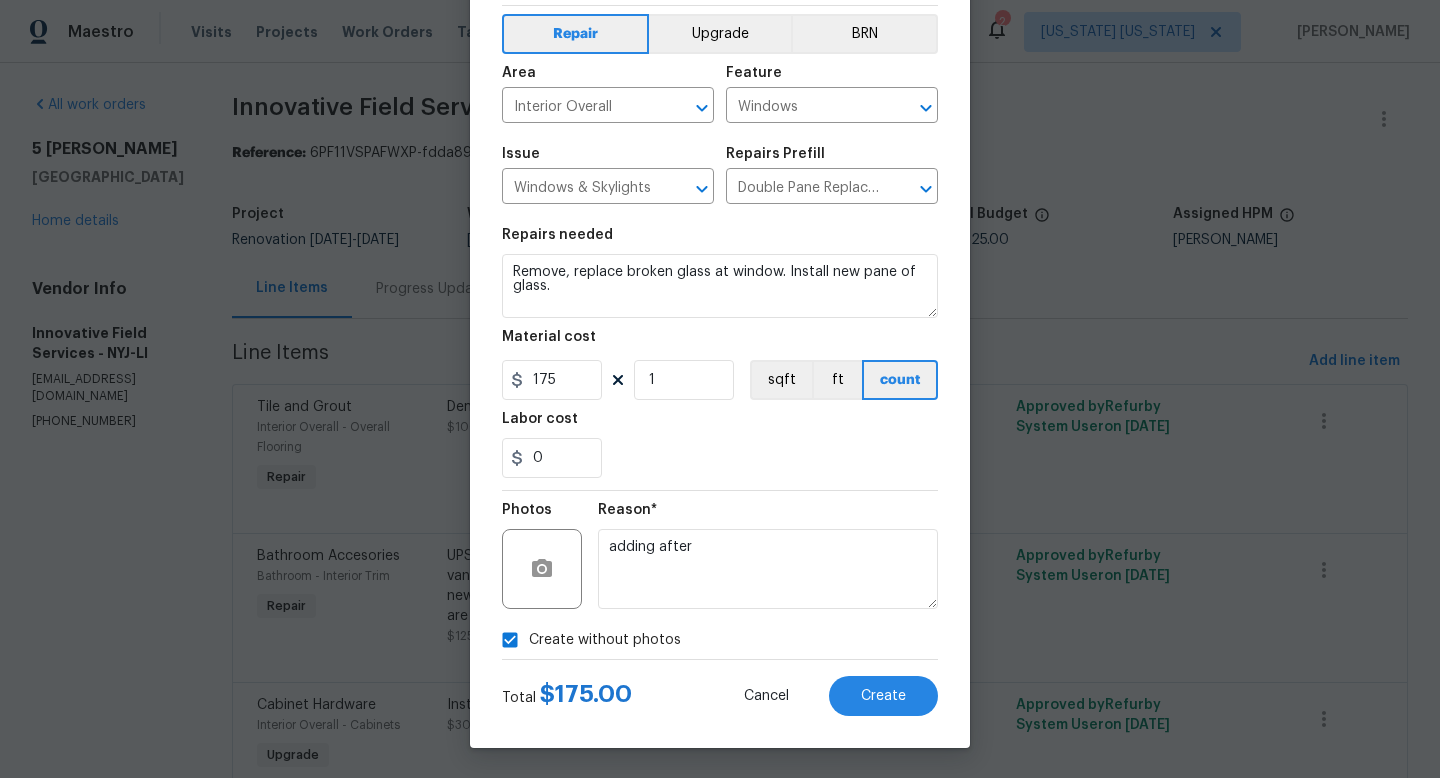click on "Cancel Create" at bounding box center [825, 696] 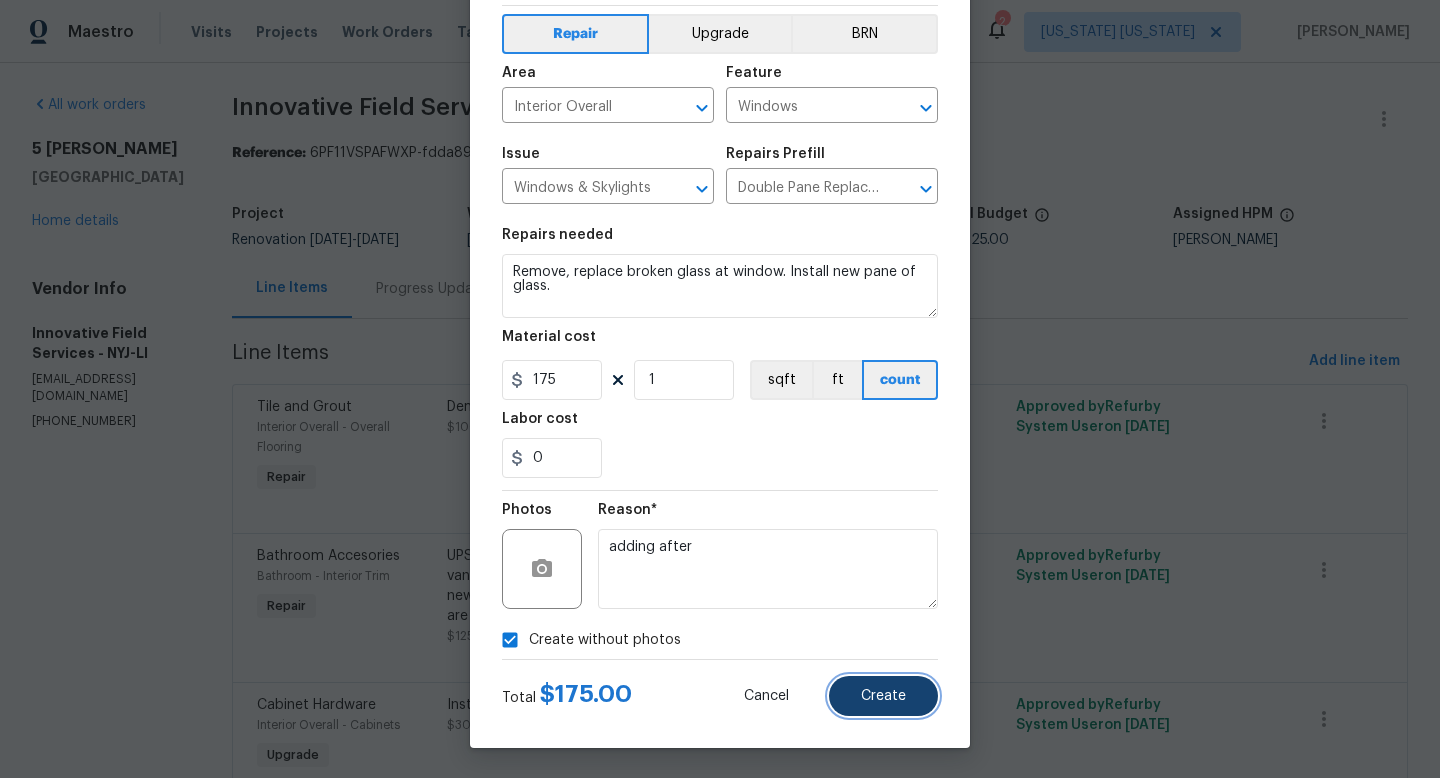 click on "Create" at bounding box center (883, 696) 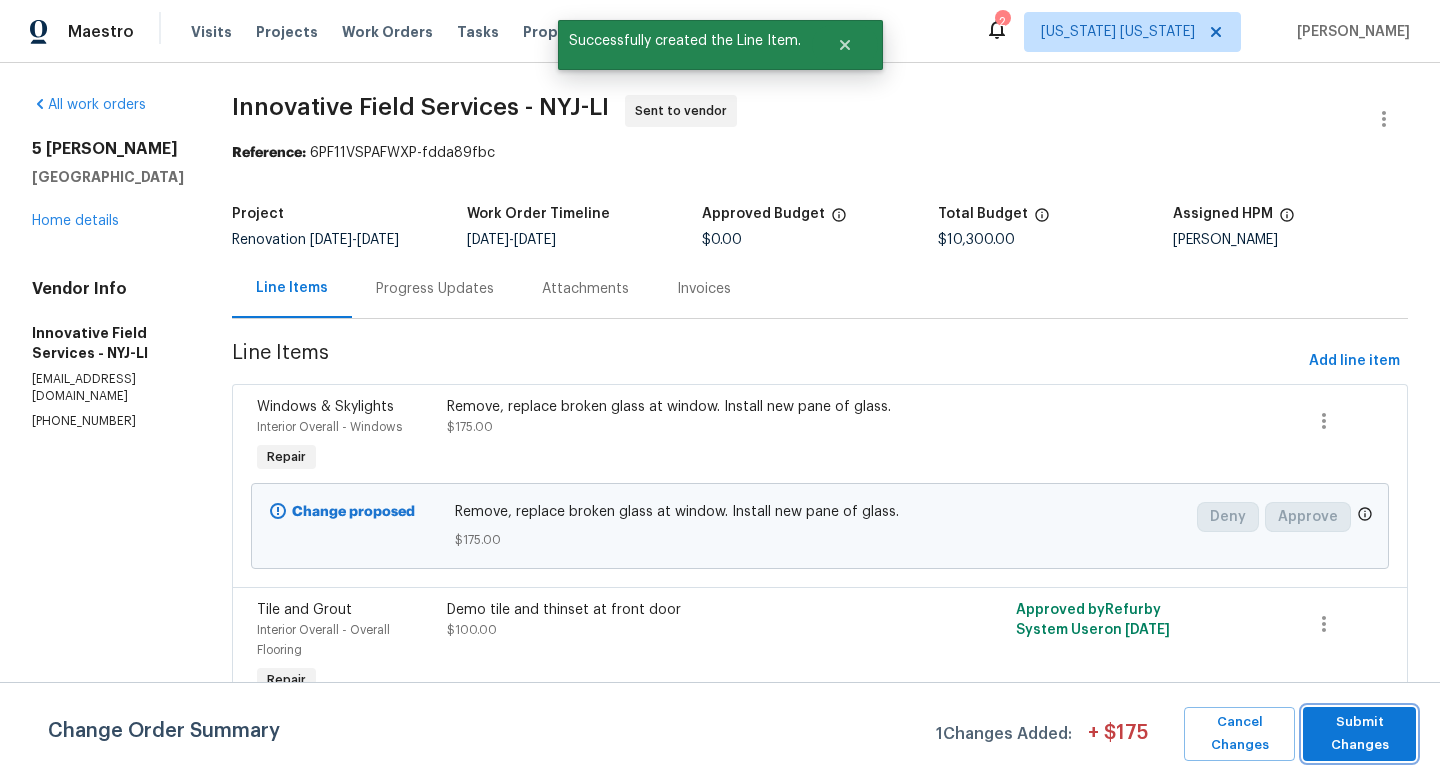 click on "Submit Changes" at bounding box center [1359, 734] 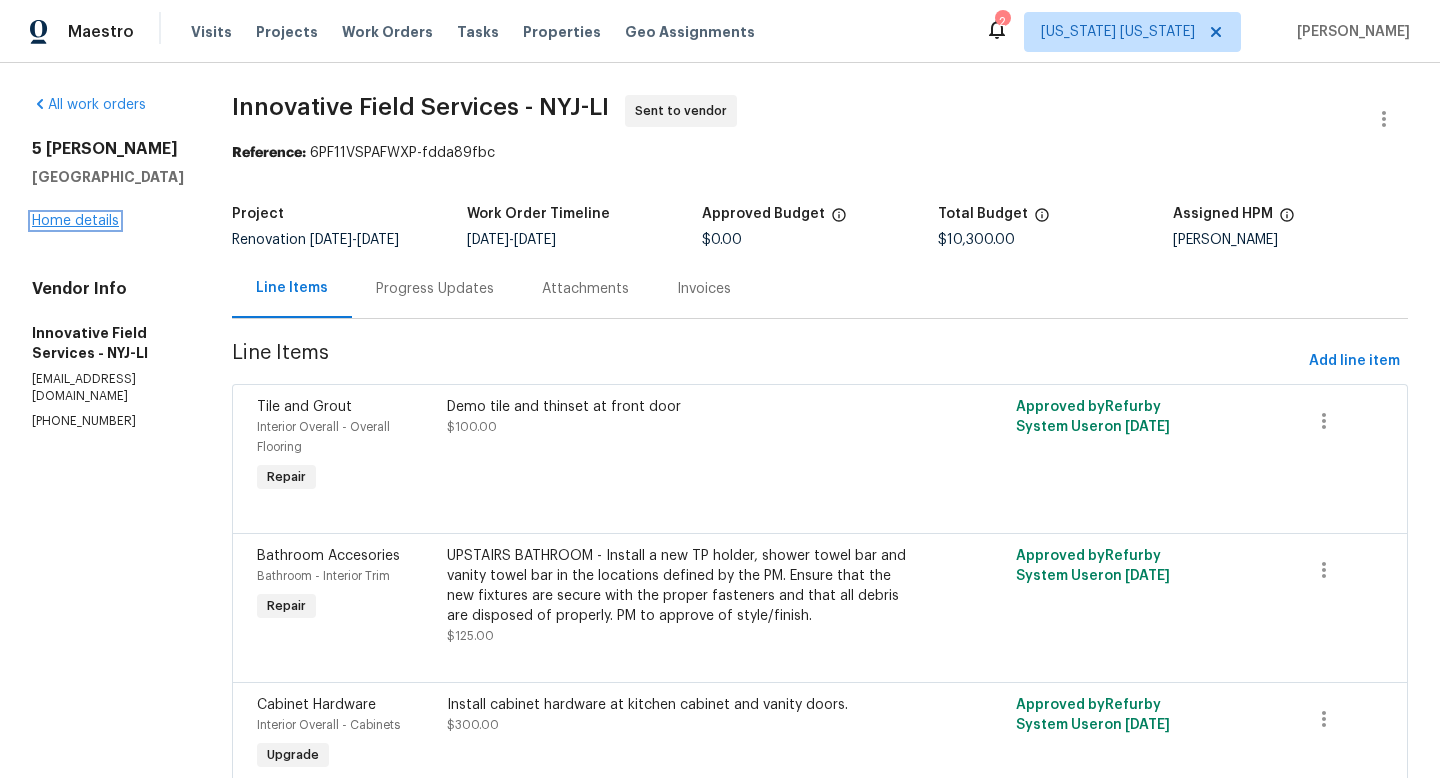 click on "Home details" at bounding box center [75, 221] 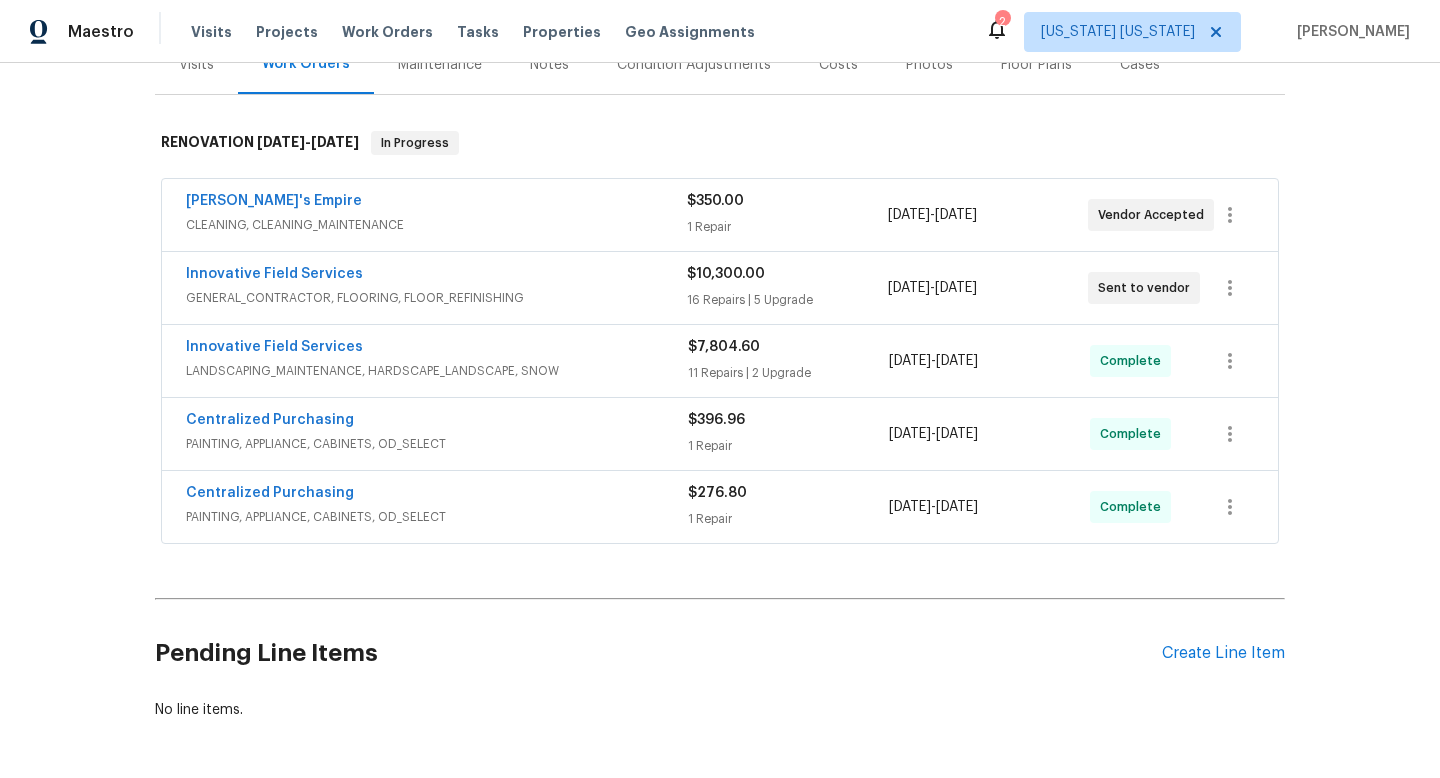 scroll, scrollTop: 361, scrollLeft: 0, axis: vertical 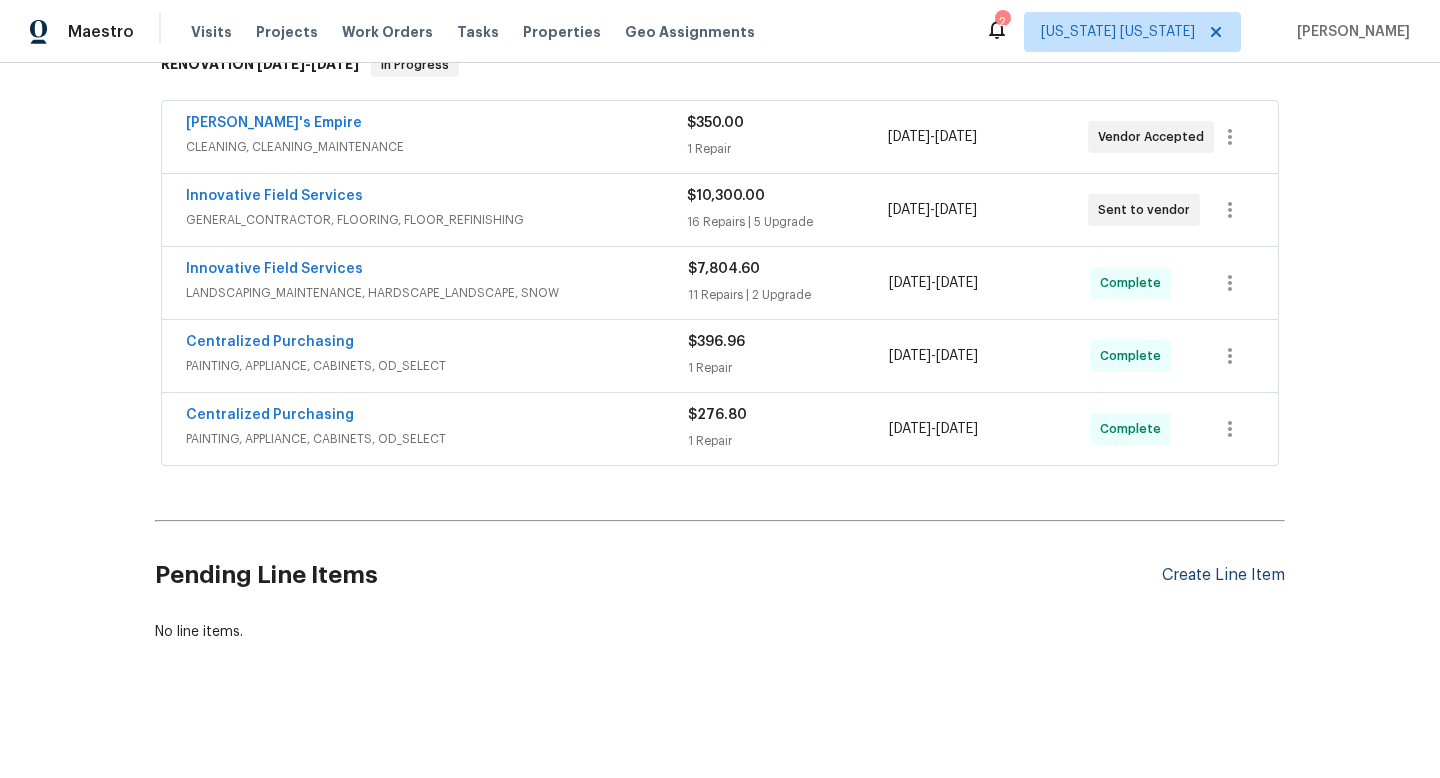 click on "Create Line Item" at bounding box center [1223, 575] 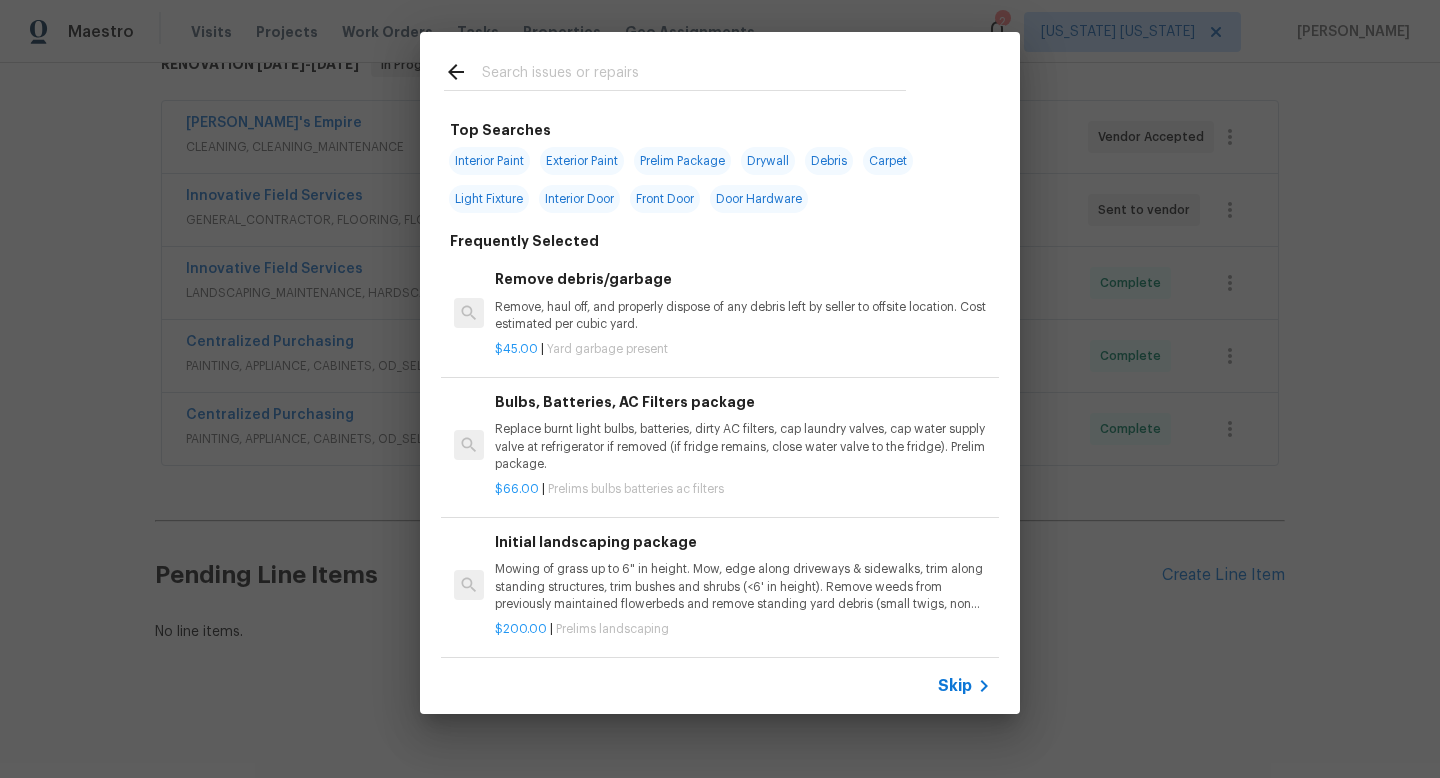 click on "Skip" at bounding box center [955, 686] 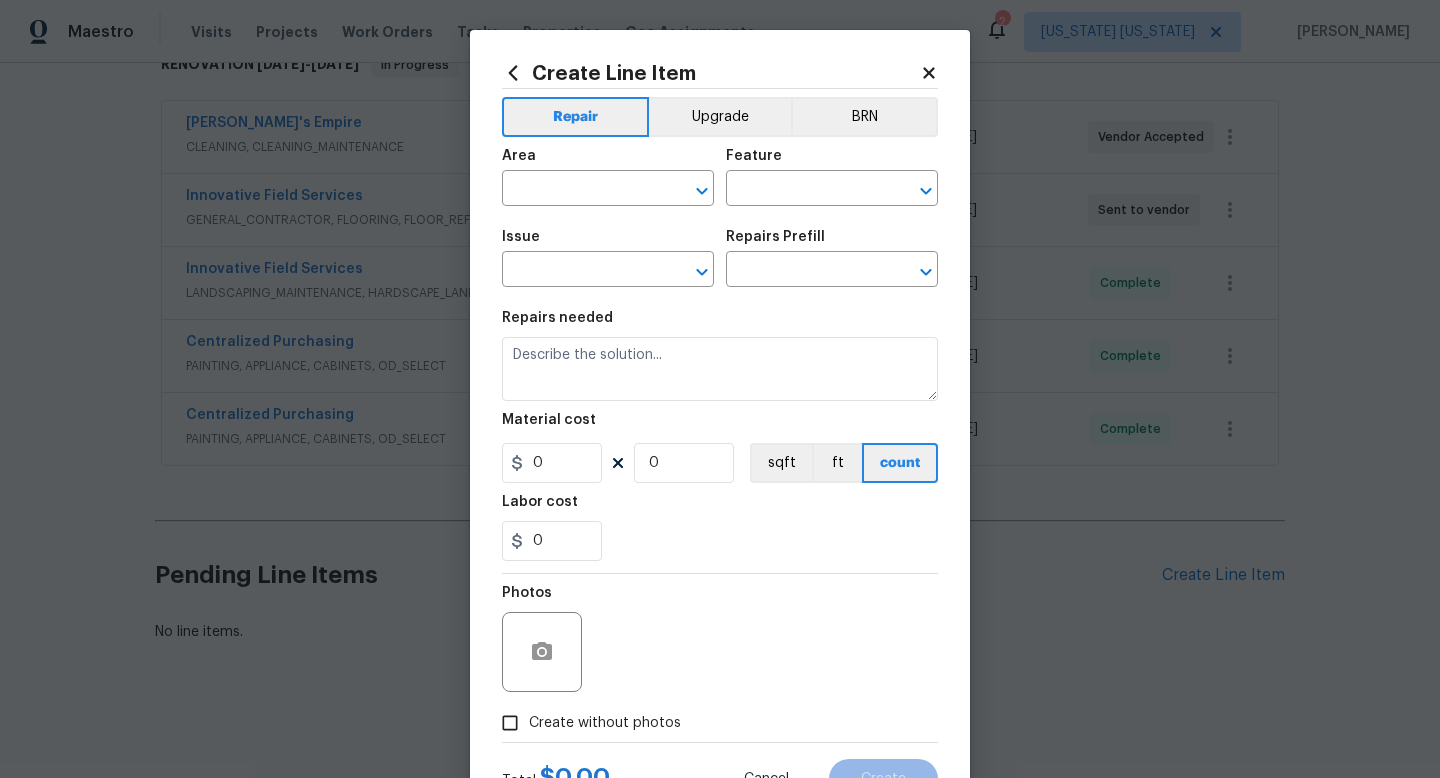 click 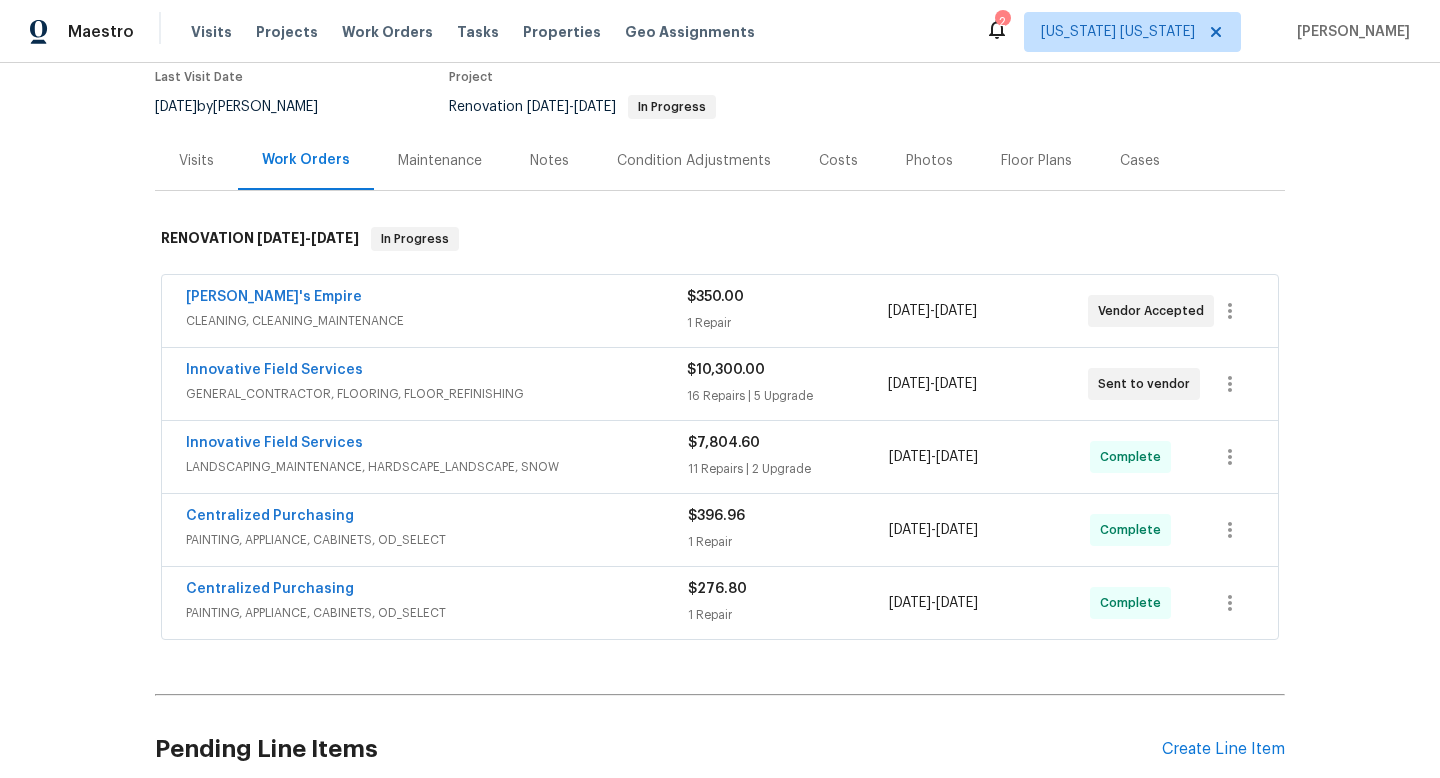 scroll, scrollTop: 169, scrollLeft: 0, axis: vertical 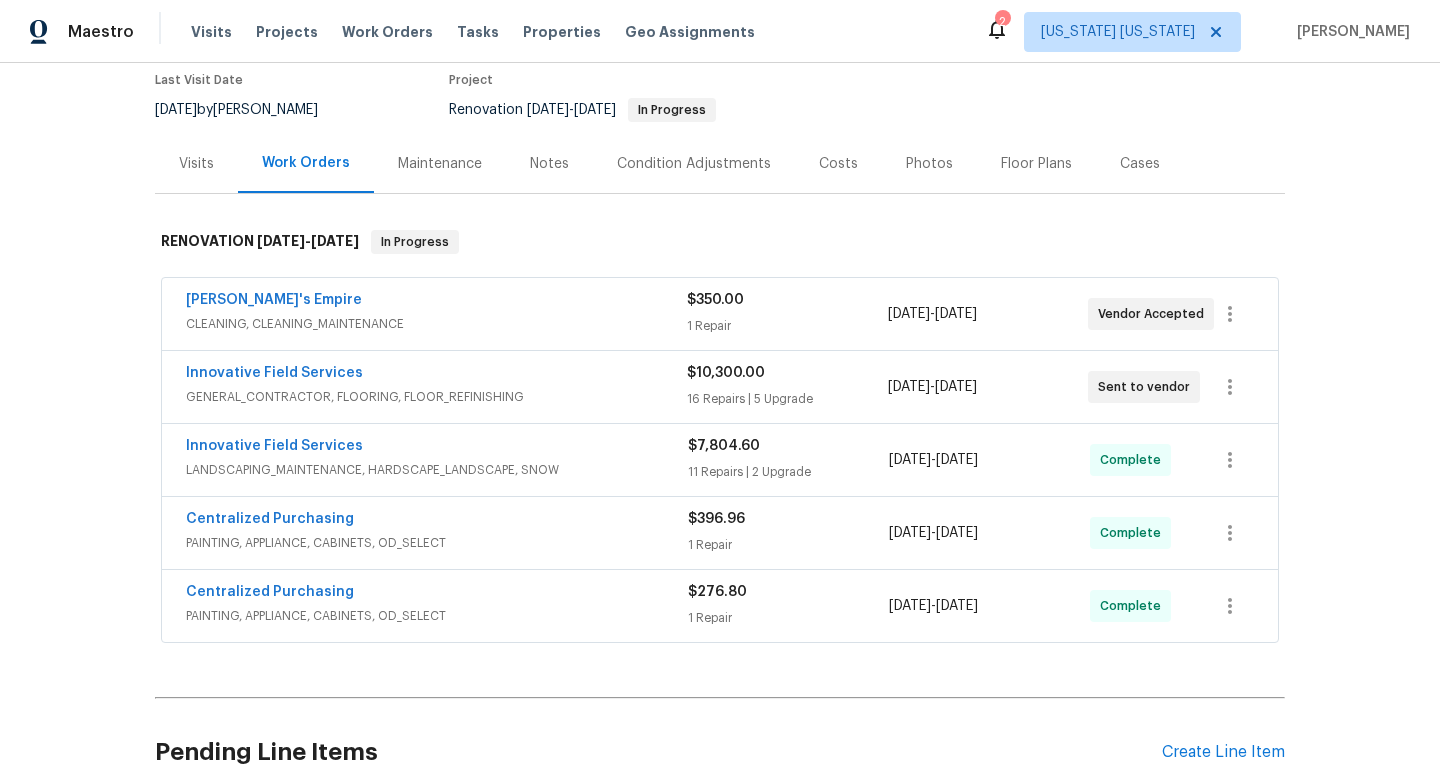 click on "Floor Plans" at bounding box center [1036, 163] 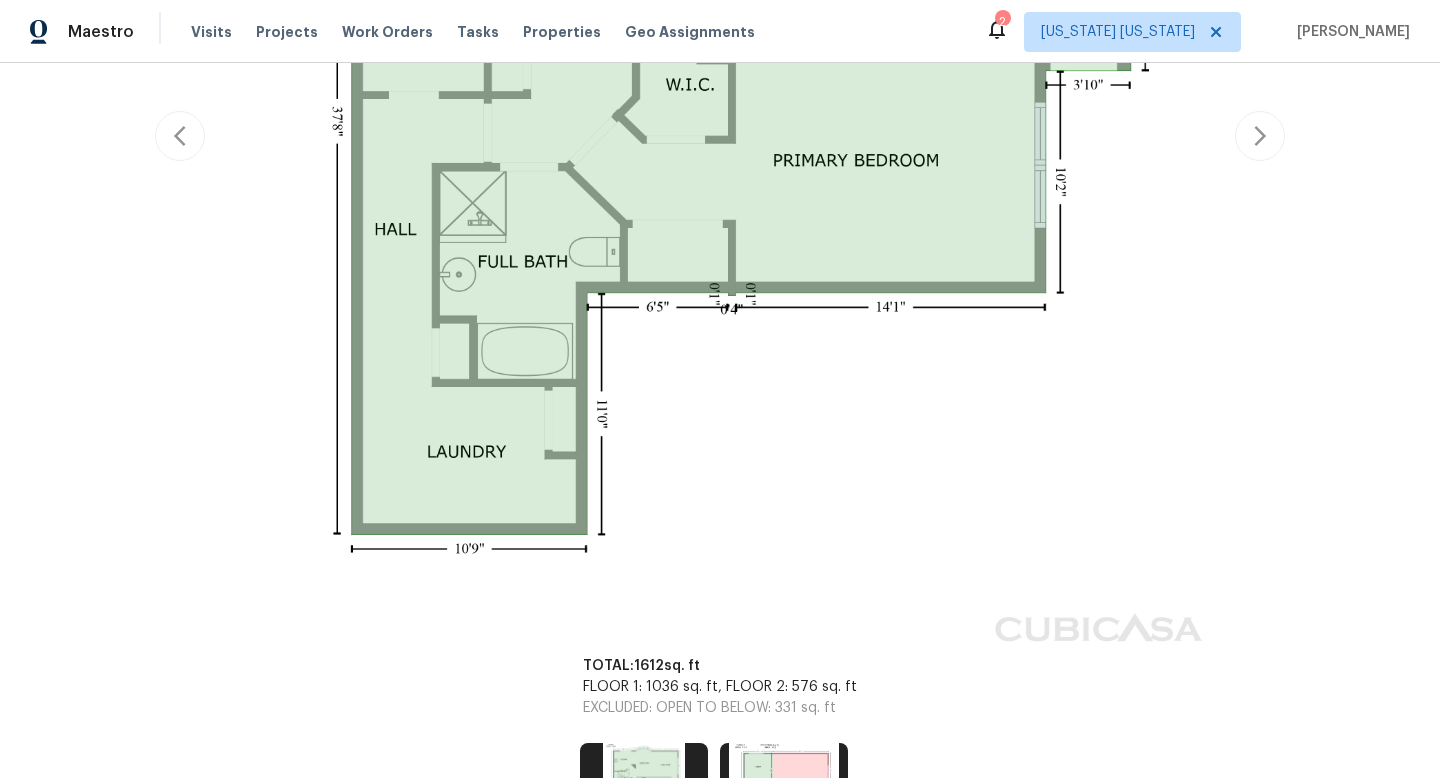 scroll, scrollTop: 1022, scrollLeft: 0, axis: vertical 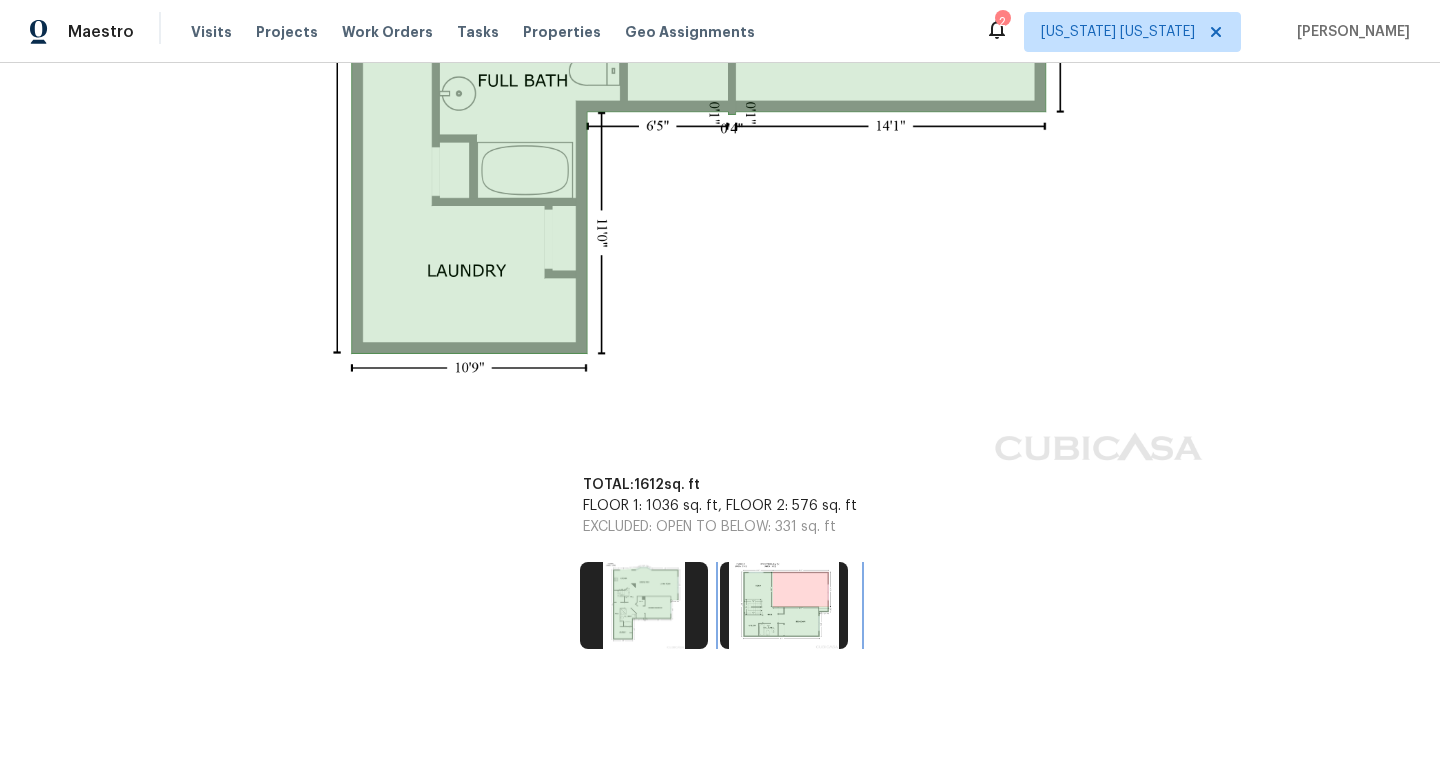 click at bounding box center [784, 605] 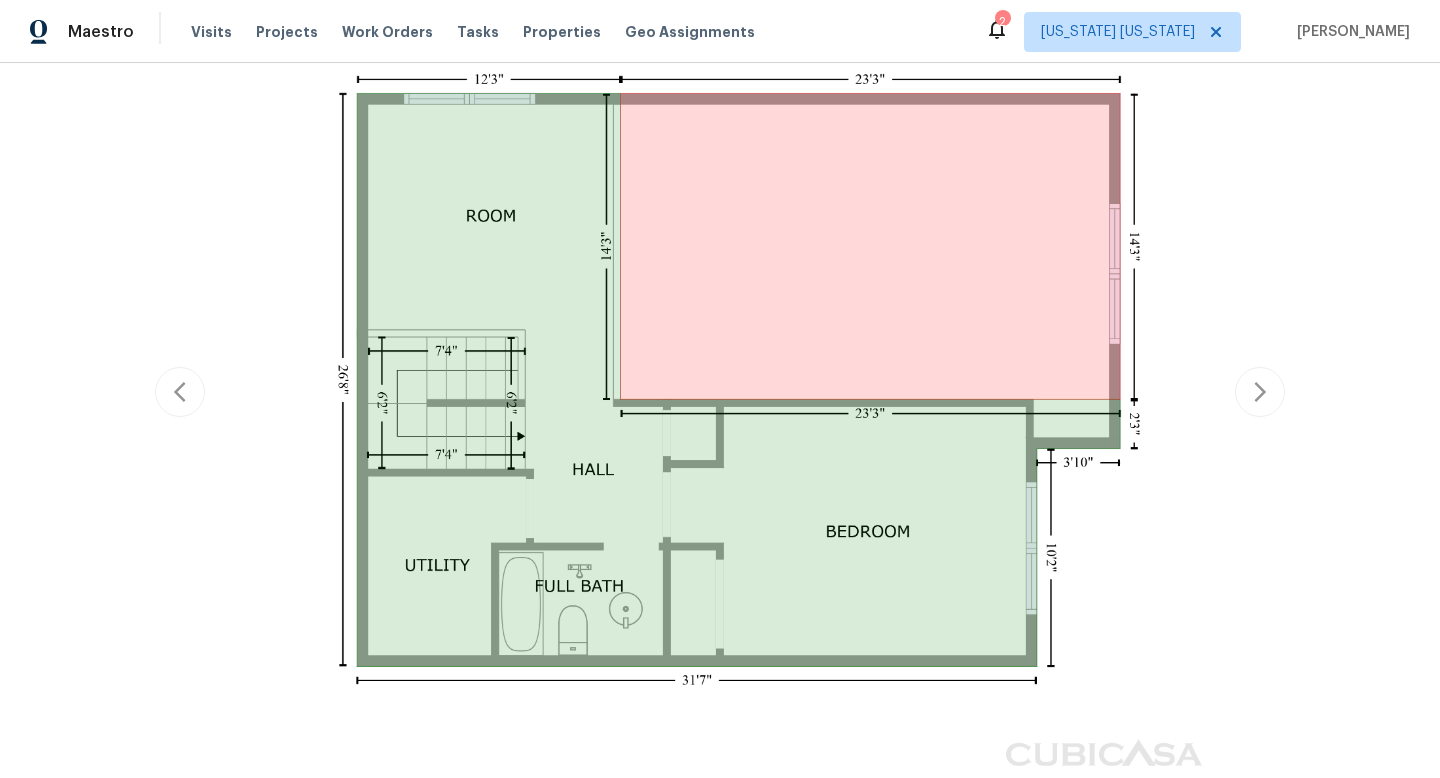 scroll, scrollTop: 302, scrollLeft: 0, axis: vertical 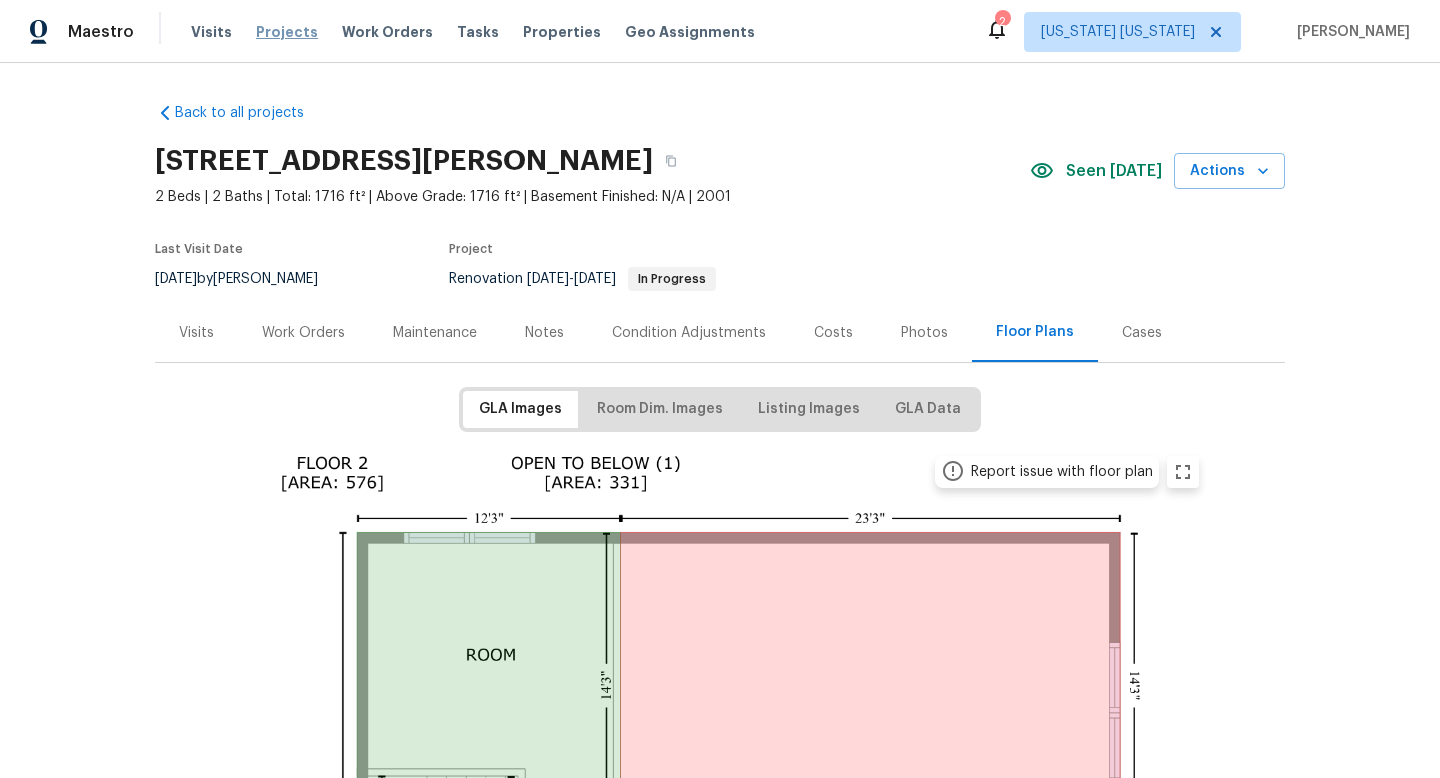 click on "Projects" at bounding box center (287, 32) 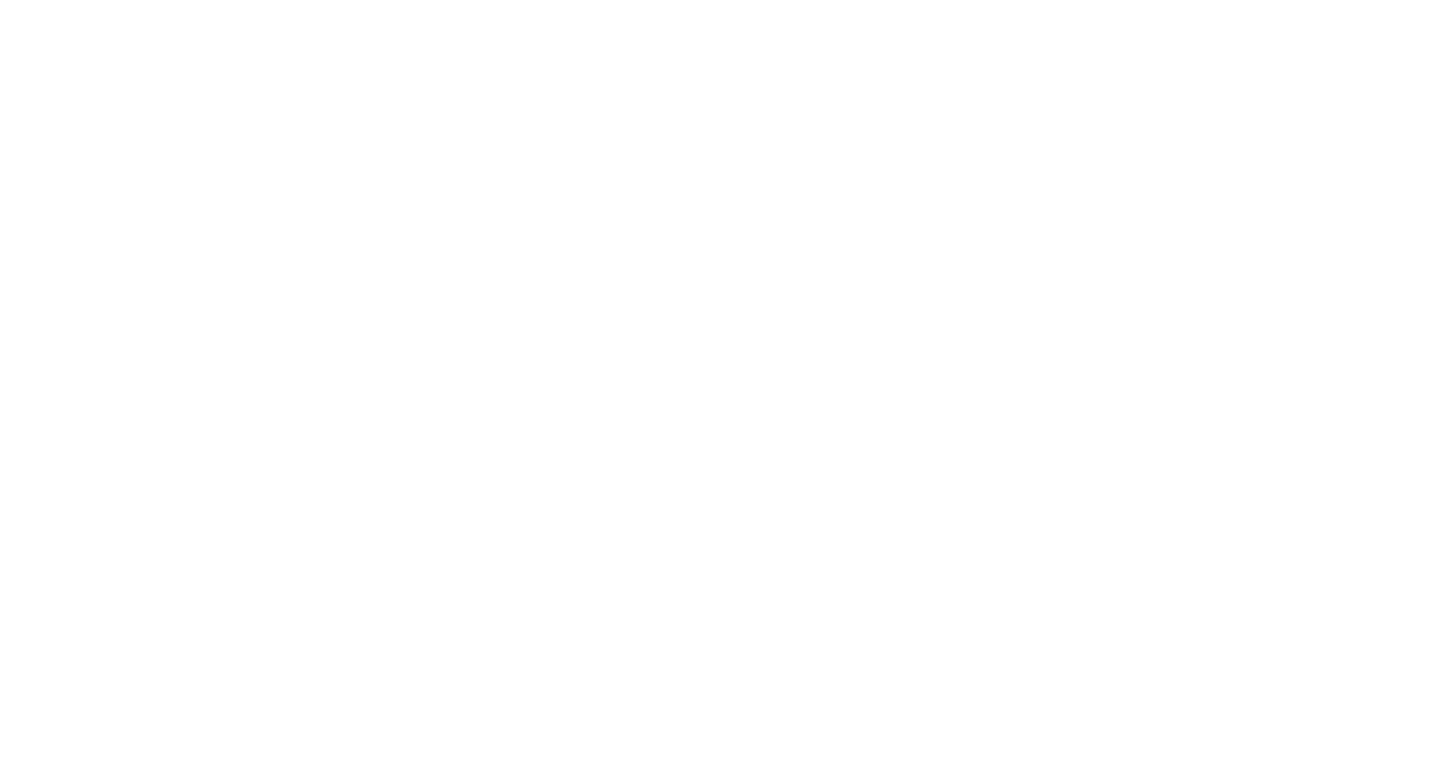 scroll, scrollTop: 0, scrollLeft: 0, axis: both 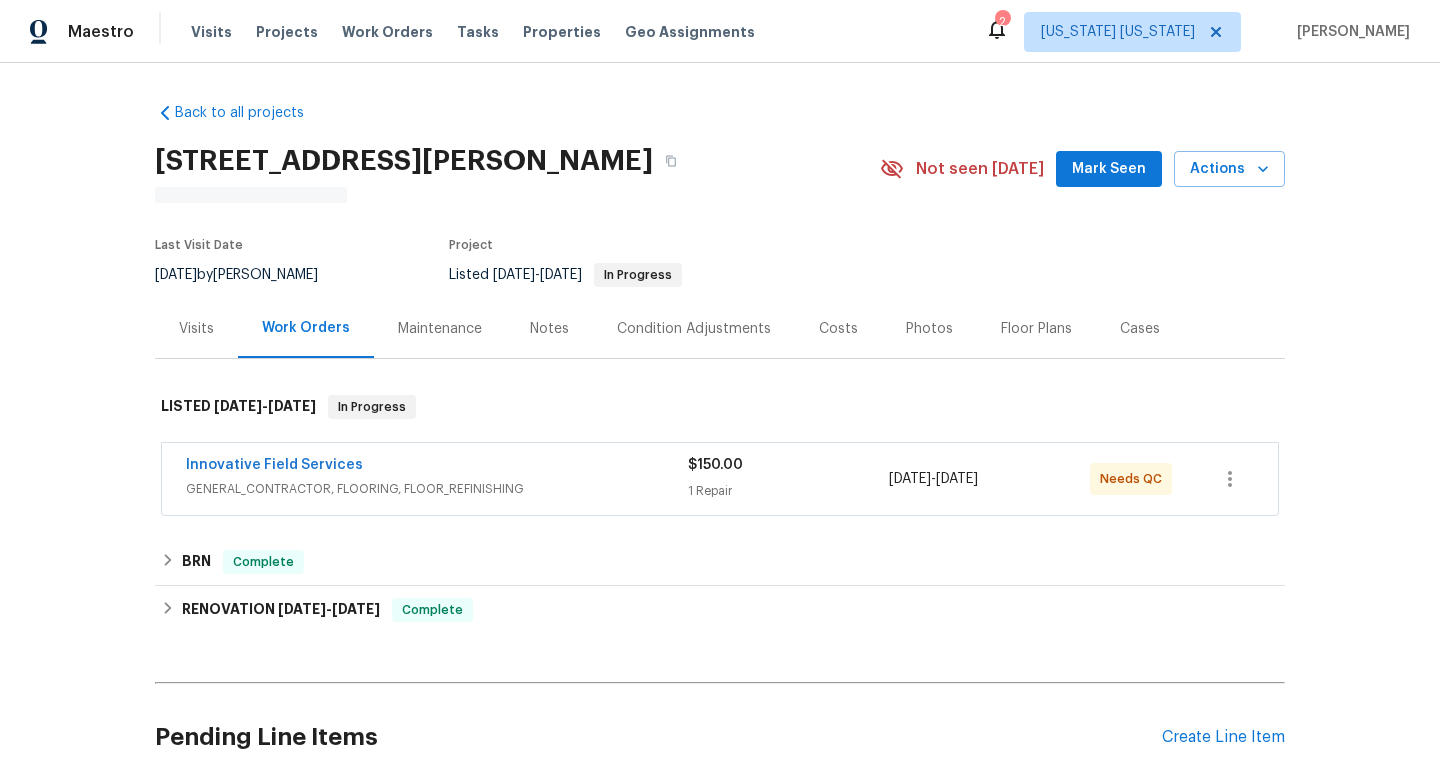 click on "Innovative Field Services" at bounding box center [437, 467] 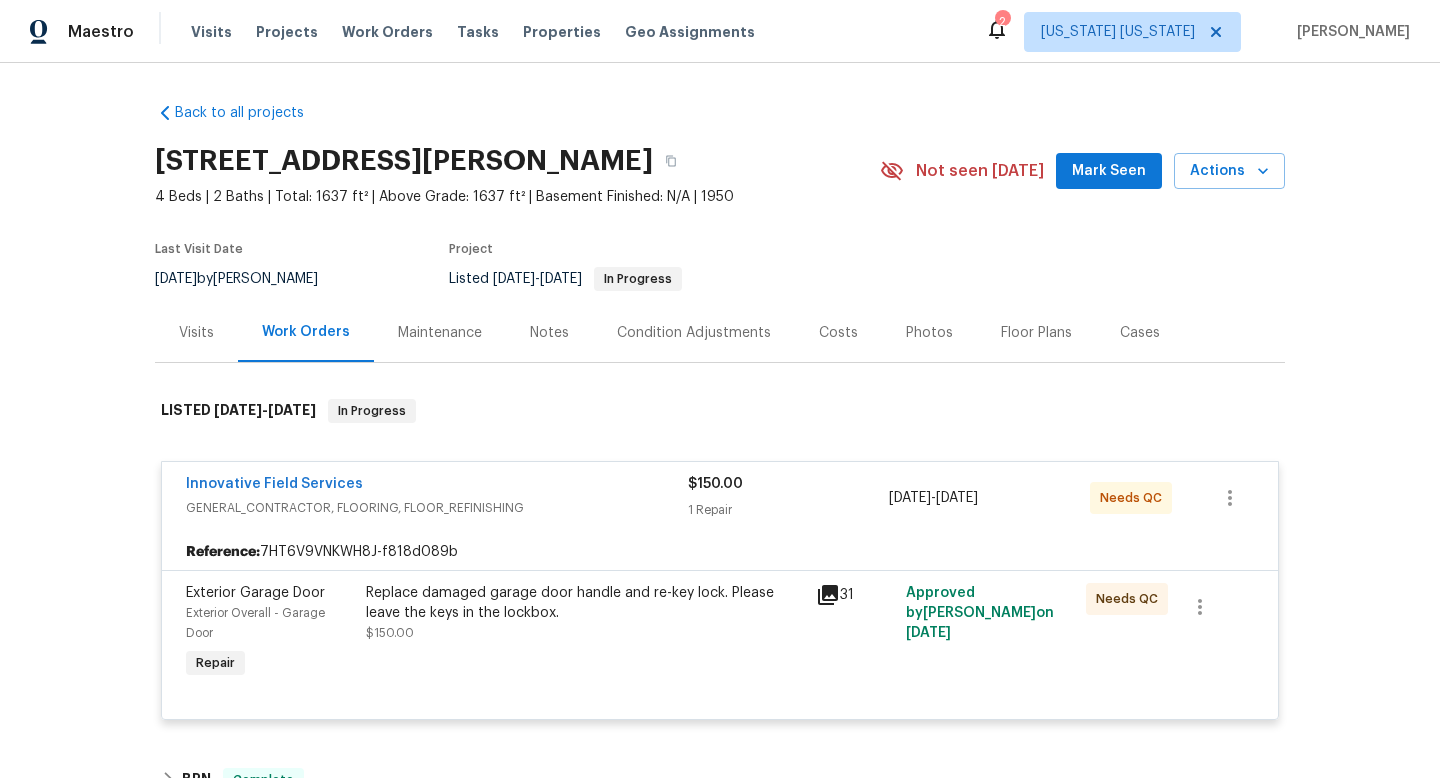 click on "Innovative Field Services" at bounding box center (437, 486) 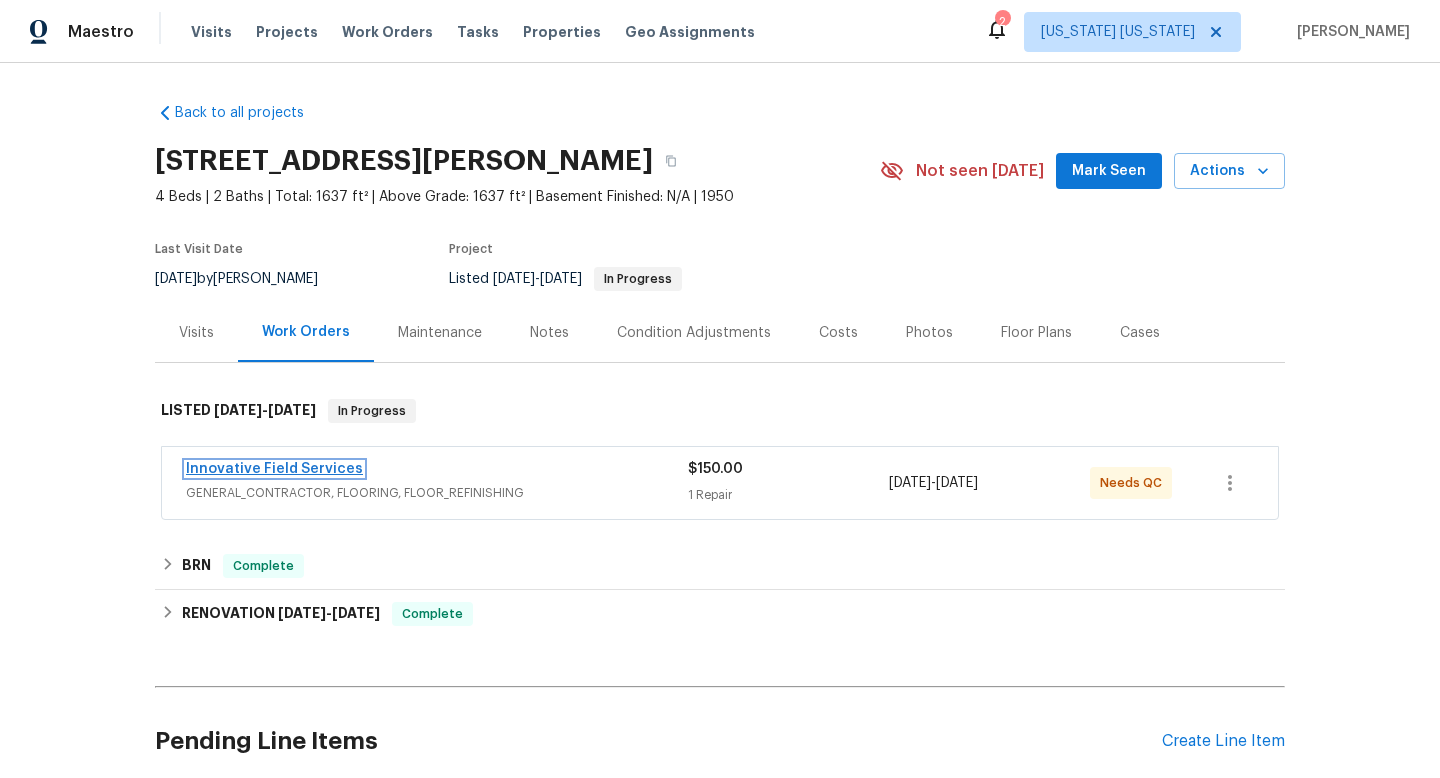 click on "Innovative Field Services" at bounding box center [274, 469] 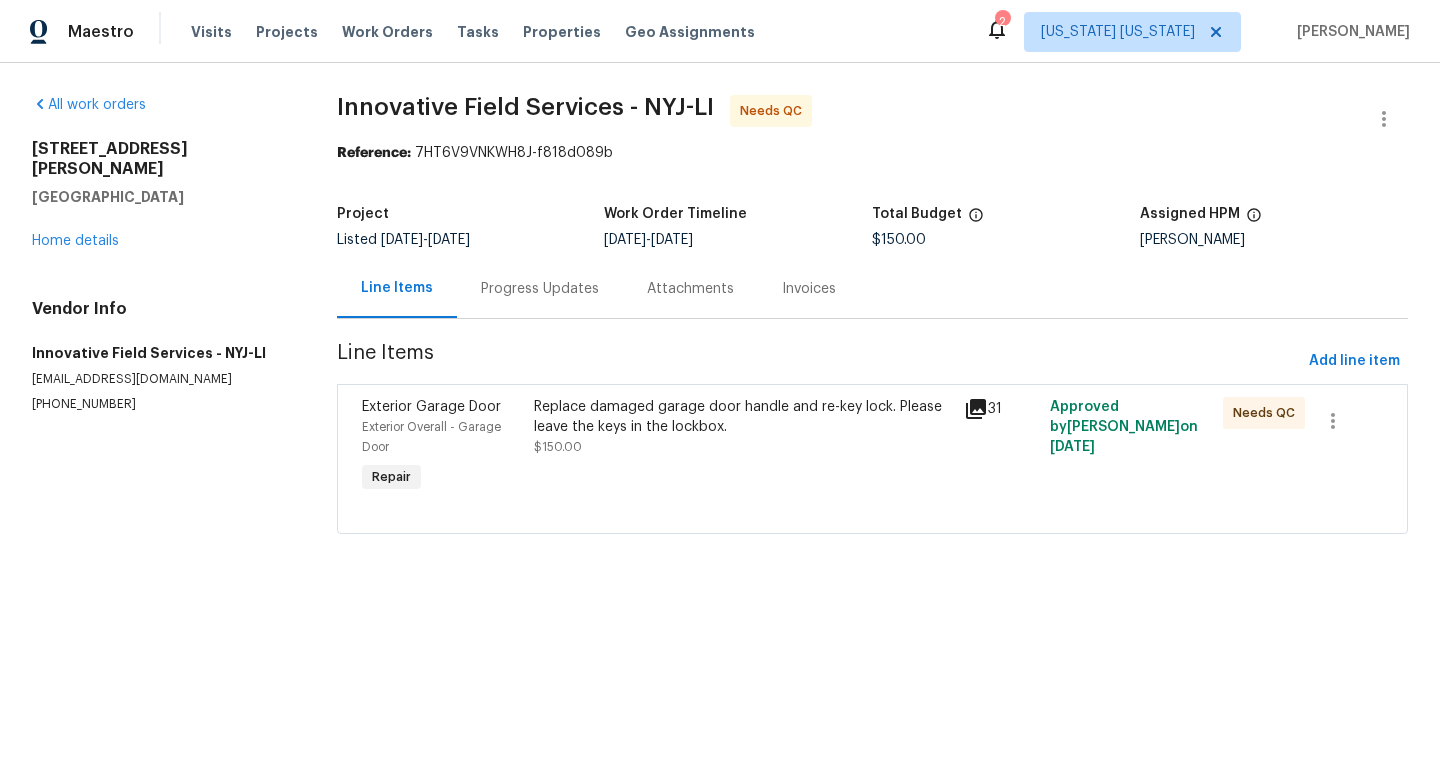 click on "Replace damaged garage door handle and re-key lock. Please leave the keys in the lockbox." at bounding box center (743, 417) 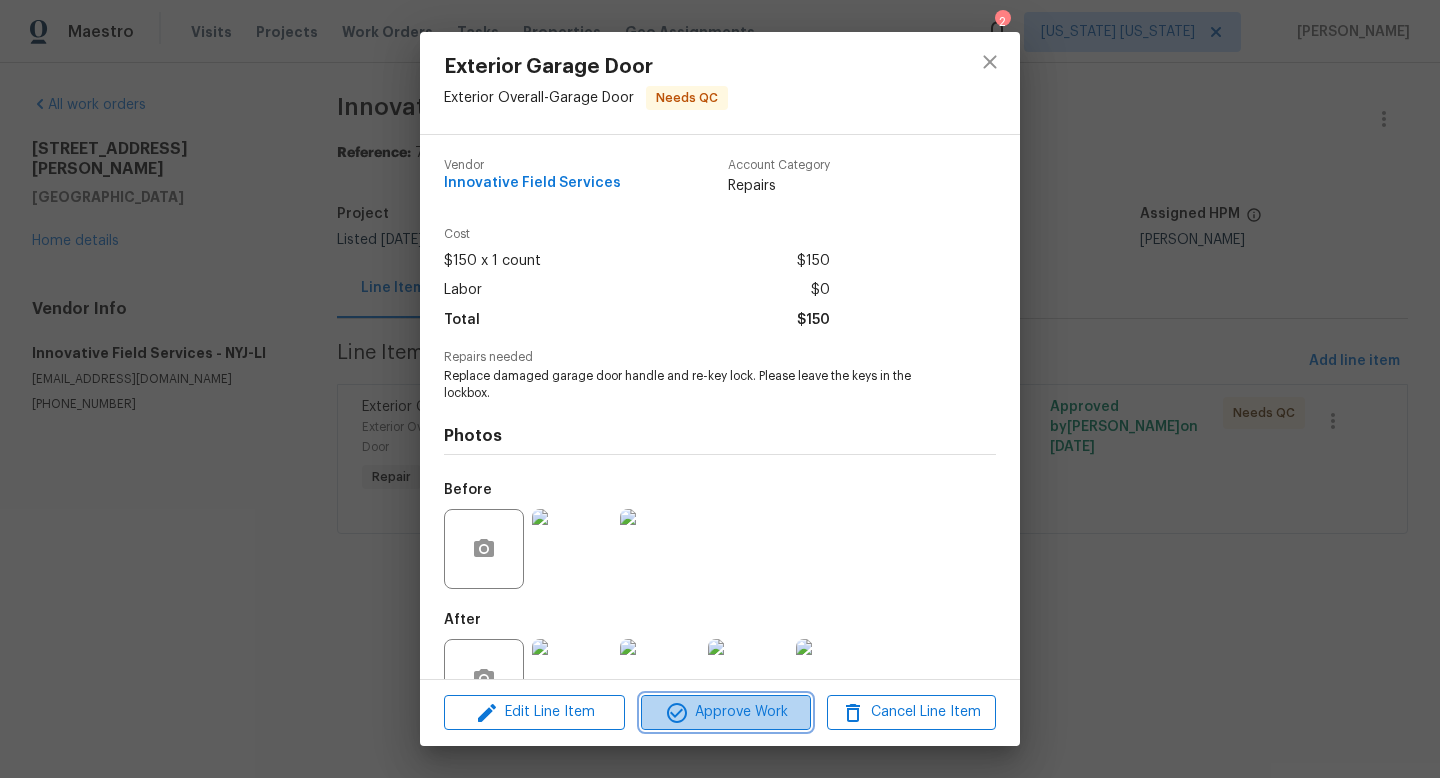 click on "Approve Work" at bounding box center (725, 712) 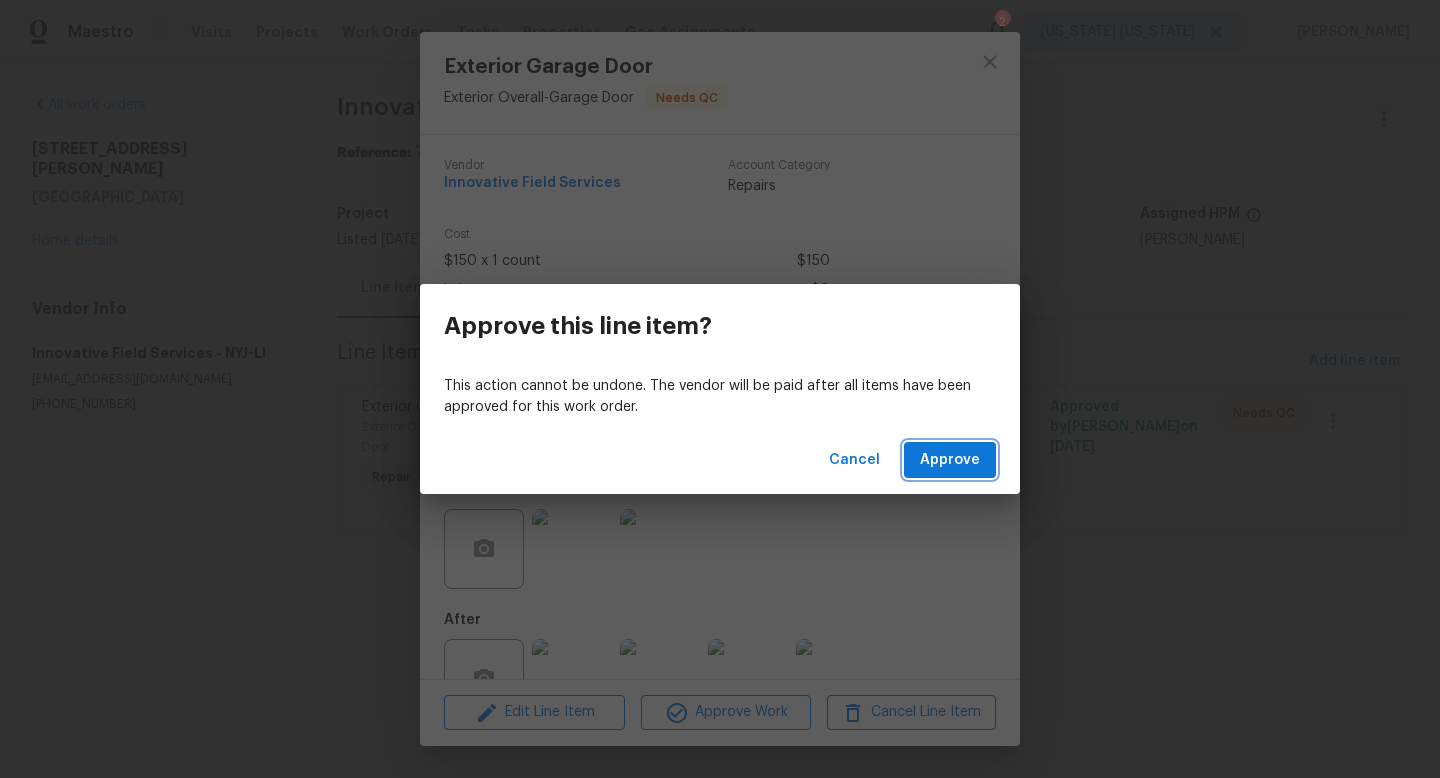 click on "Approve" at bounding box center (950, 460) 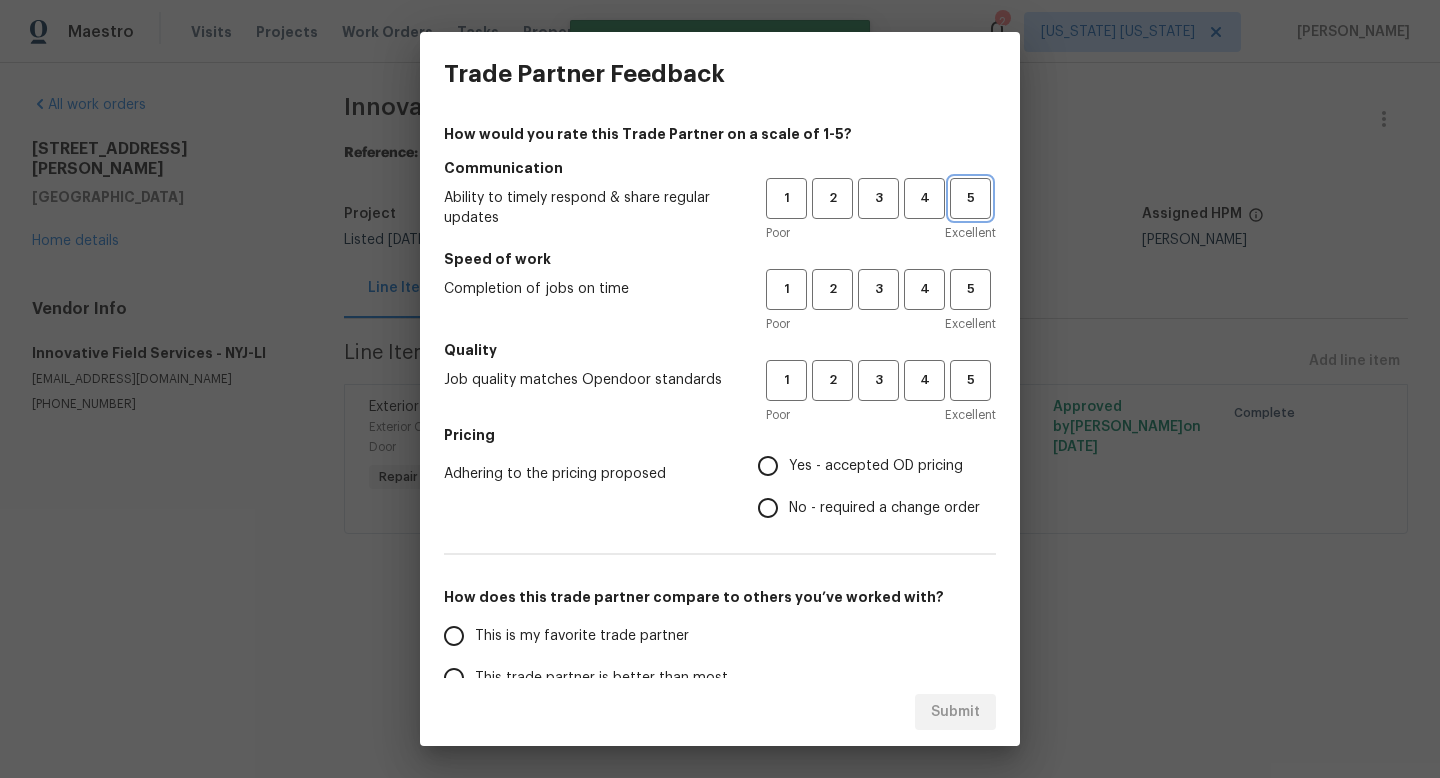 click on "5" at bounding box center [970, 198] 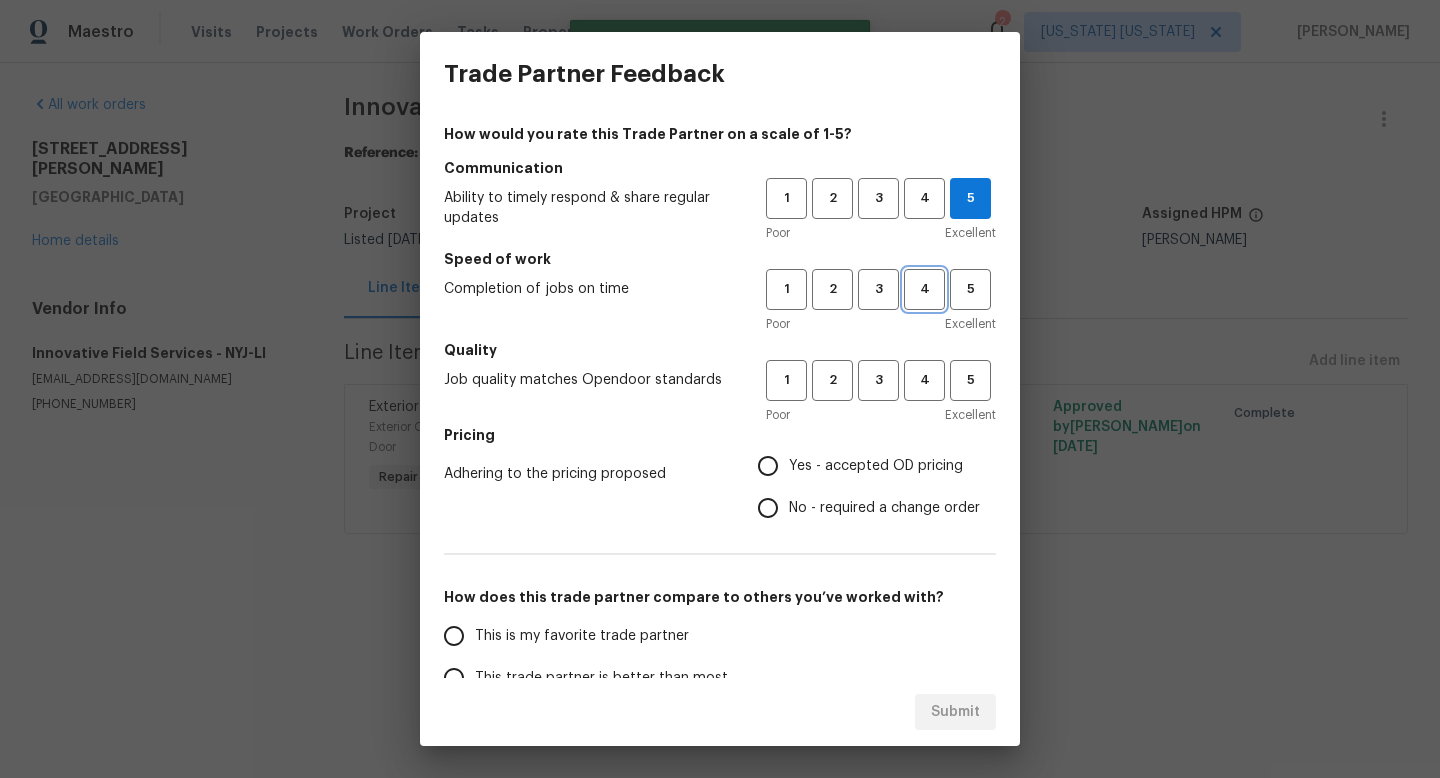 click on "4" at bounding box center (924, 289) 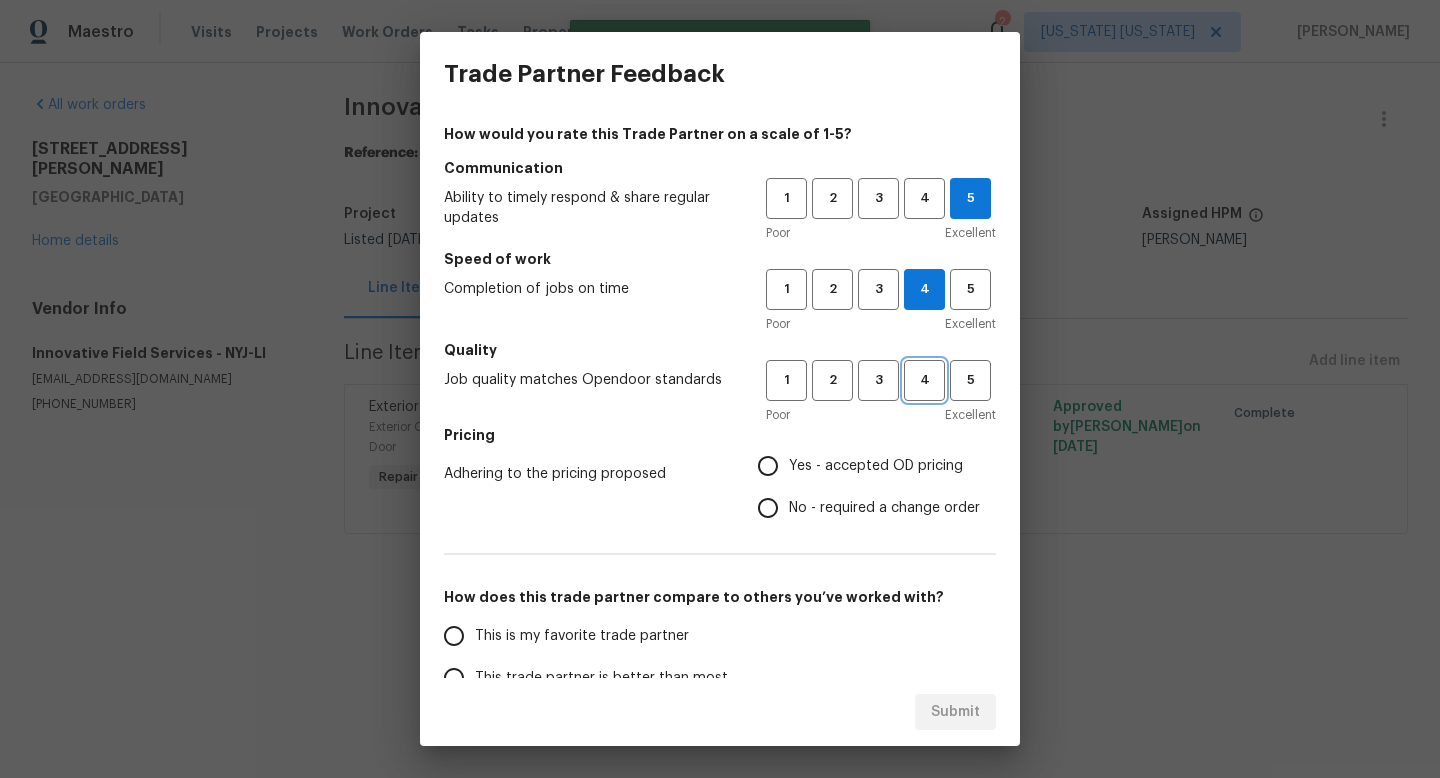 click on "4" at bounding box center [924, 380] 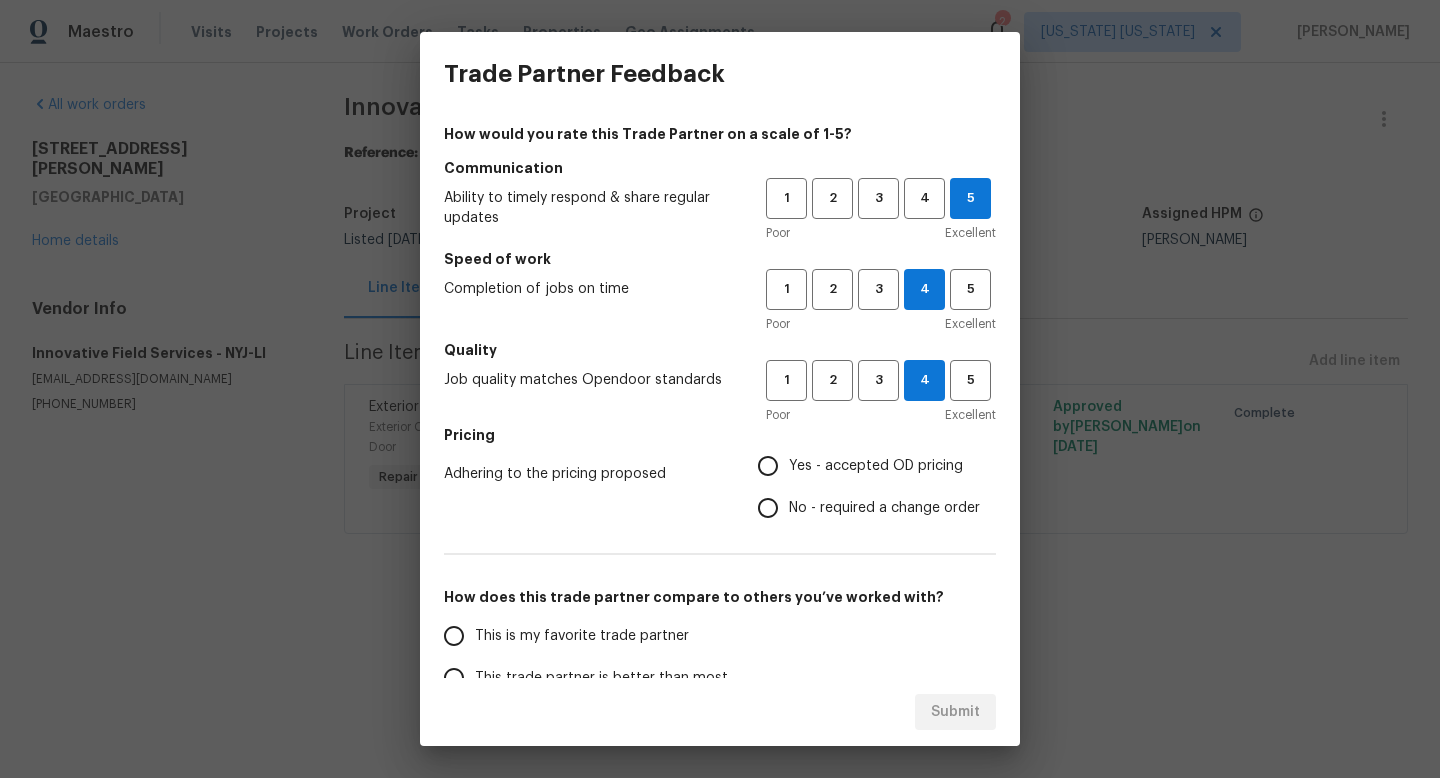 click on "Yes - accepted OD pricing" at bounding box center [876, 466] 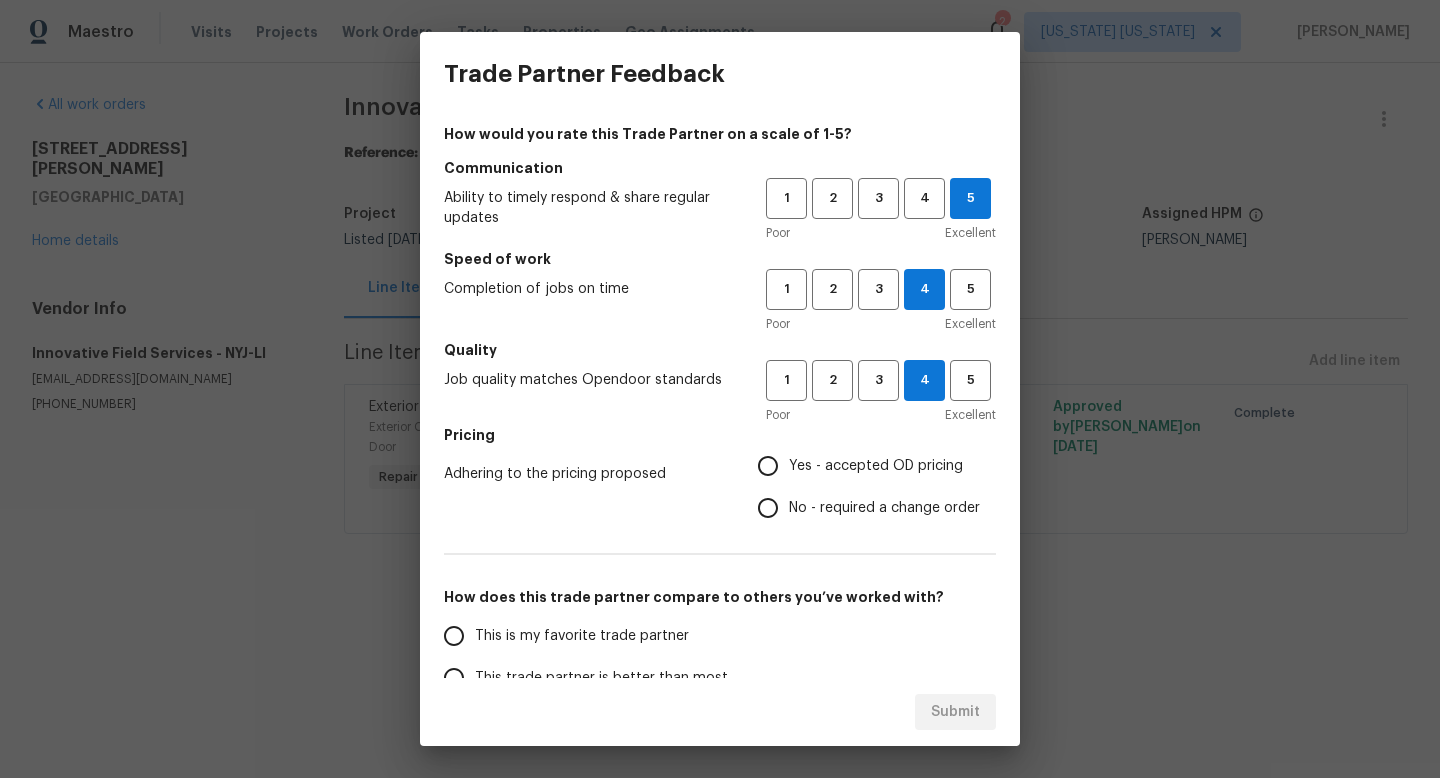 click on "Yes - accepted OD pricing" at bounding box center [768, 466] 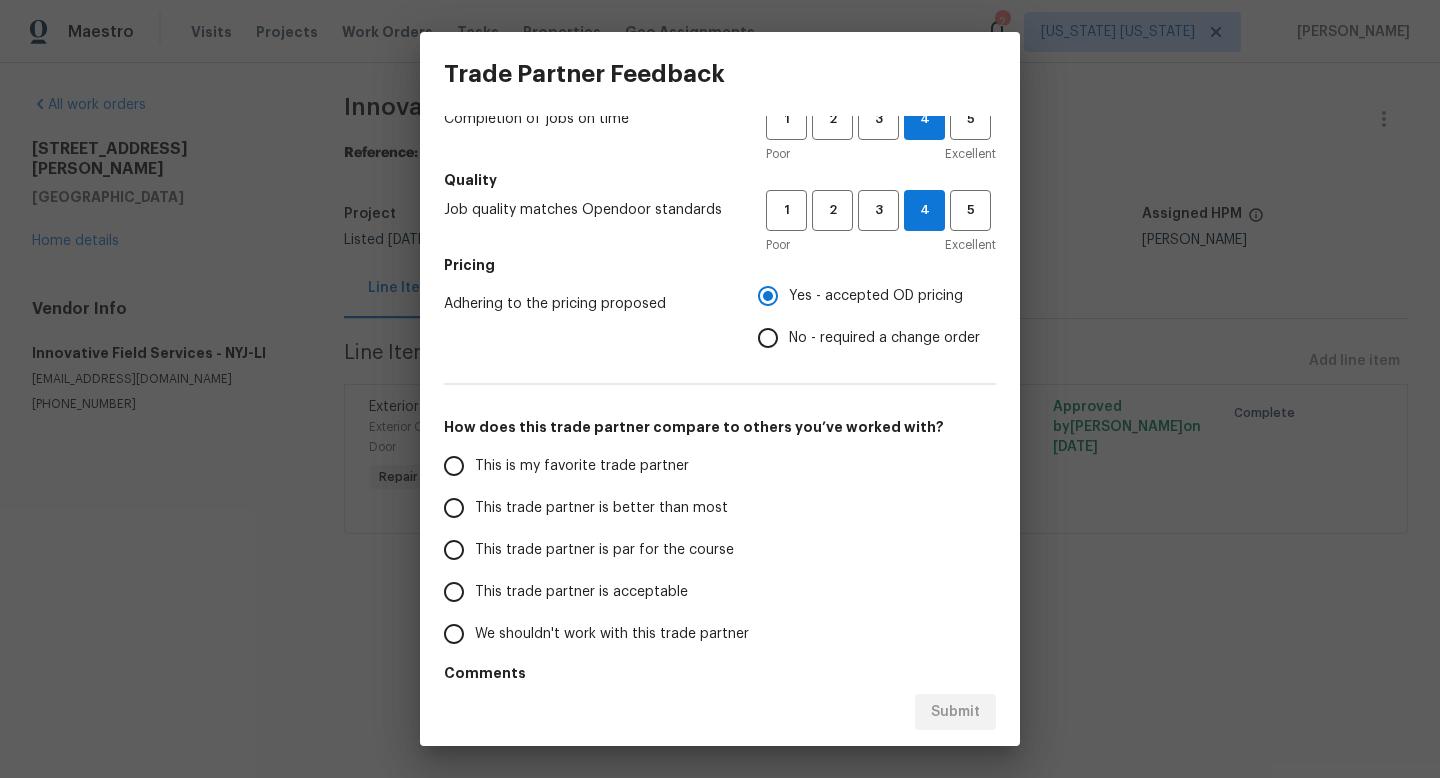 scroll, scrollTop: 171, scrollLeft: 0, axis: vertical 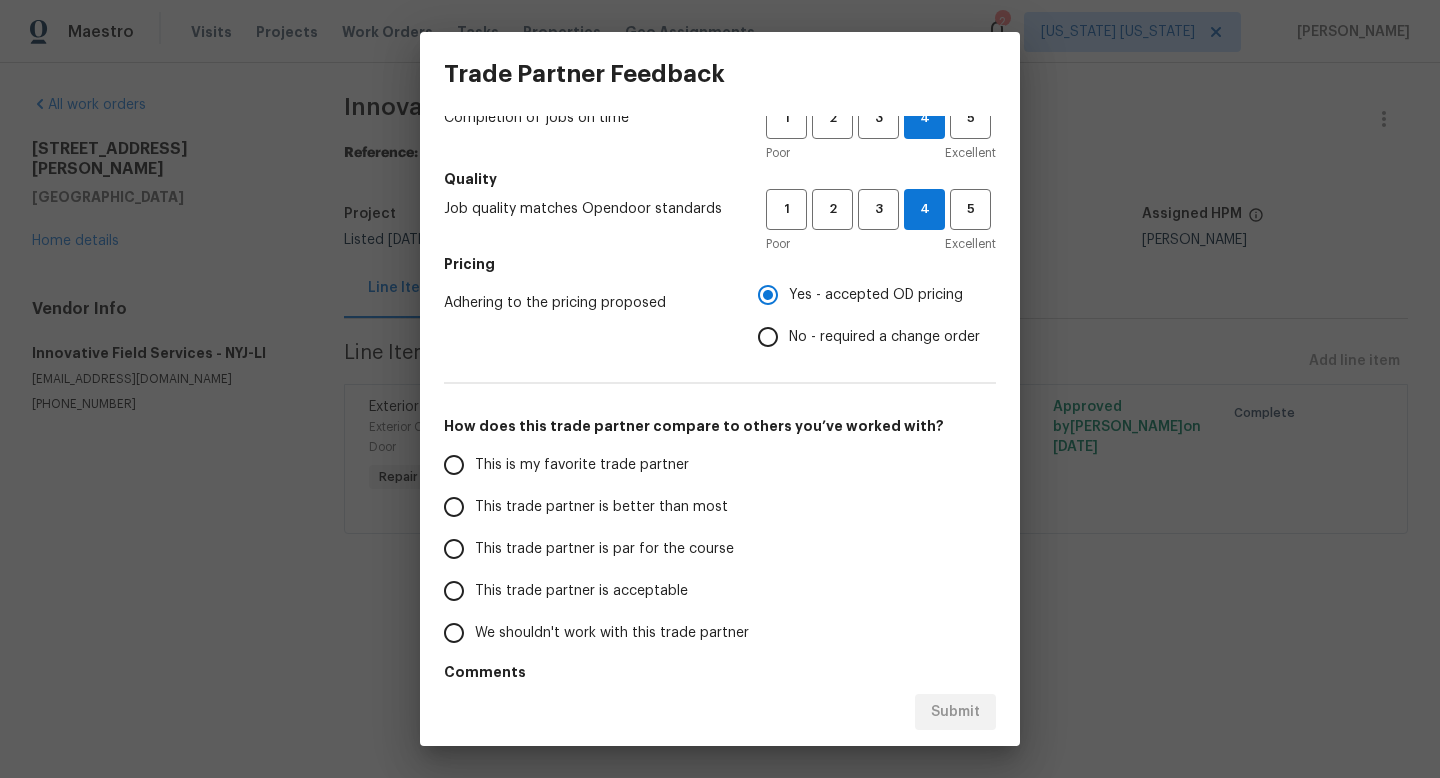 click on "This trade partner is better than most" at bounding box center (601, 507) 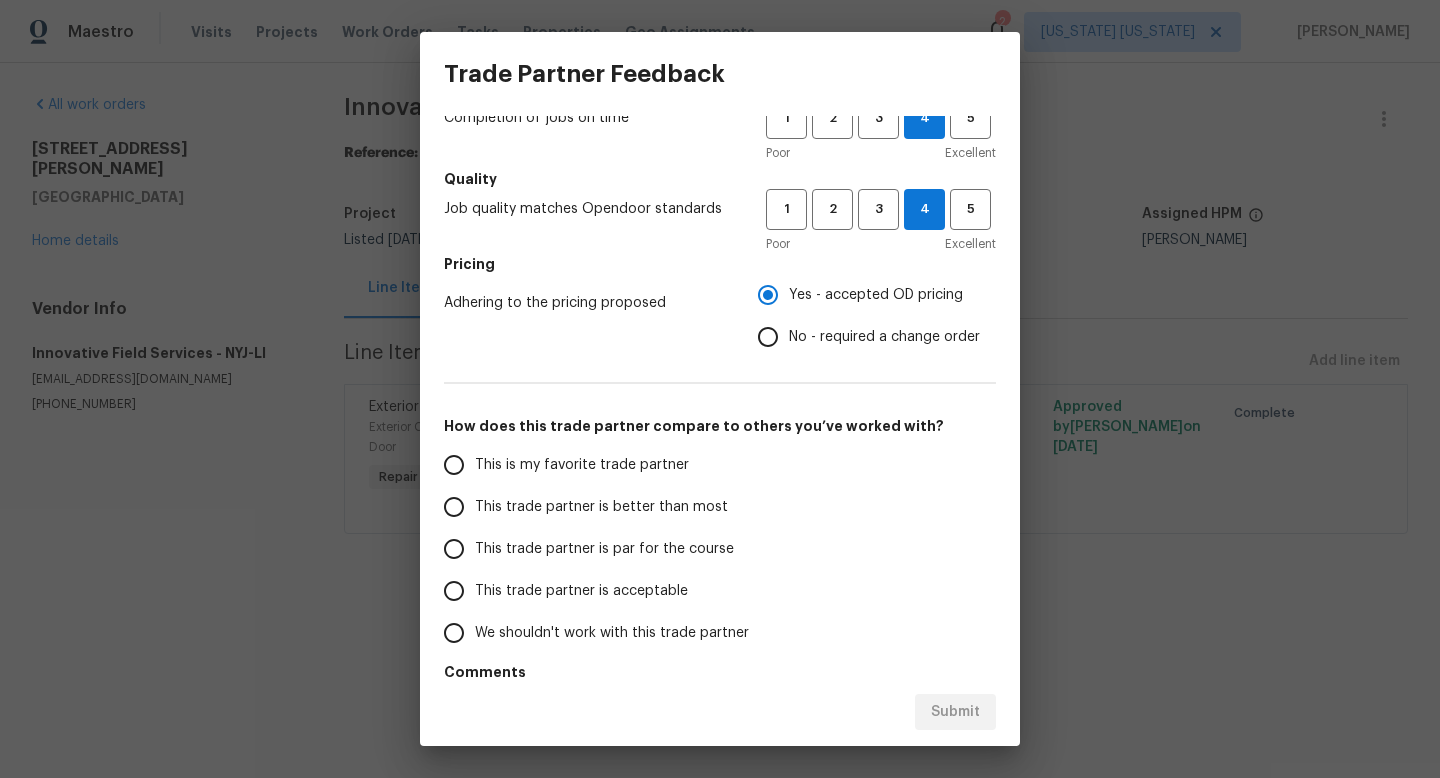 click on "This trade partner is better than most" at bounding box center [454, 507] 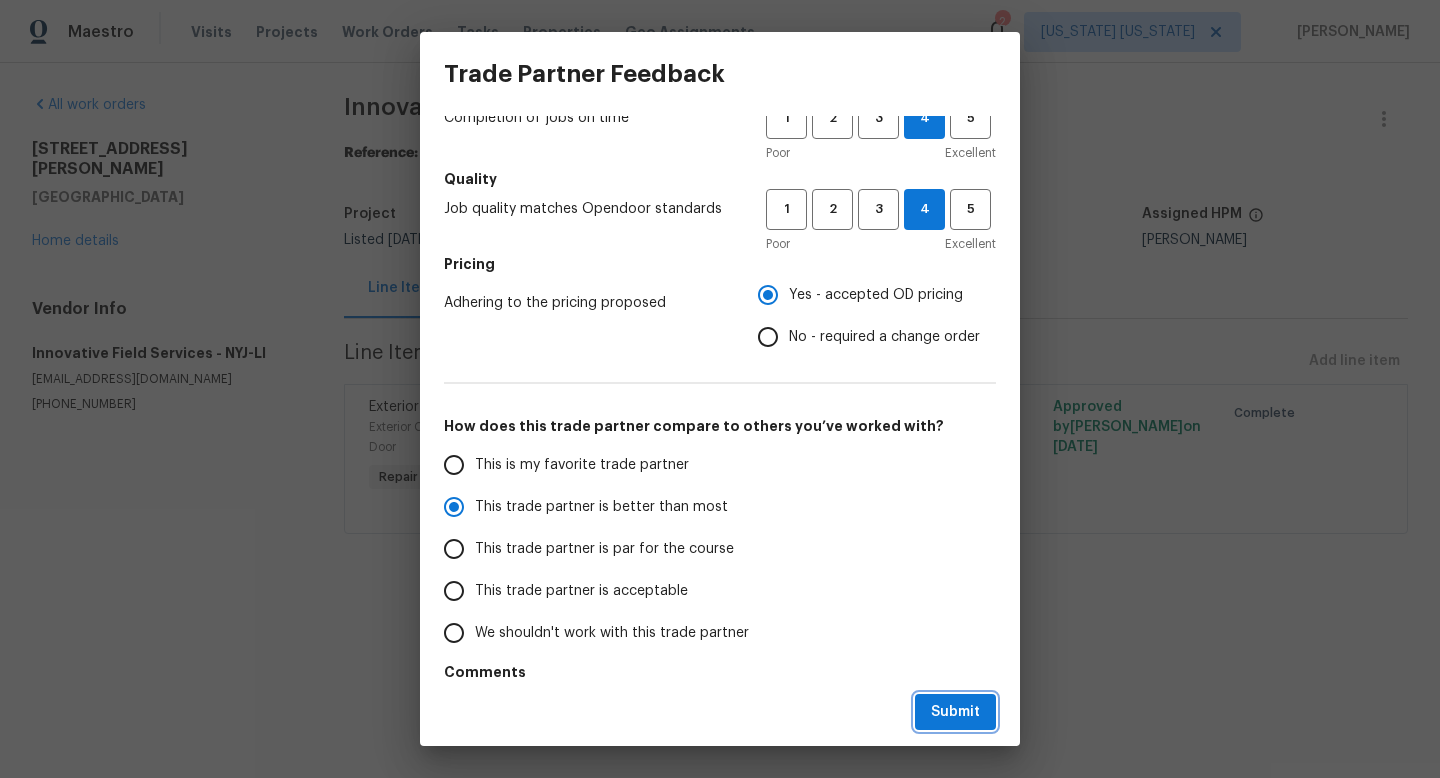 click on "Submit" at bounding box center (955, 712) 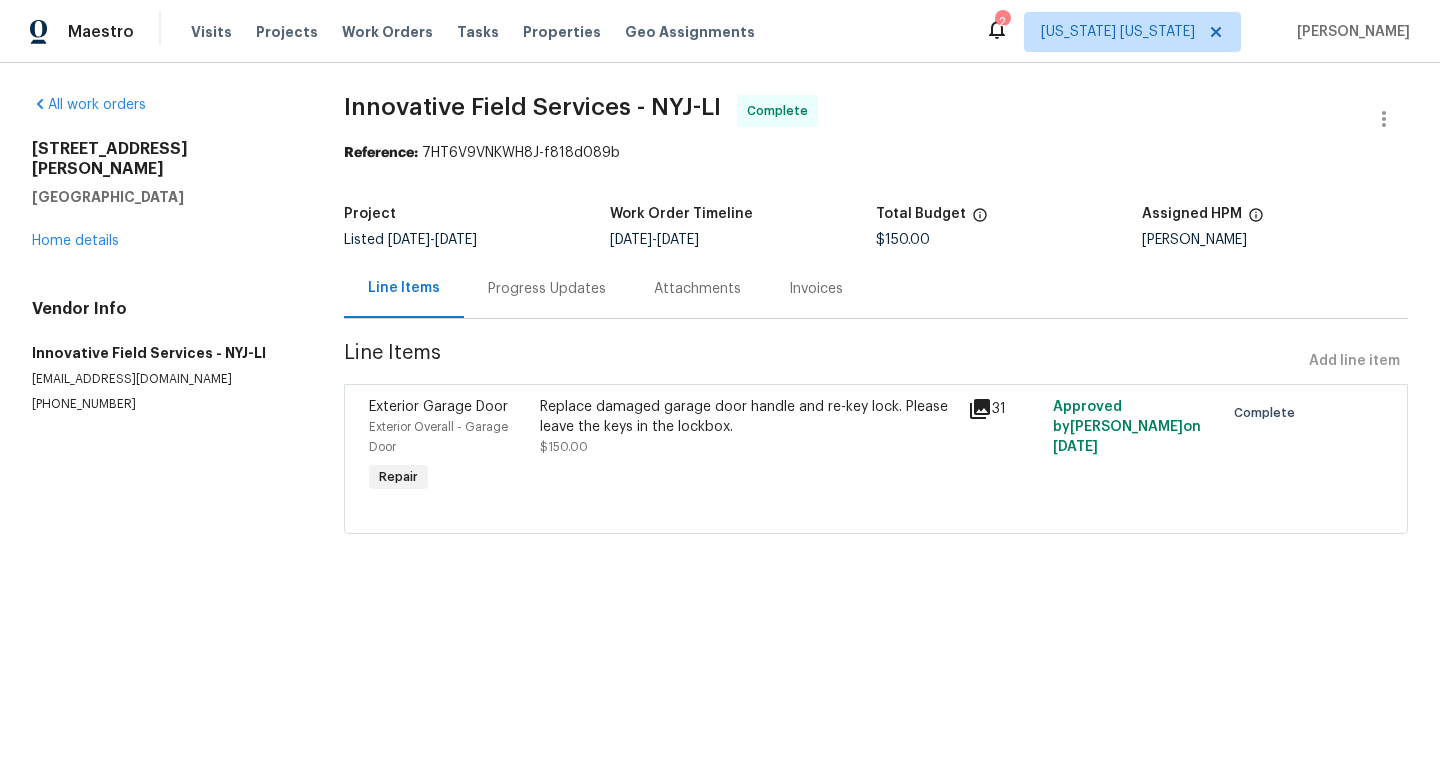radio on "false" 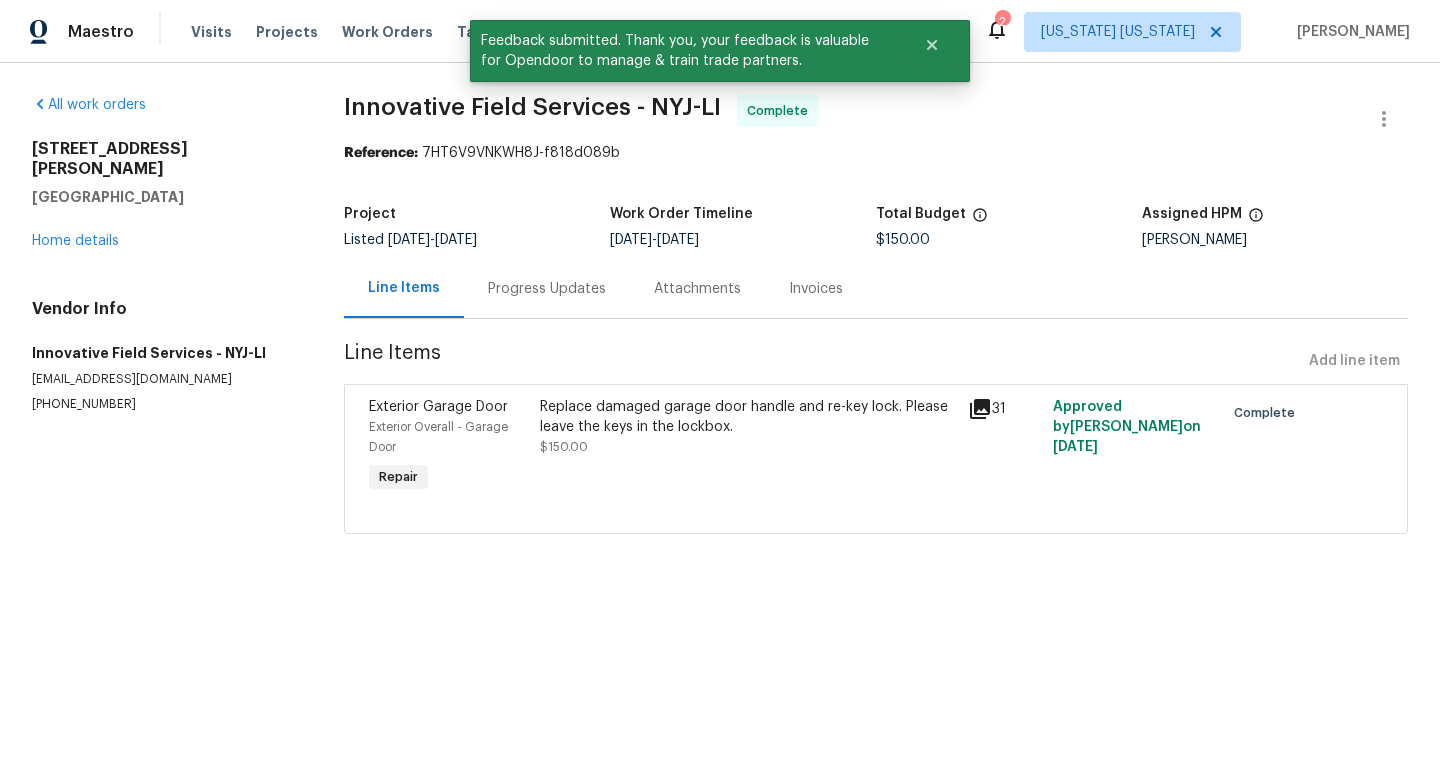 click on "63 Brendan Ave Massapequa Park, NY 11762 Home details" at bounding box center (164, 195) 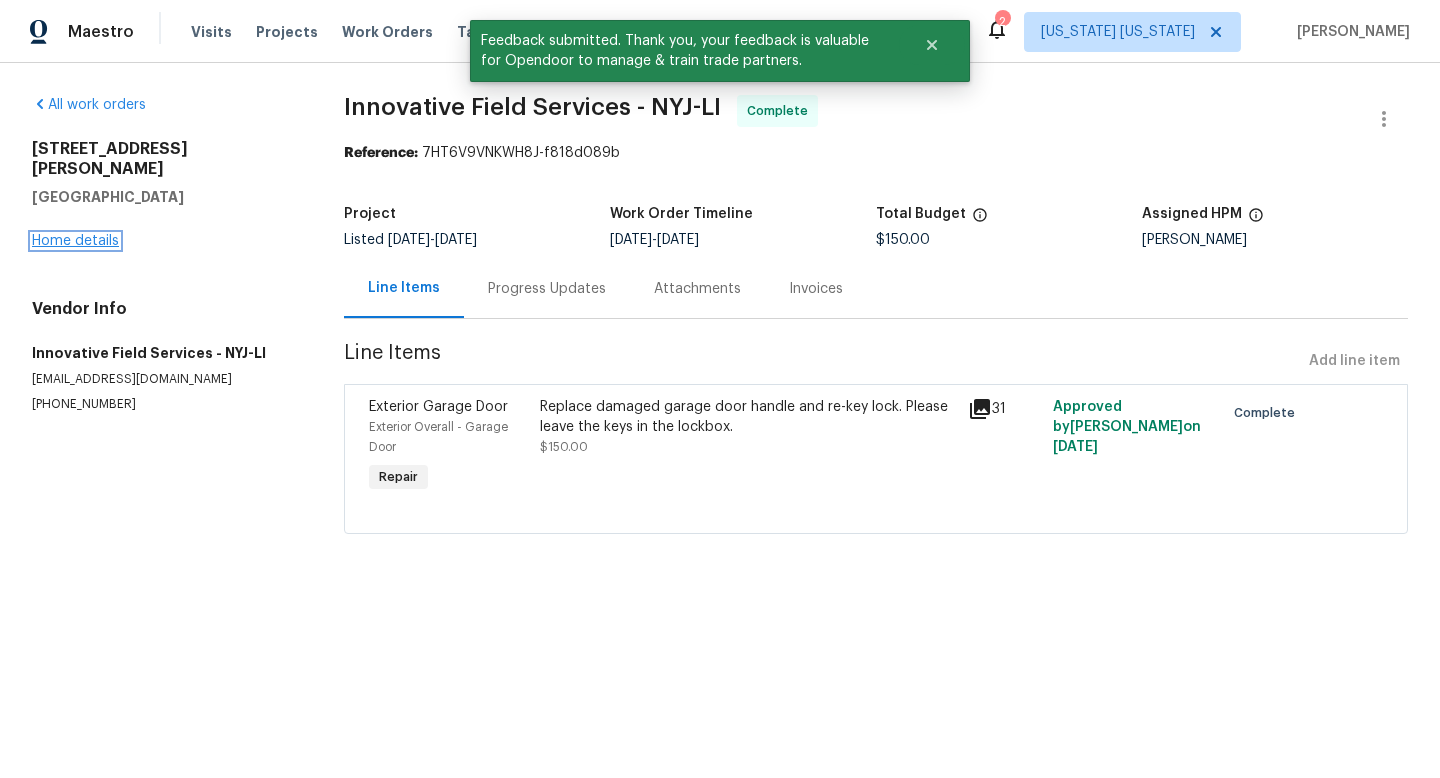 click on "Home details" at bounding box center (75, 241) 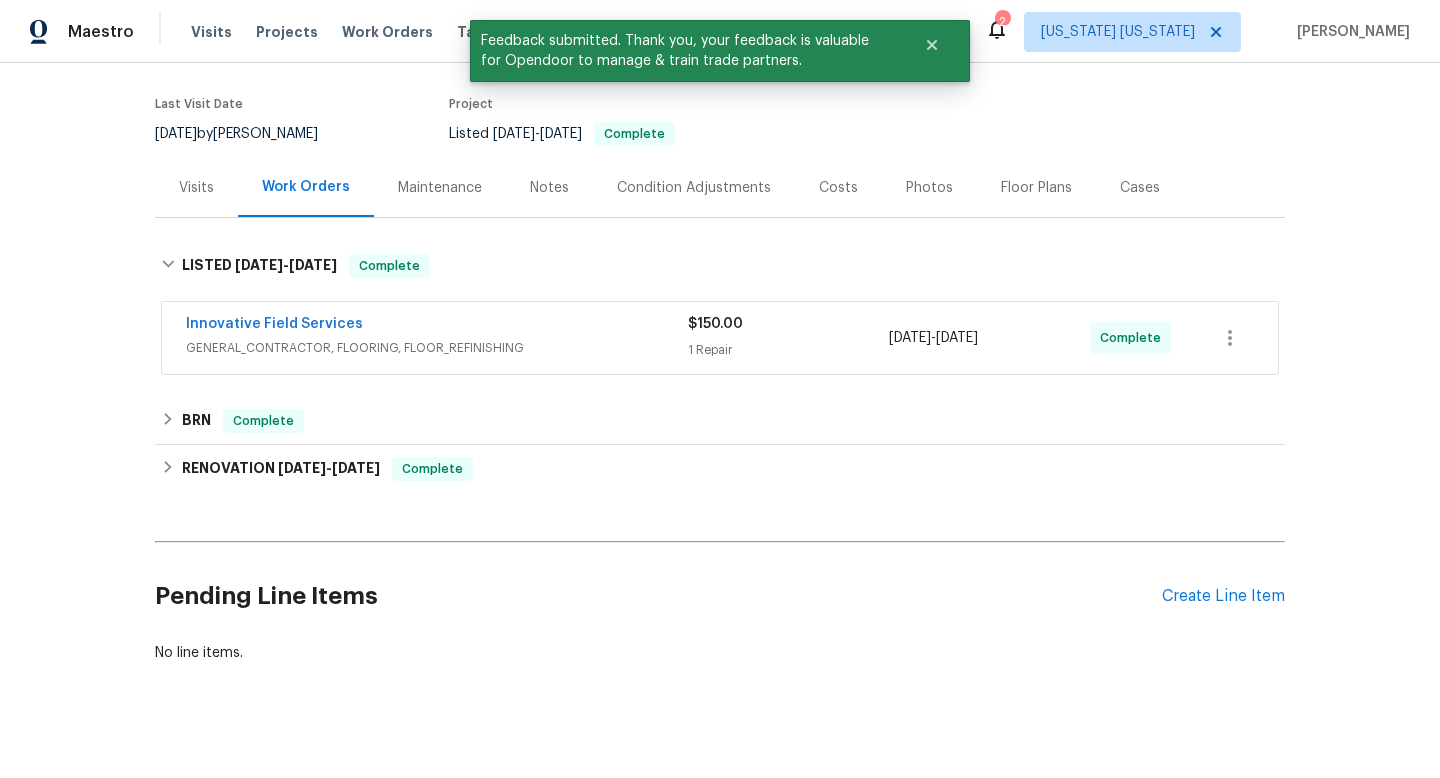 scroll, scrollTop: 181, scrollLeft: 0, axis: vertical 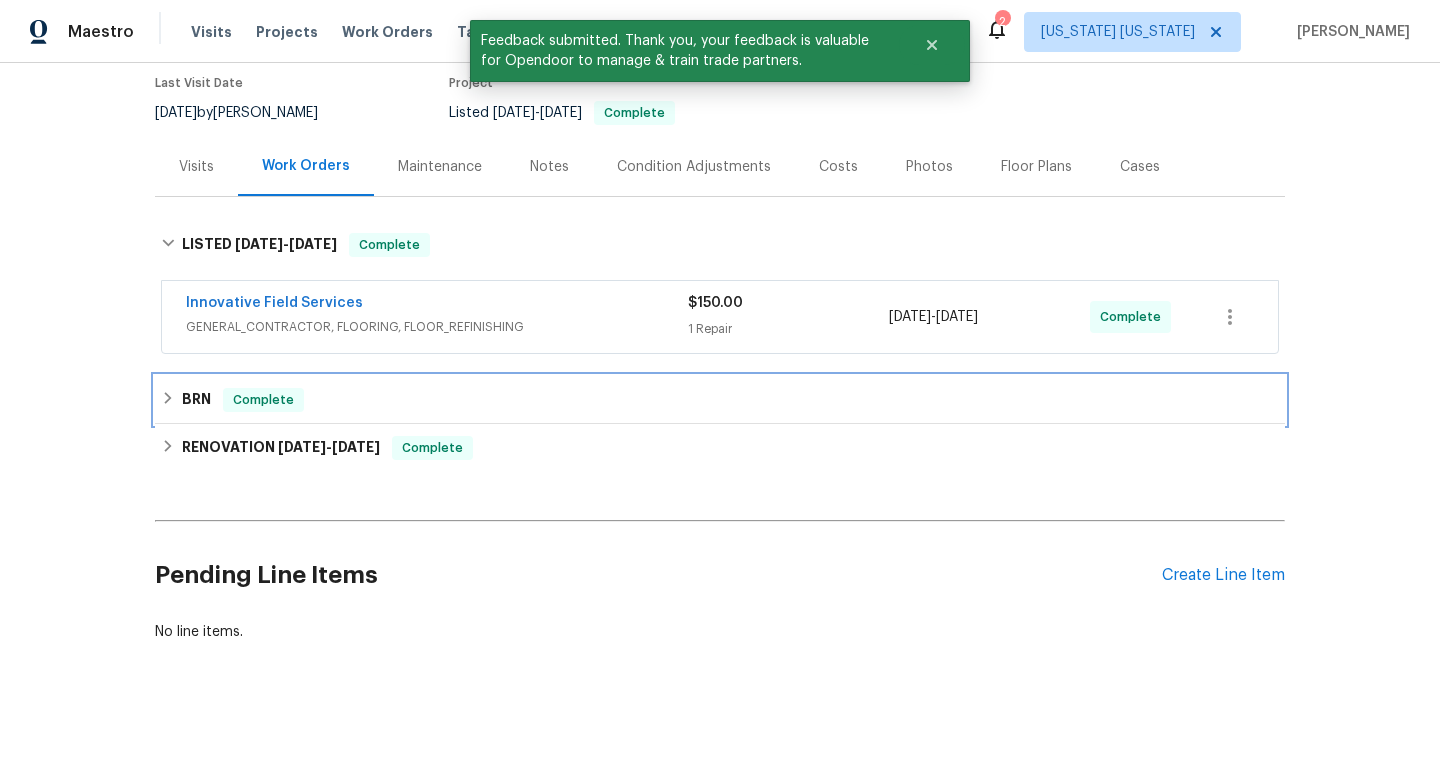 click on "Complete" at bounding box center [263, 400] 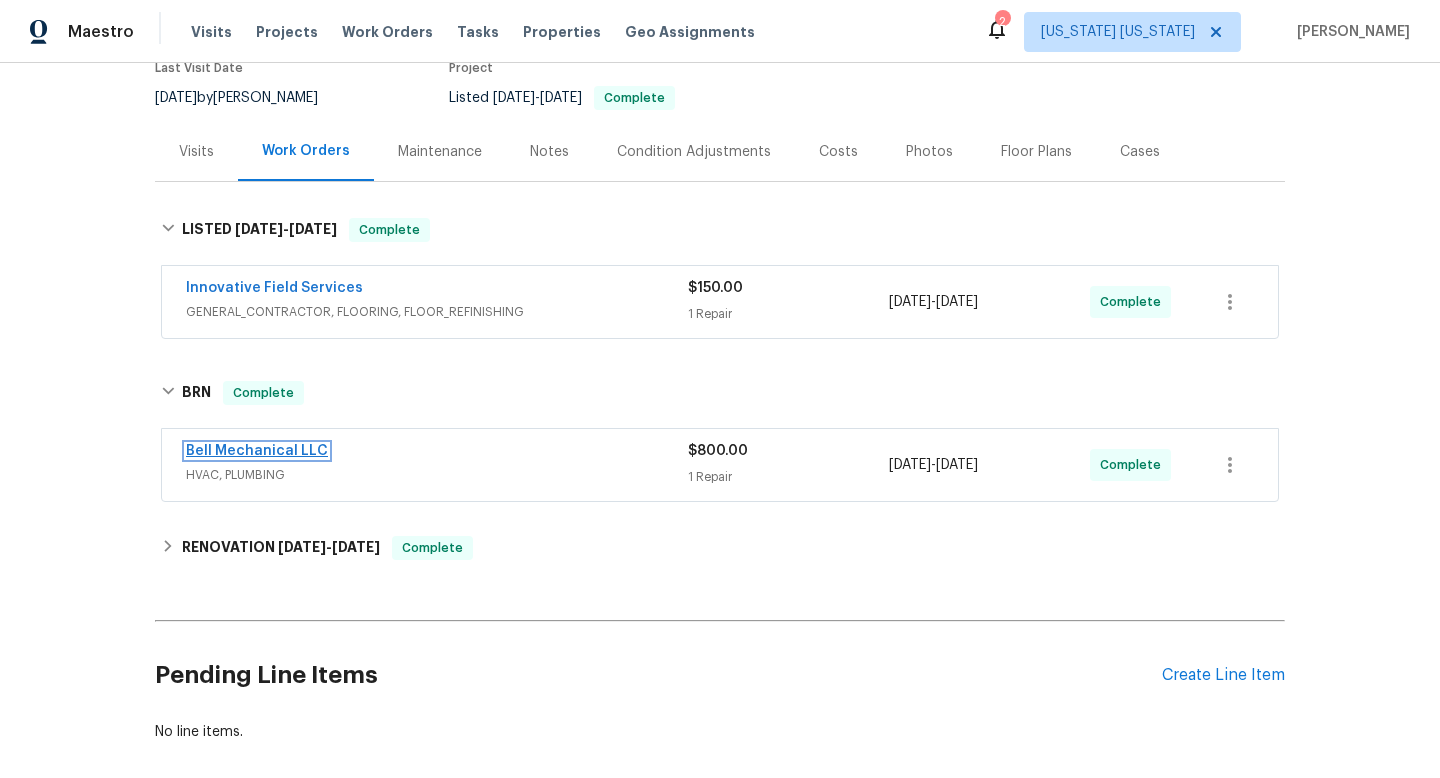 click on "Bell Mechanical LLC" at bounding box center [257, 451] 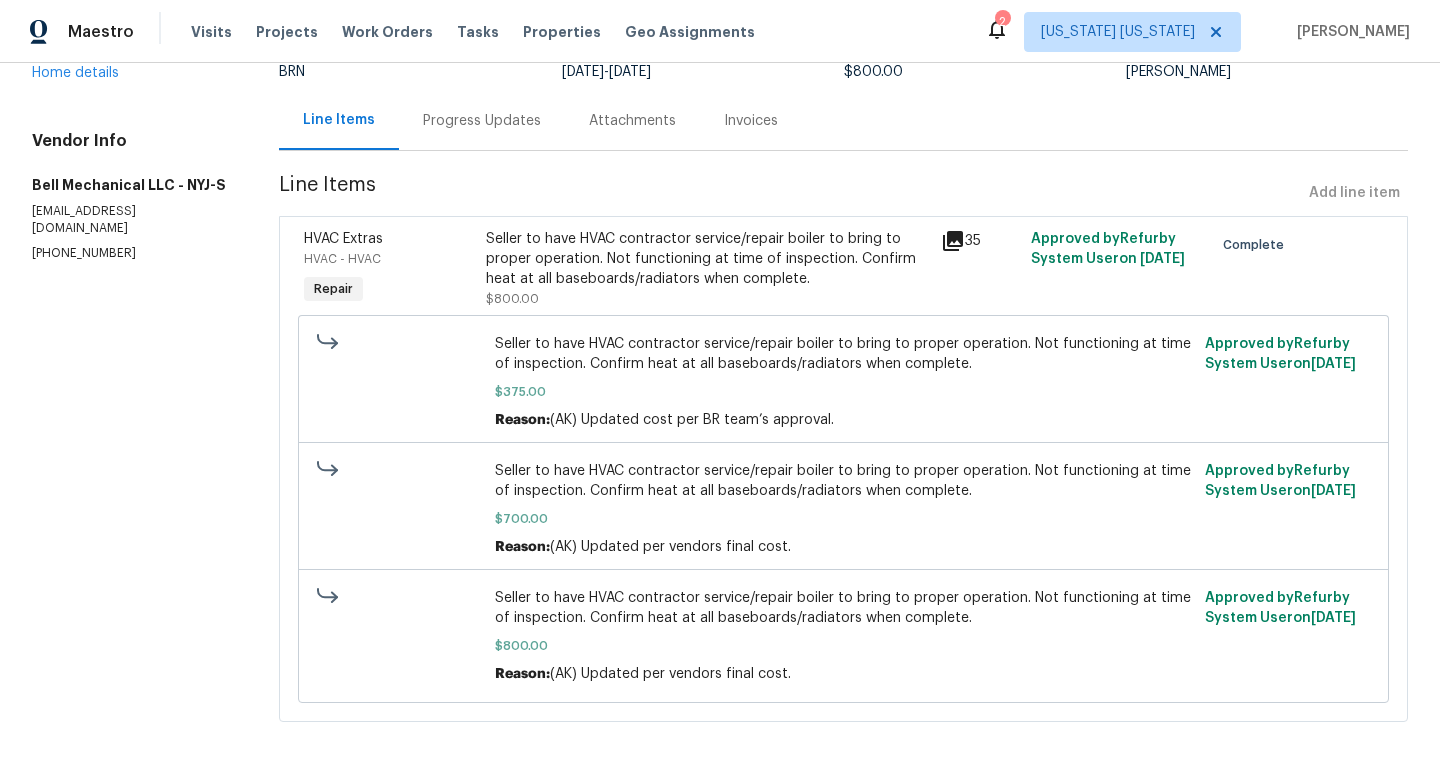 scroll, scrollTop: 0, scrollLeft: 0, axis: both 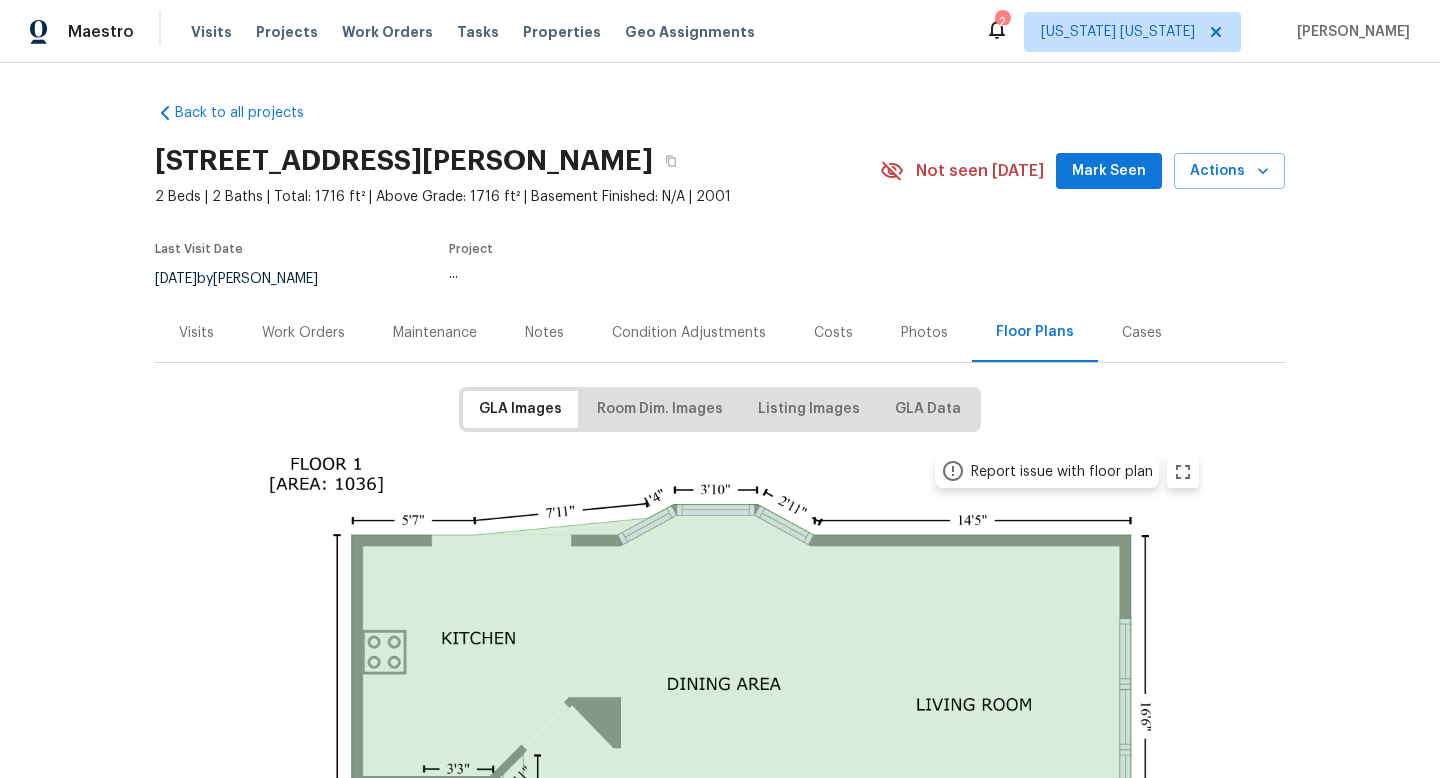 click on "Work Orders" at bounding box center (303, 333) 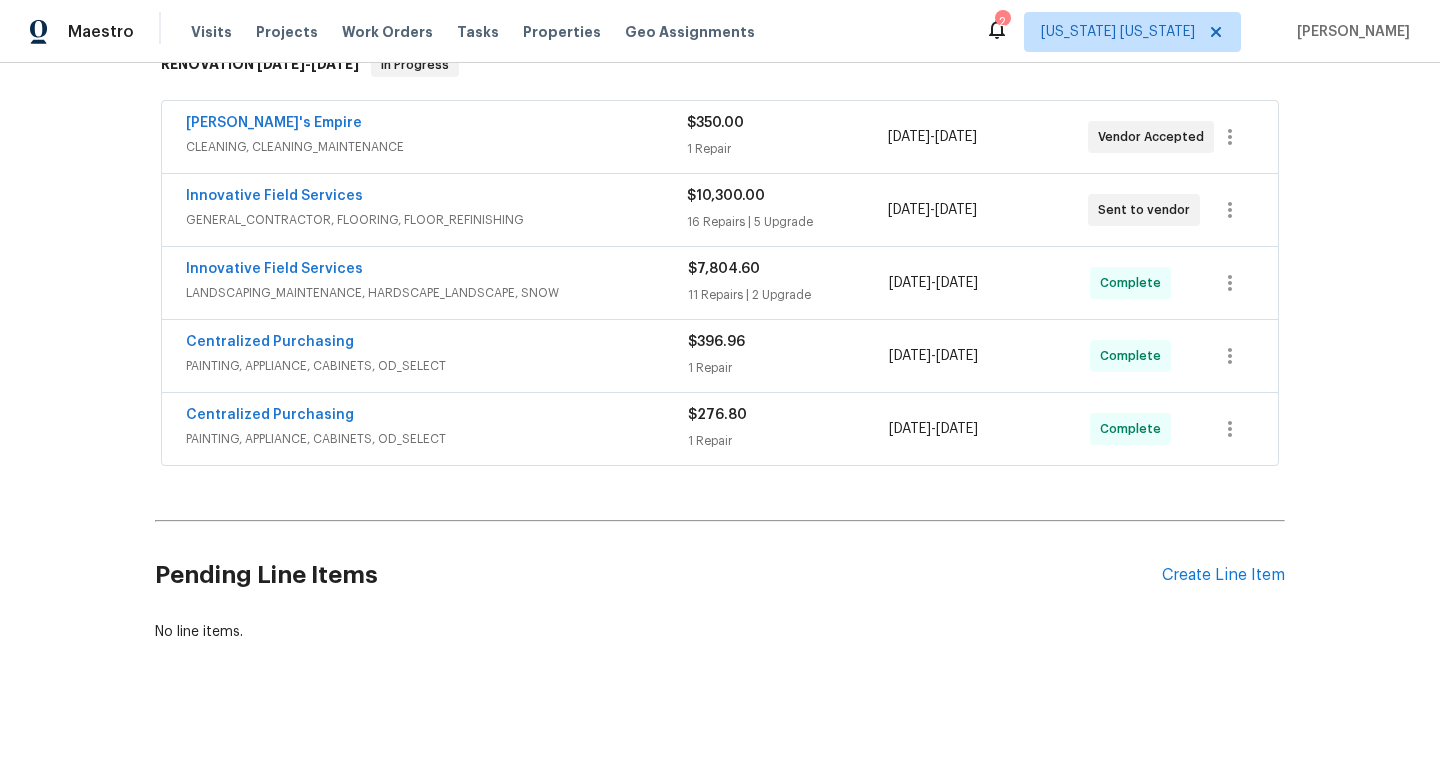 scroll, scrollTop: 361, scrollLeft: 0, axis: vertical 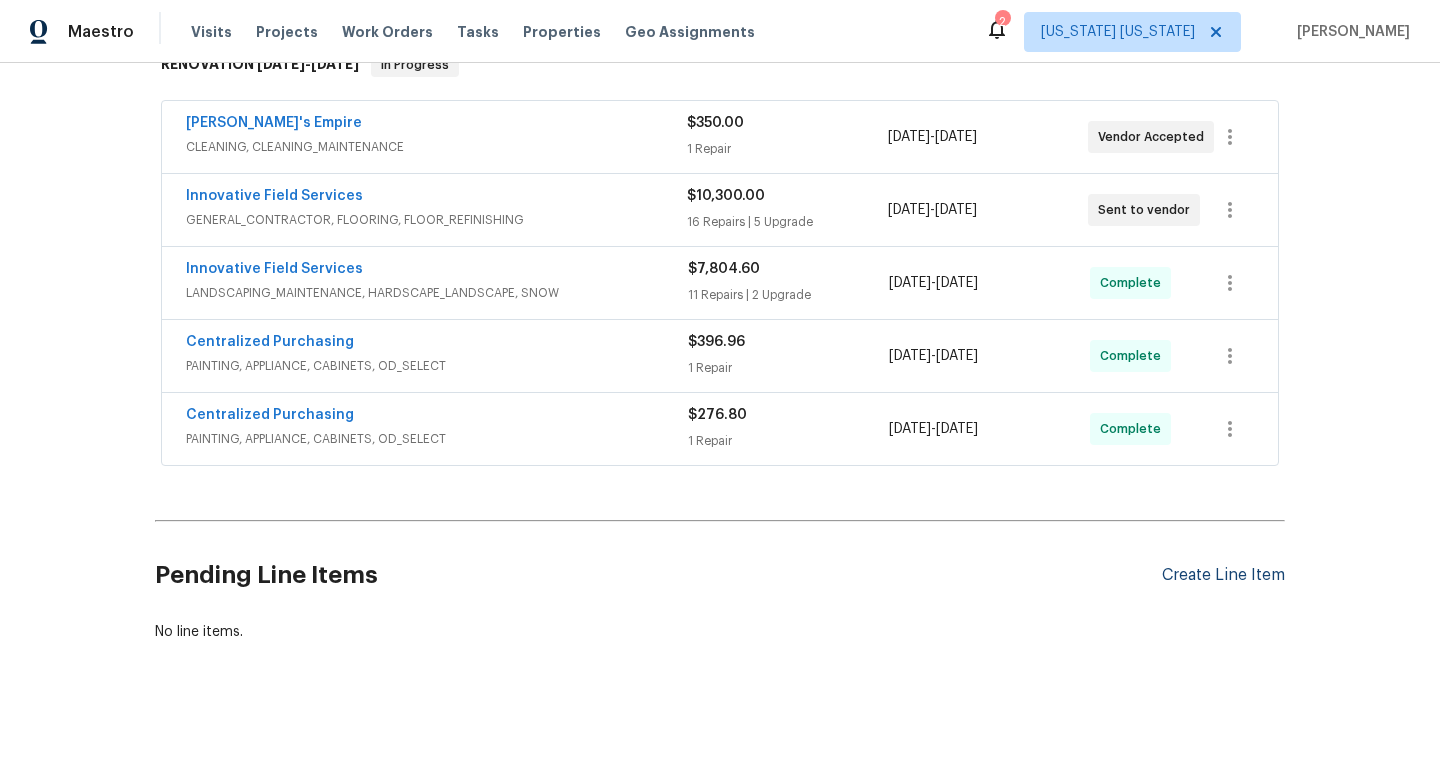click on "Create Line Item" at bounding box center [1223, 575] 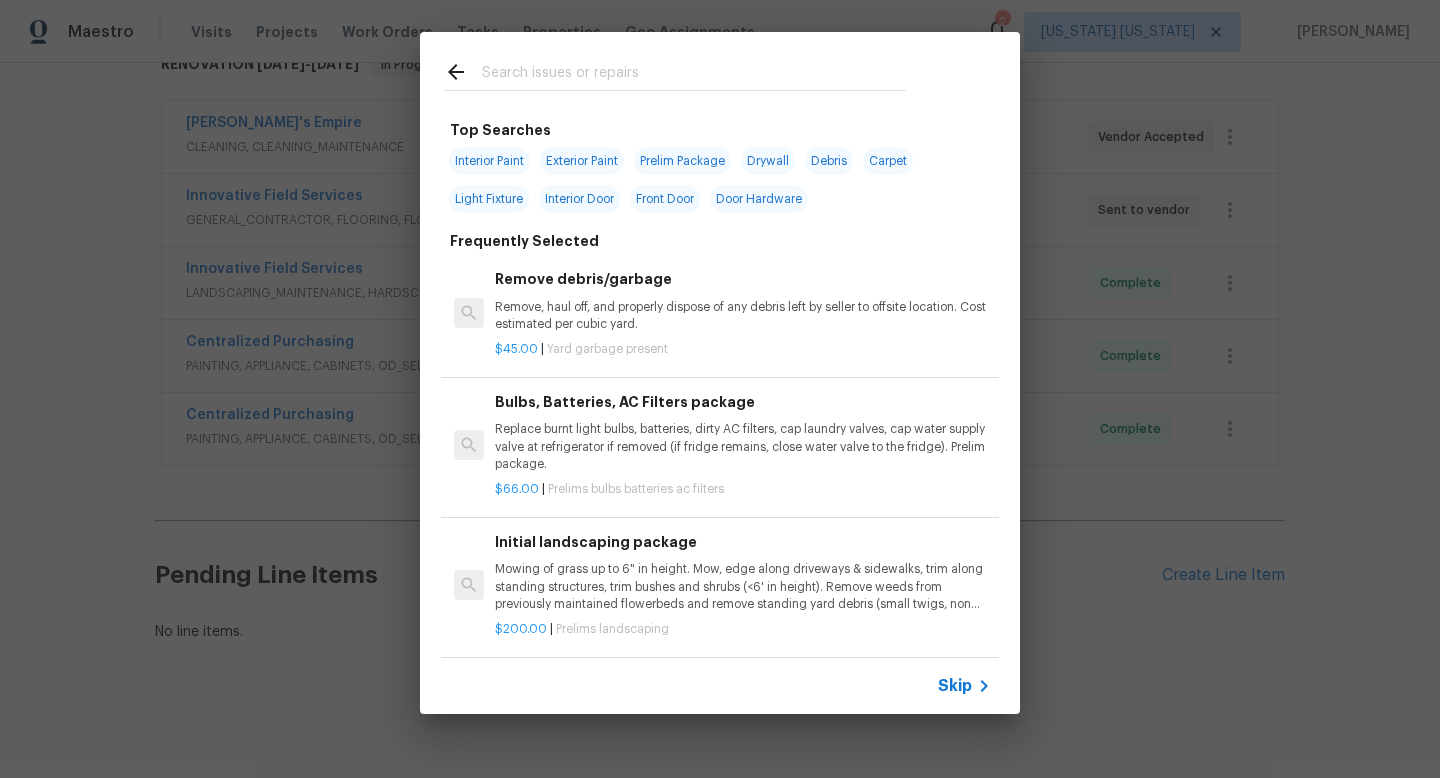 click at bounding box center (694, 75) 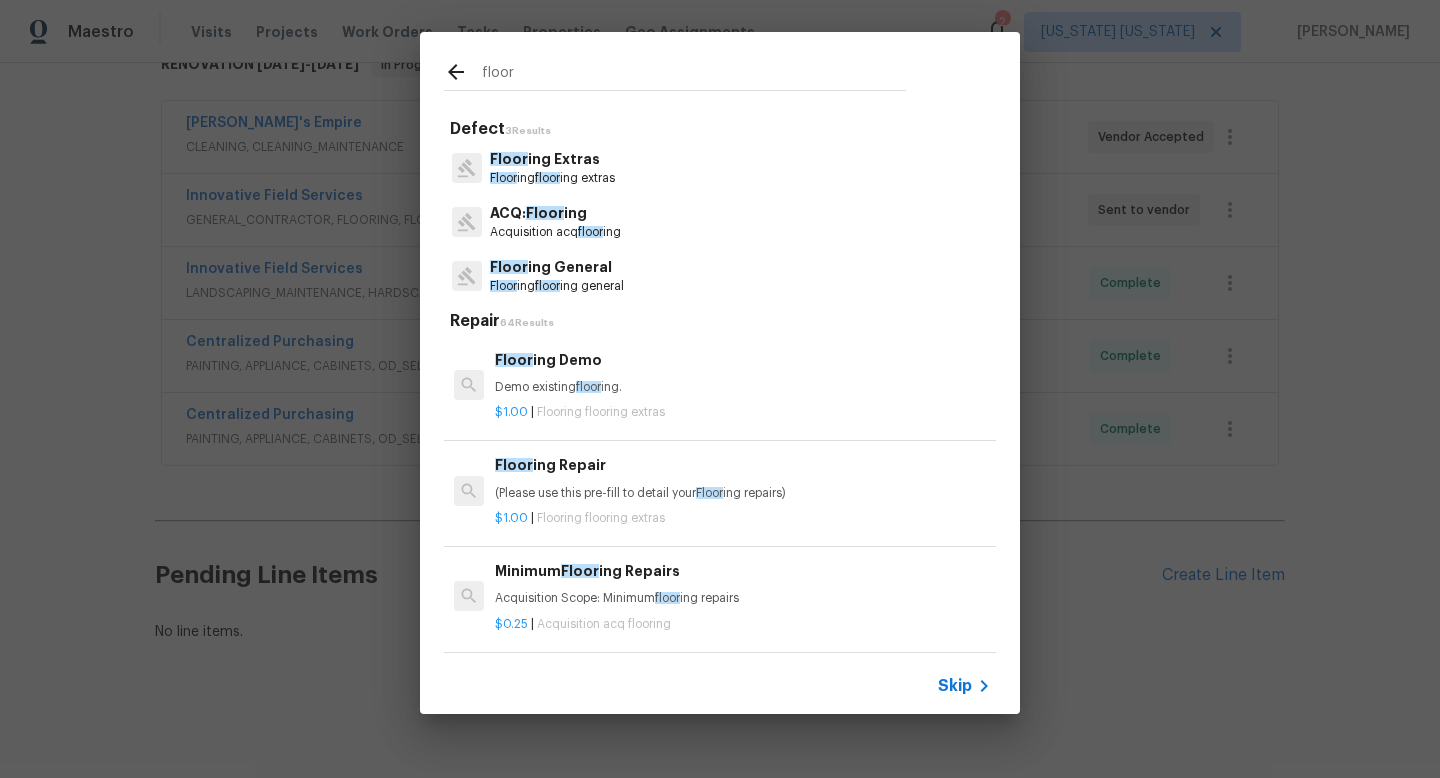 type on "floor" 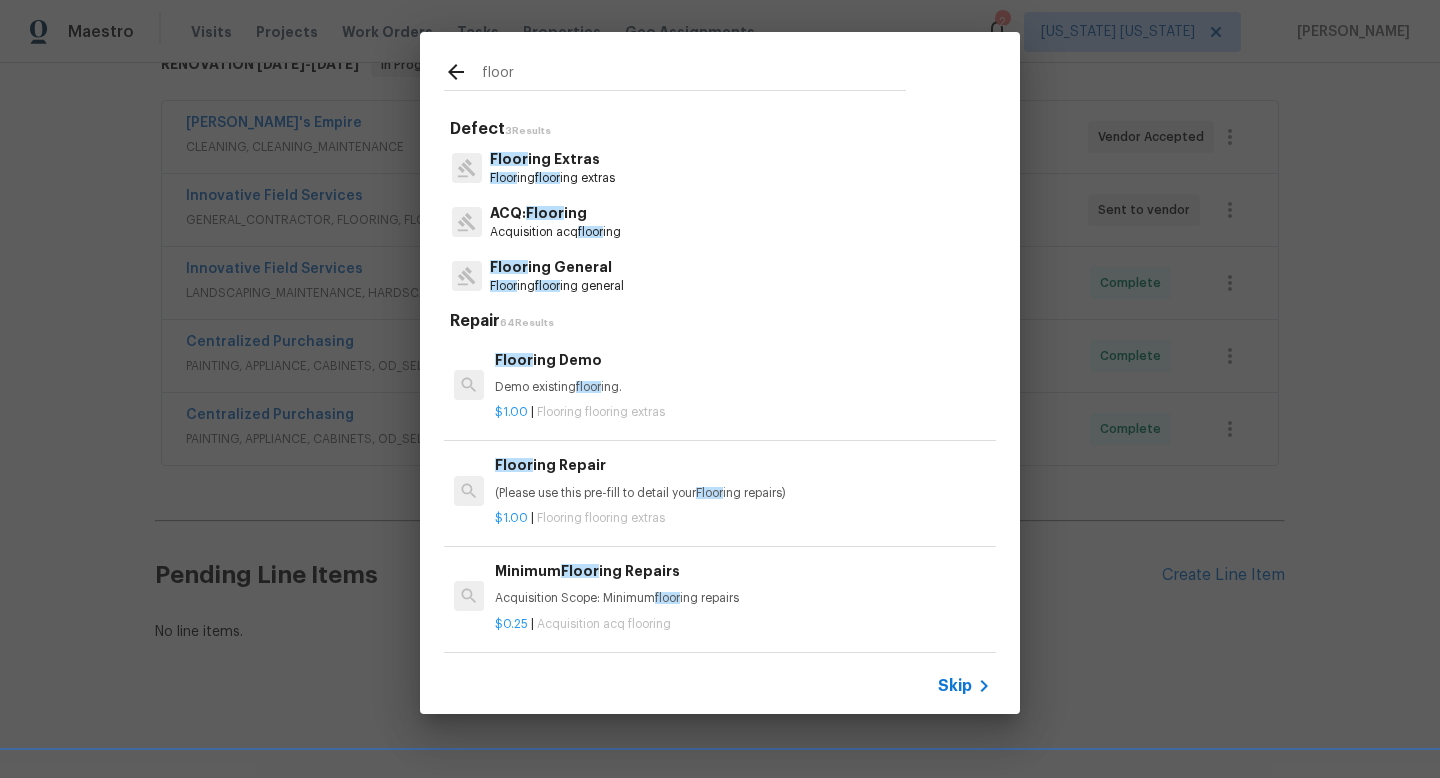 click on "Floor ing General" at bounding box center [557, 267] 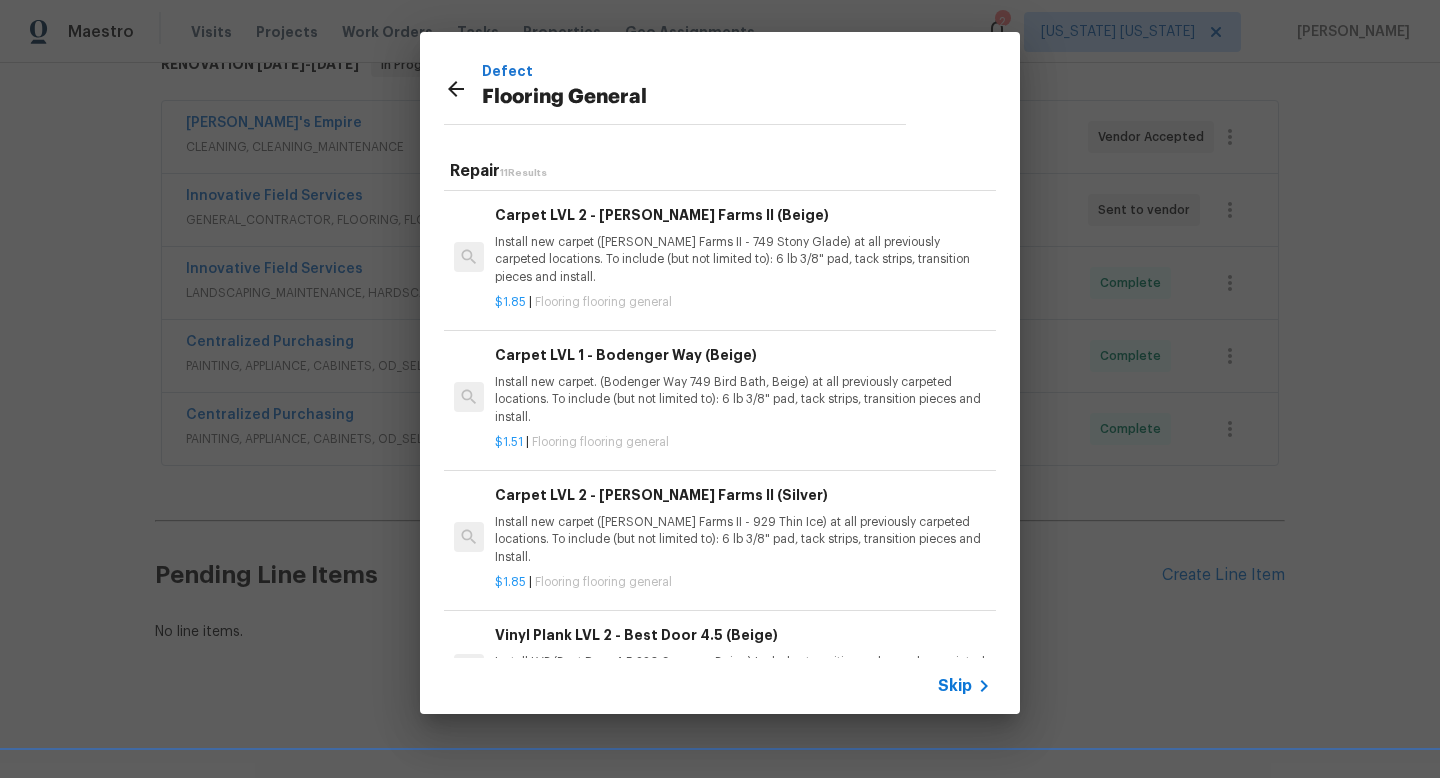scroll, scrollTop: 938, scrollLeft: 0, axis: vertical 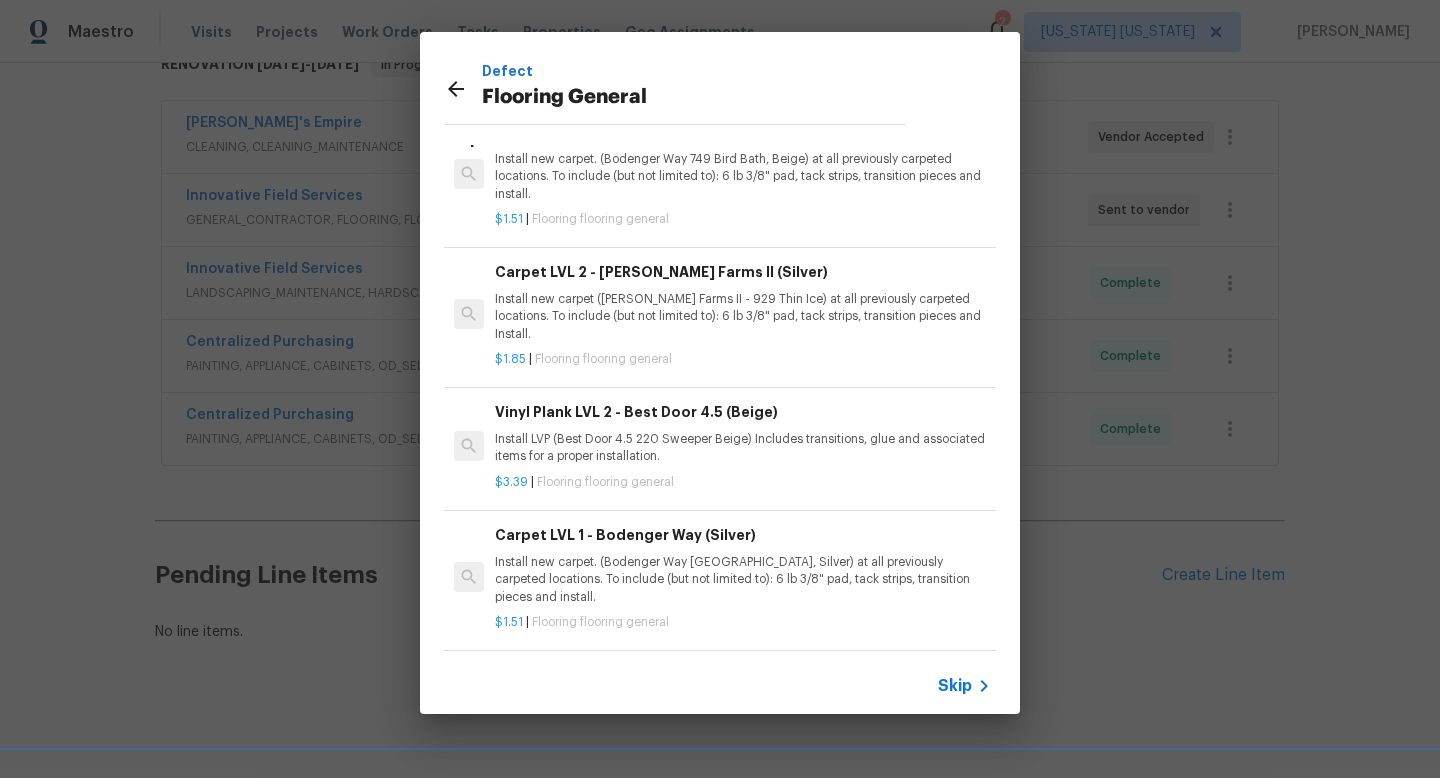 click on "Vinyl Plank LVL 2 - Best Door 4.5 (Beige)" at bounding box center (743, 412) 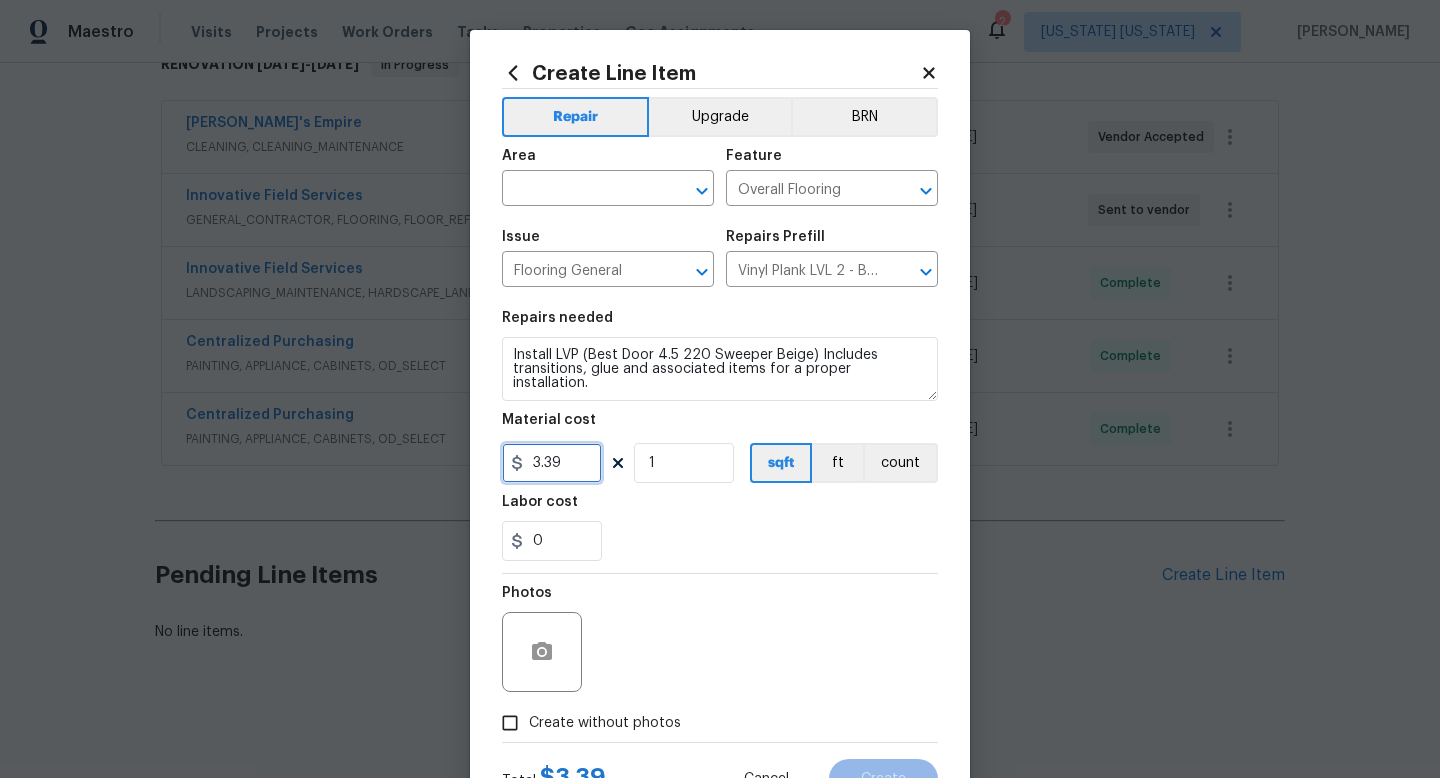 drag, startPoint x: 568, startPoint y: 454, endPoint x: 487, endPoint y: 456, distance: 81.02469 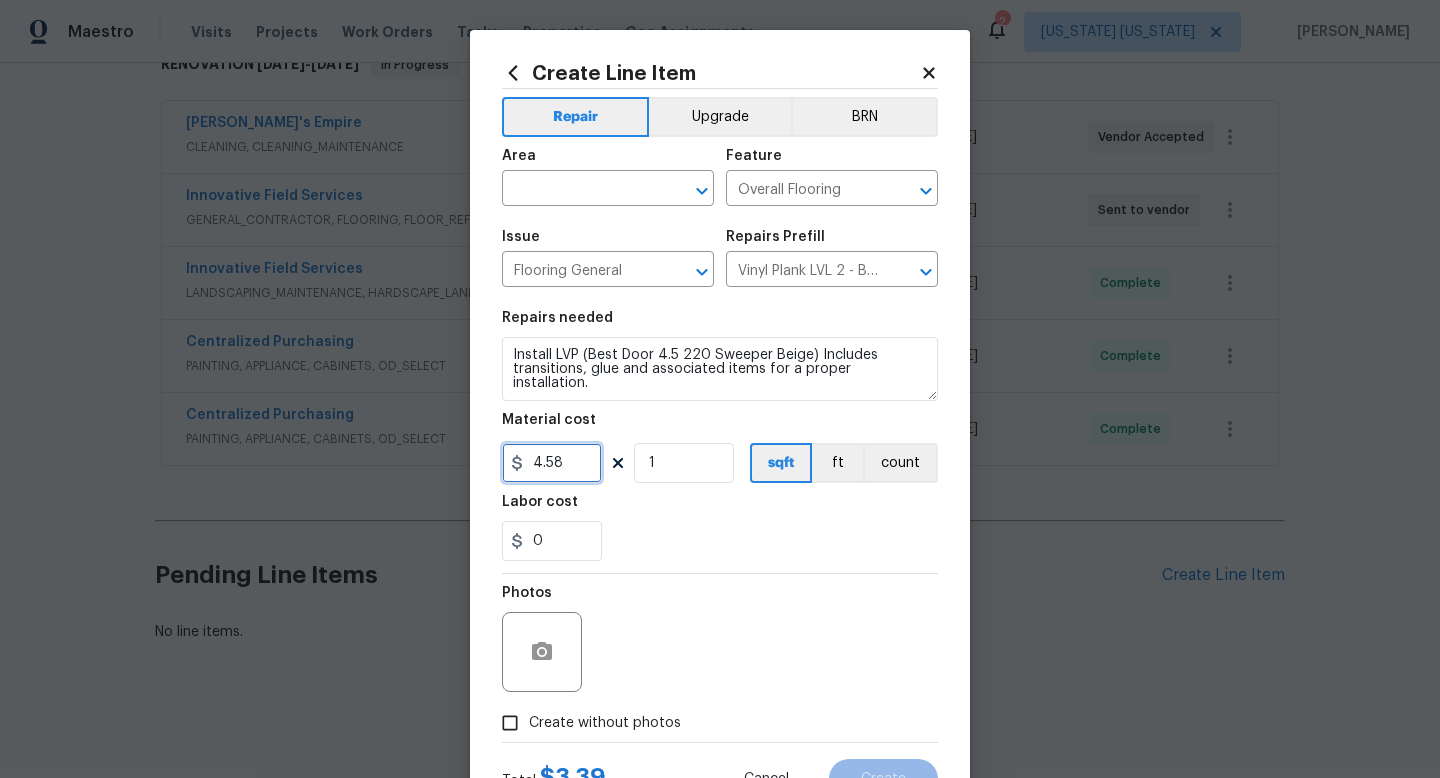 type on "4.58" 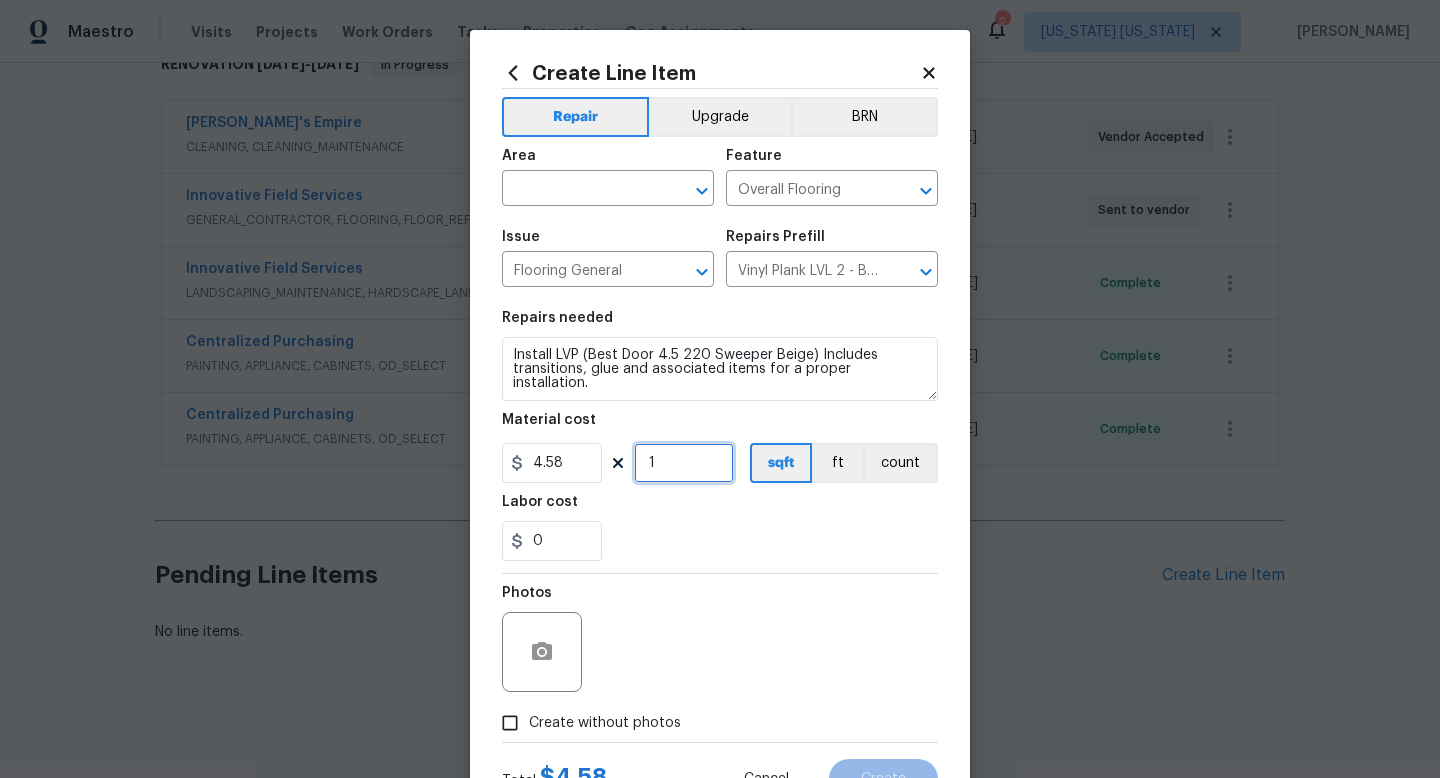 click on "1" at bounding box center (684, 463) 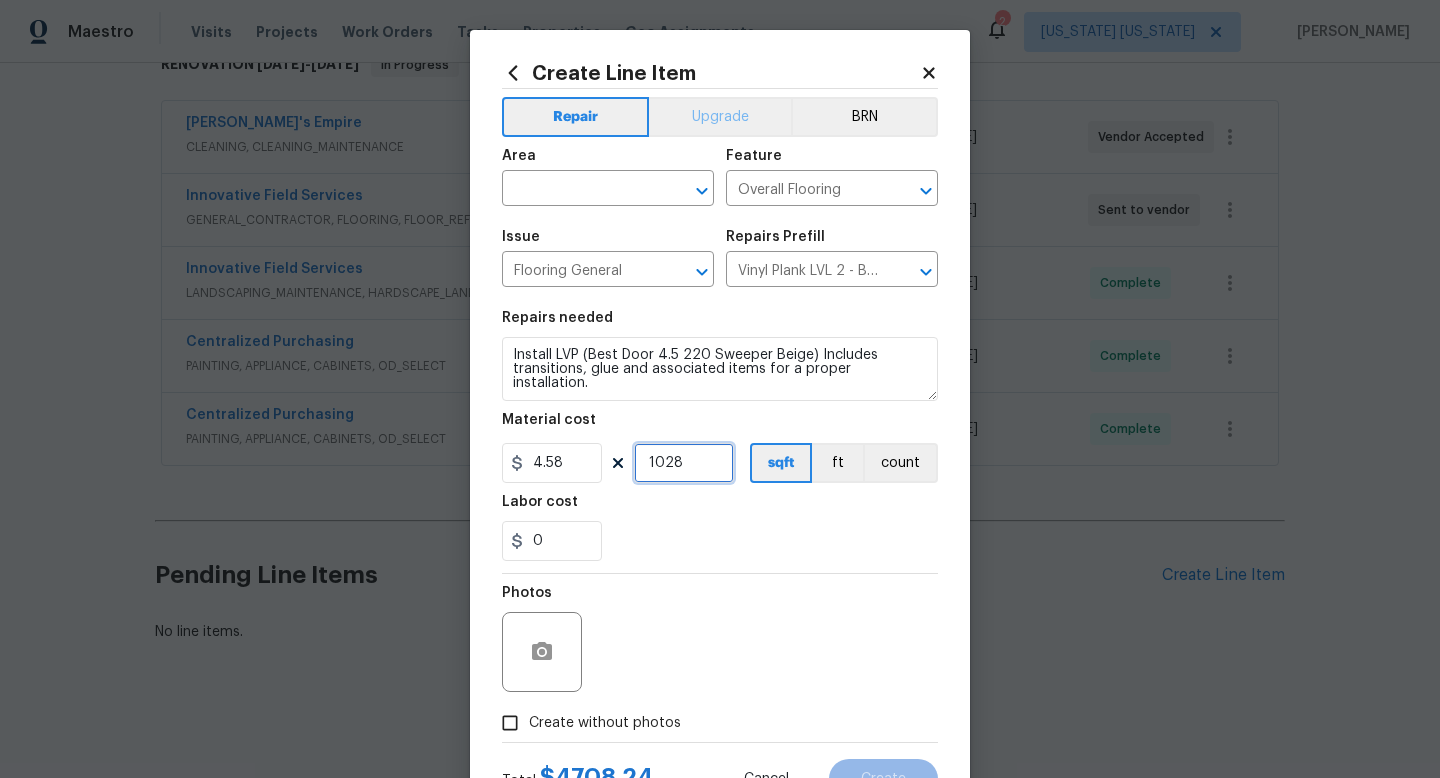 type on "1028" 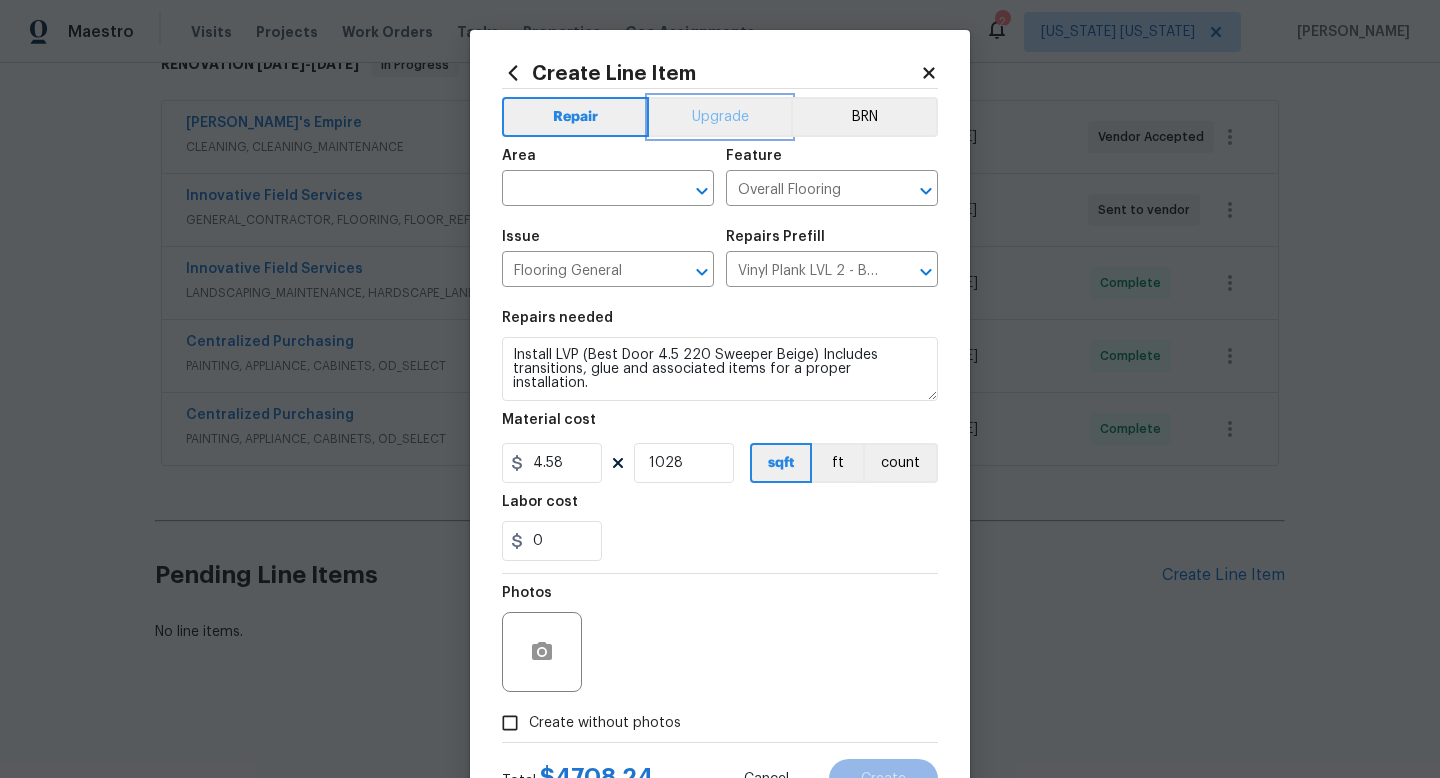 click on "Upgrade" at bounding box center [720, 117] 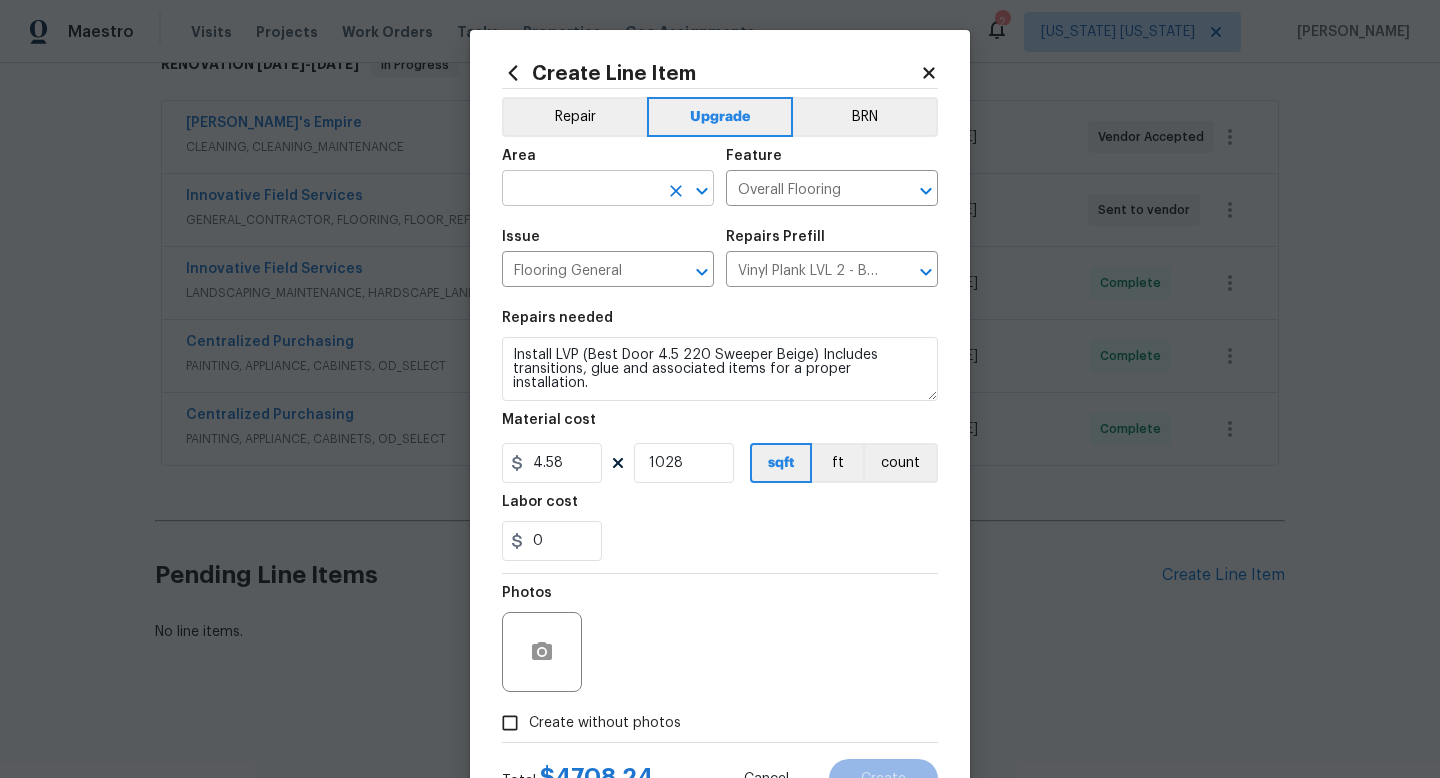 click at bounding box center [580, 190] 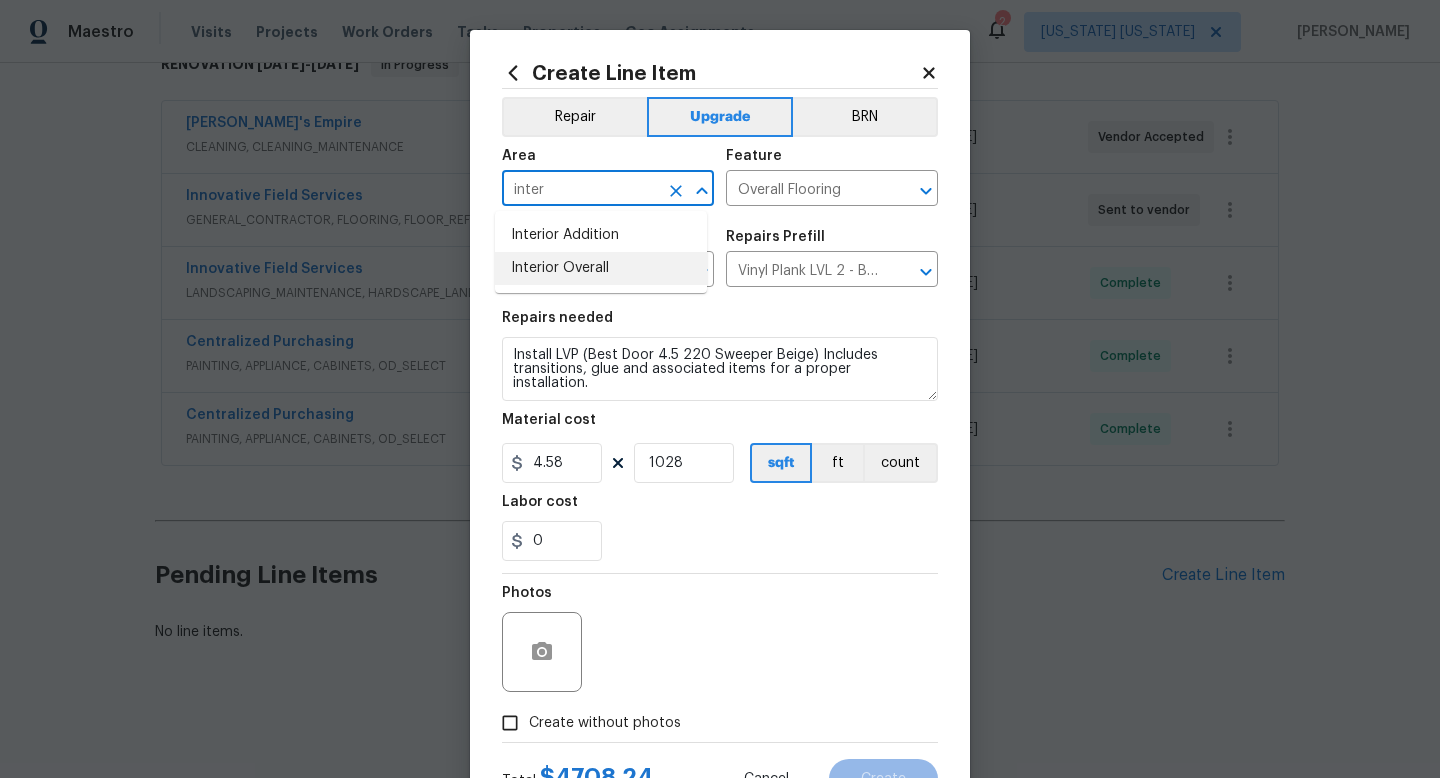 click on "Interior Overall" at bounding box center (601, 268) 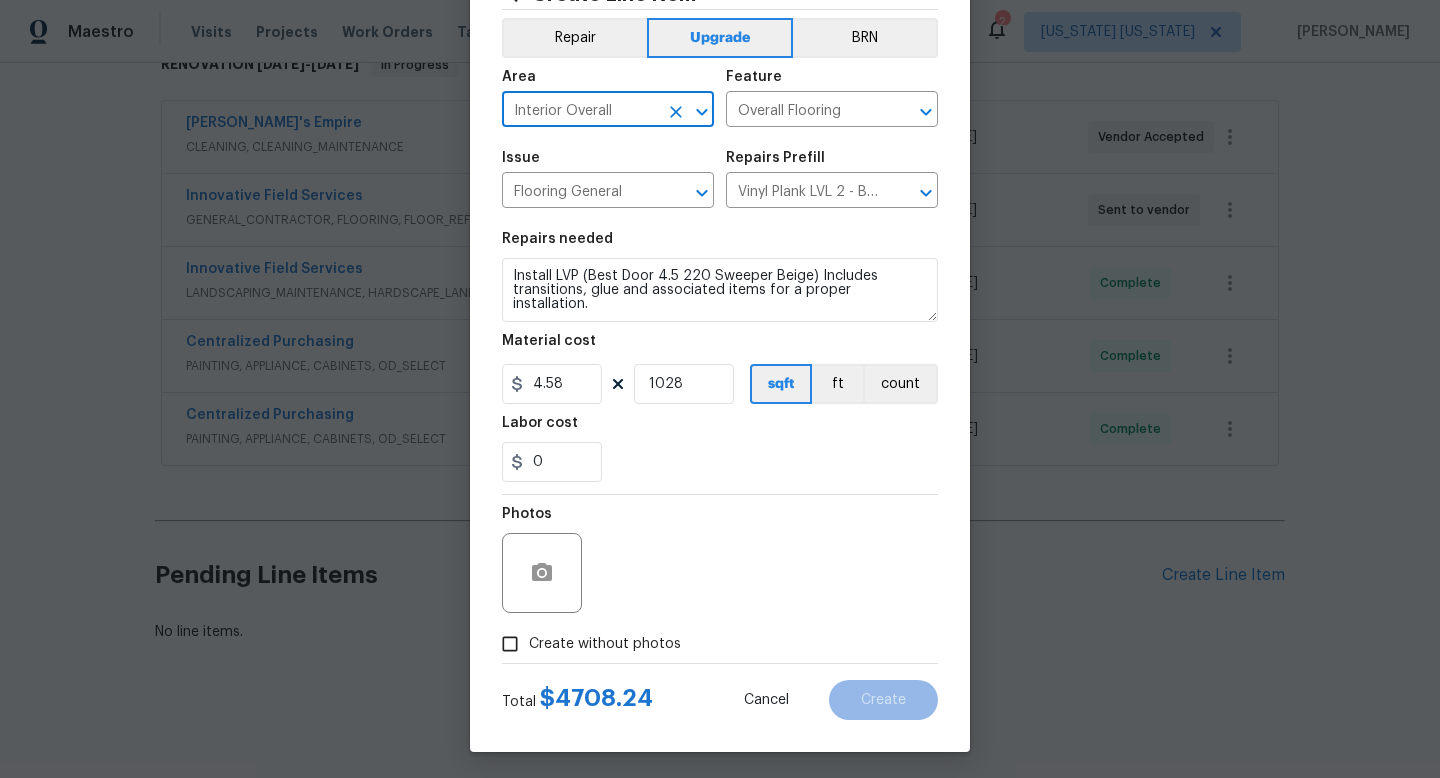 scroll, scrollTop: 84, scrollLeft: 0, axis: vertical 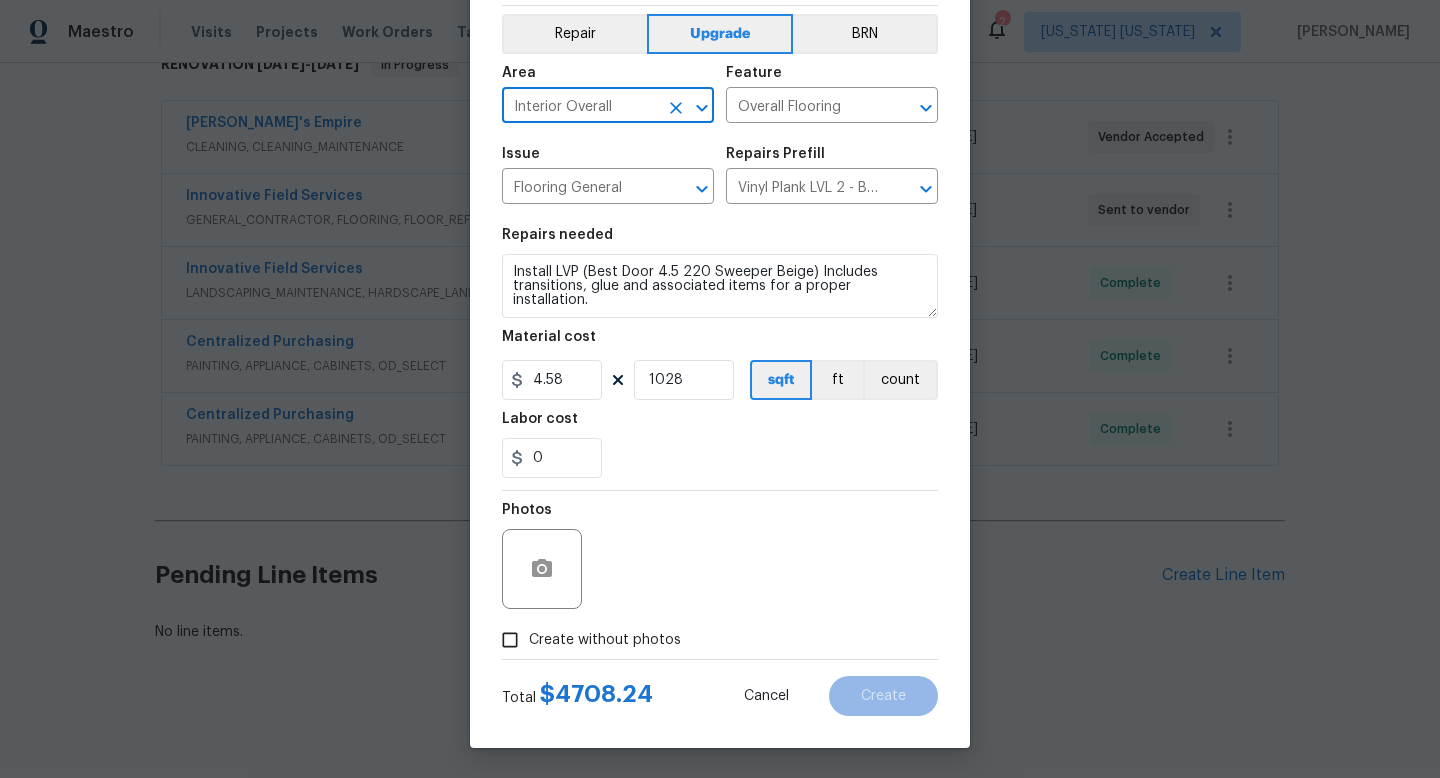 type on "Interior Overall" 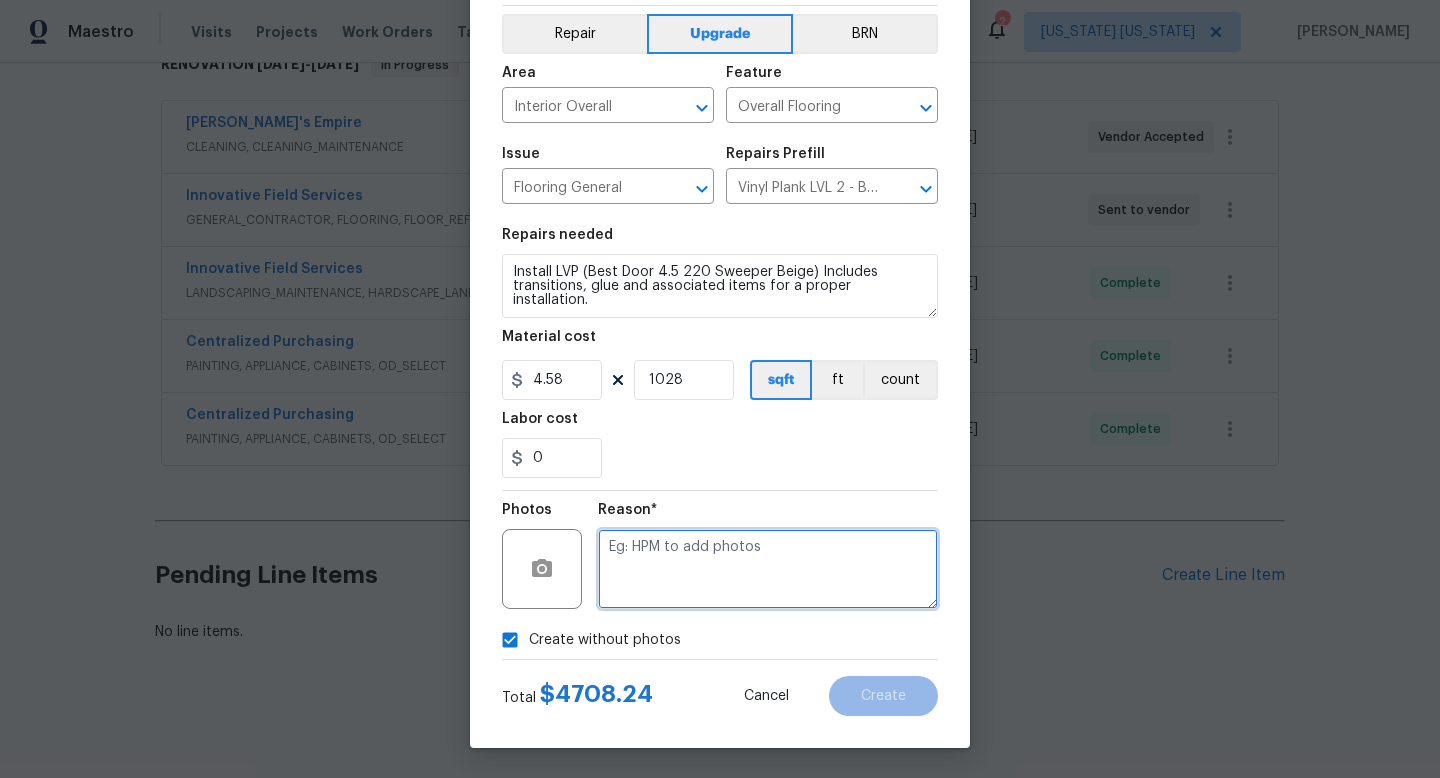 click at bounding box center [768, 569] 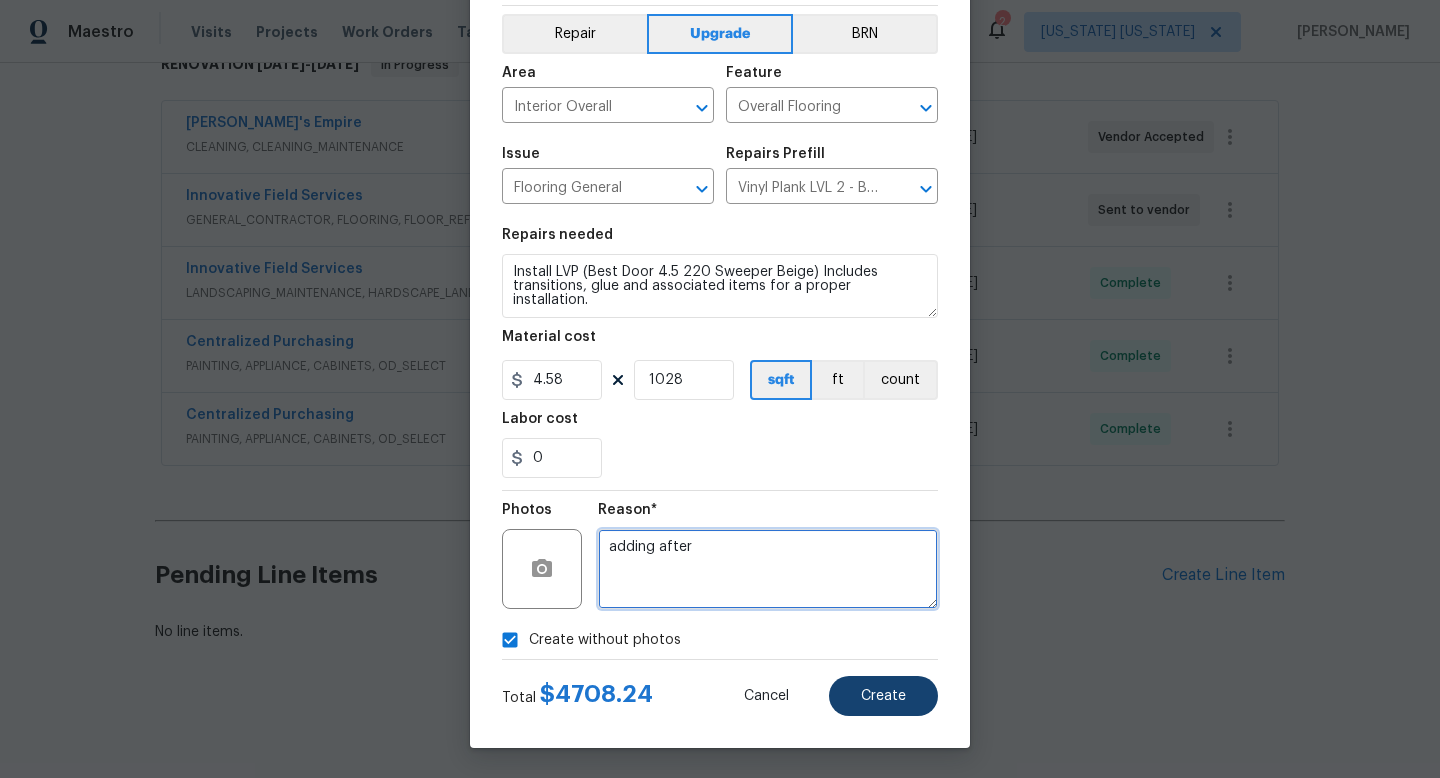 type on "adding after" 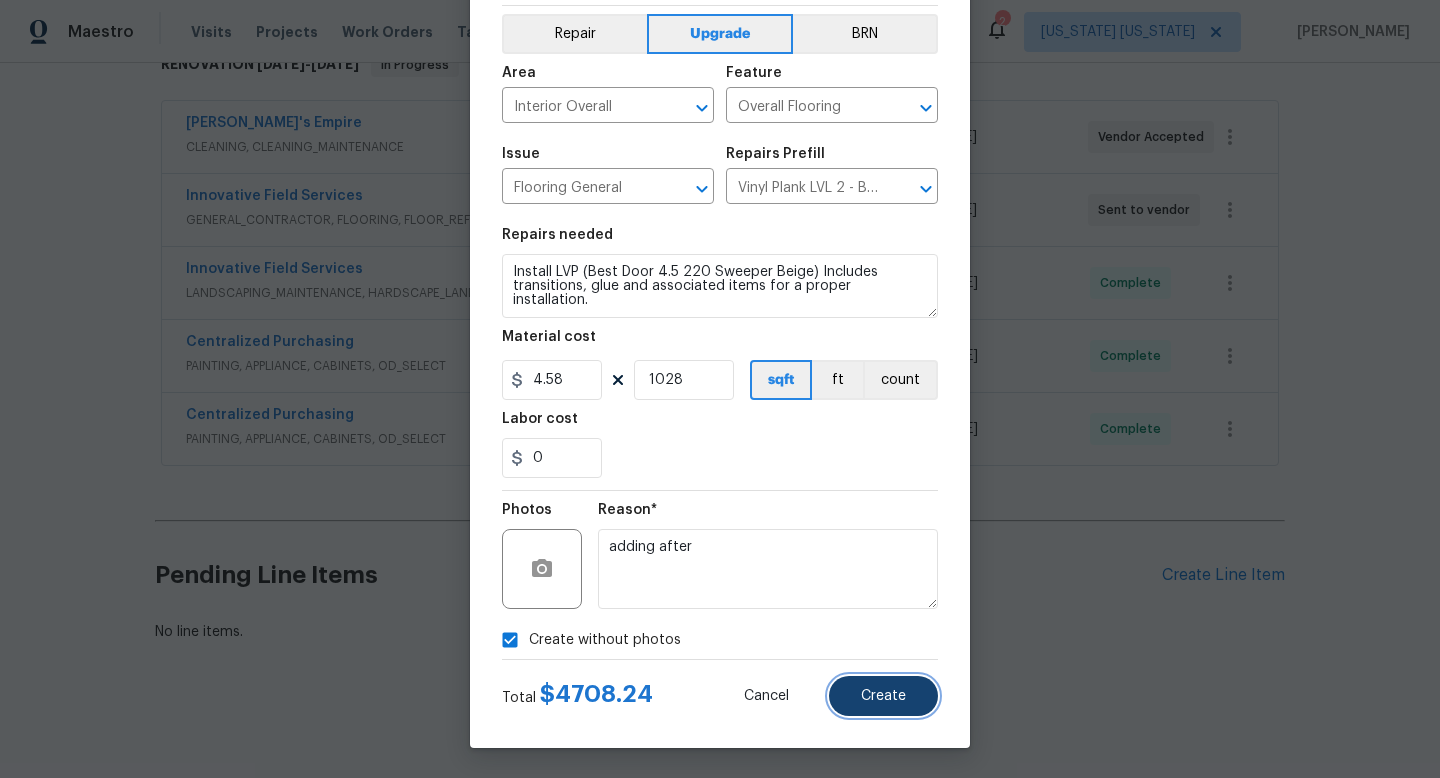 click on "Create" at bounding box center [883, 696] 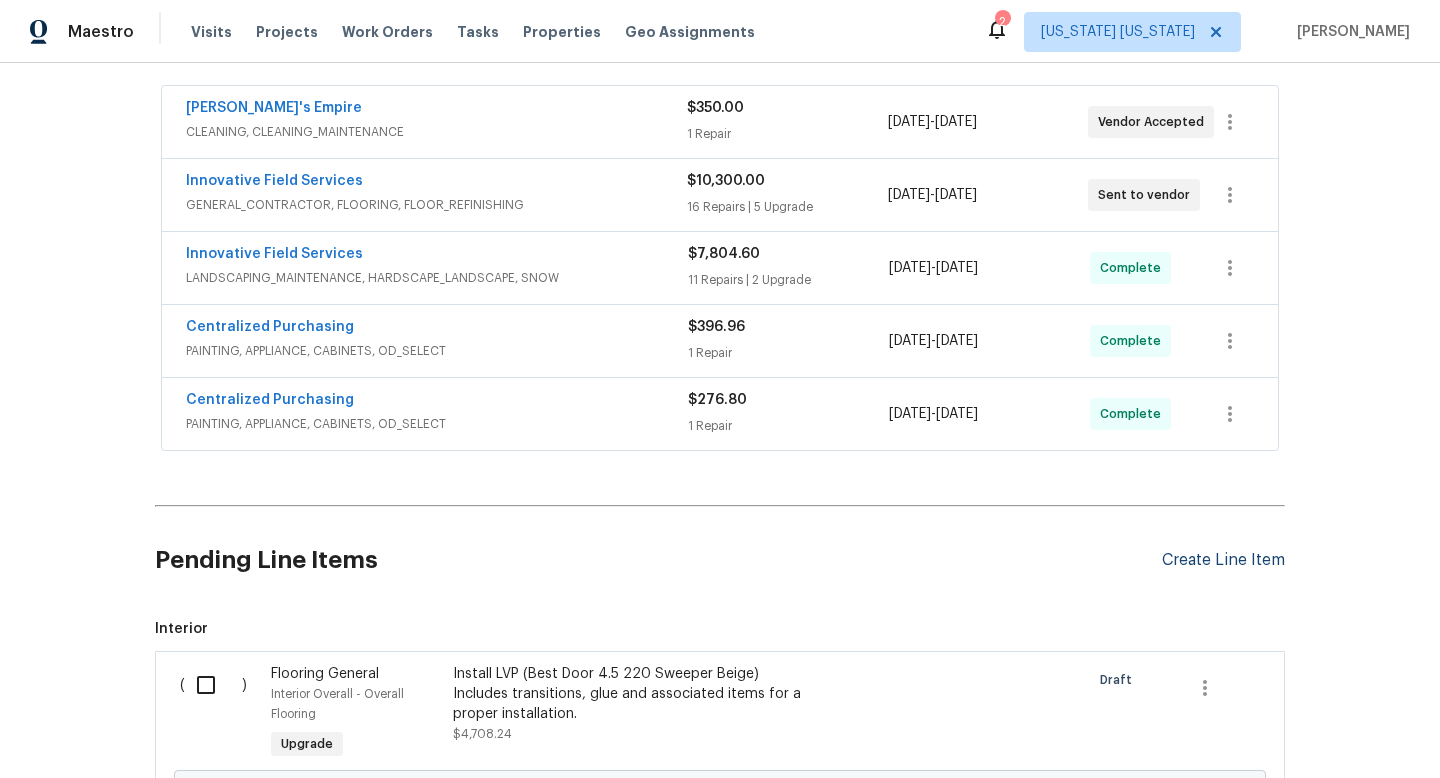 click on "Create Line Item" at bounding box center (1223, 560) 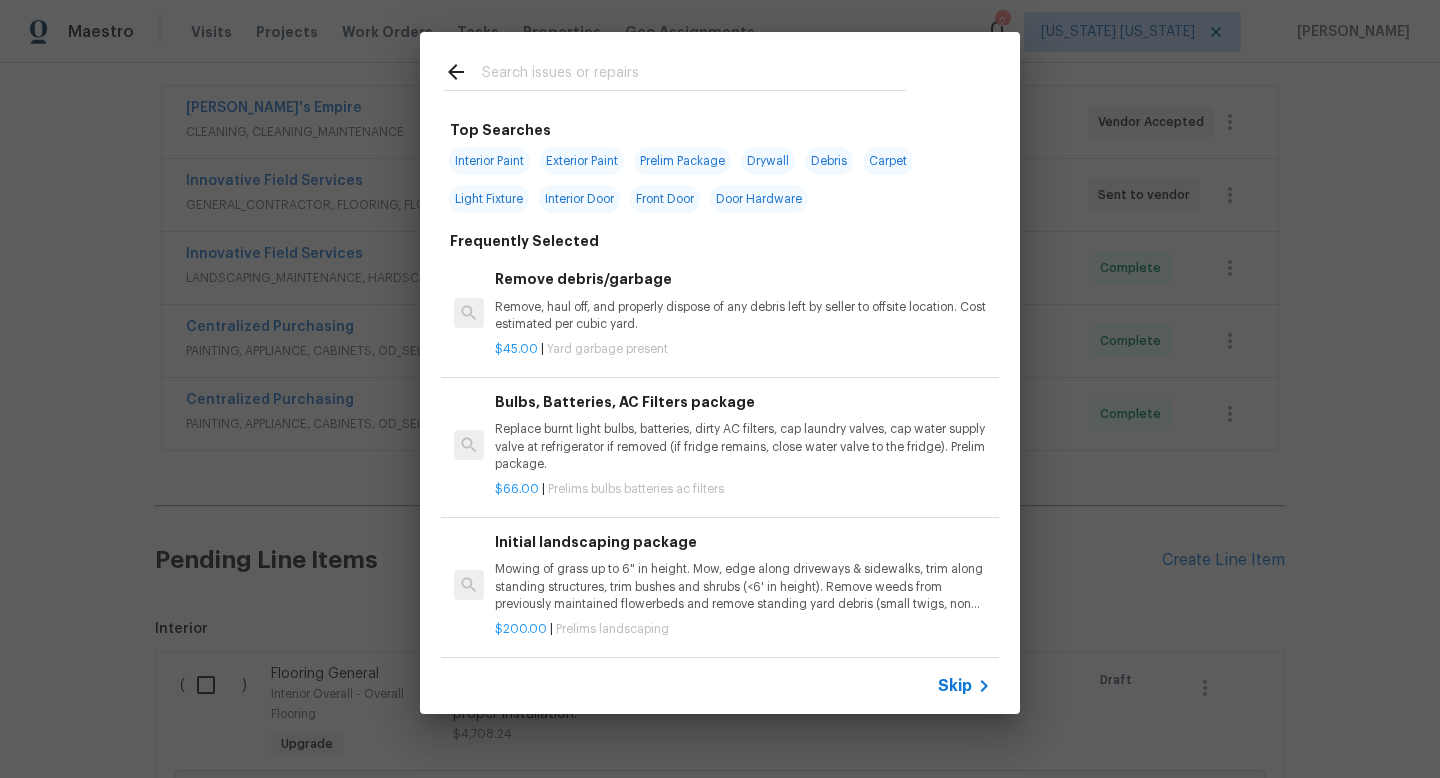 click at bounding box center (694, 75) 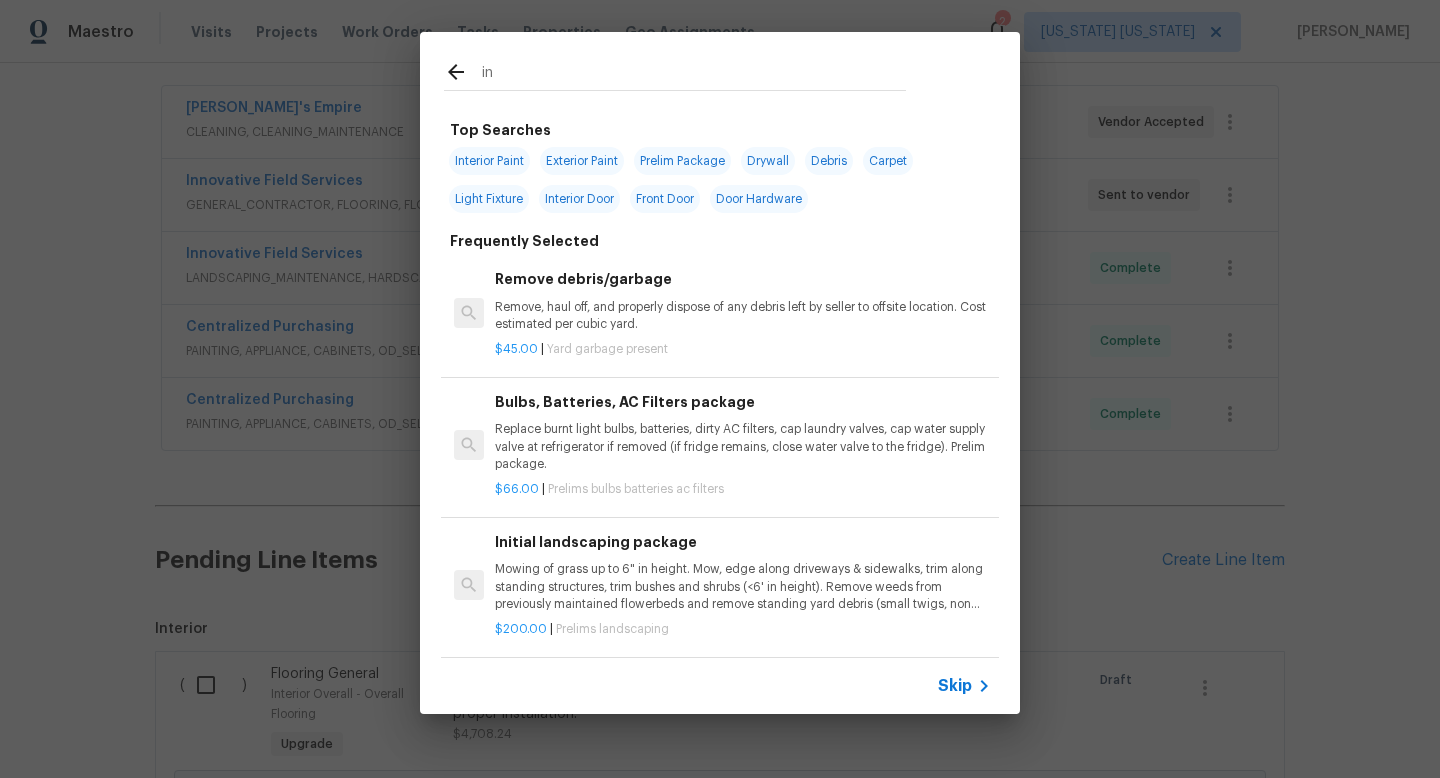 type on "i" 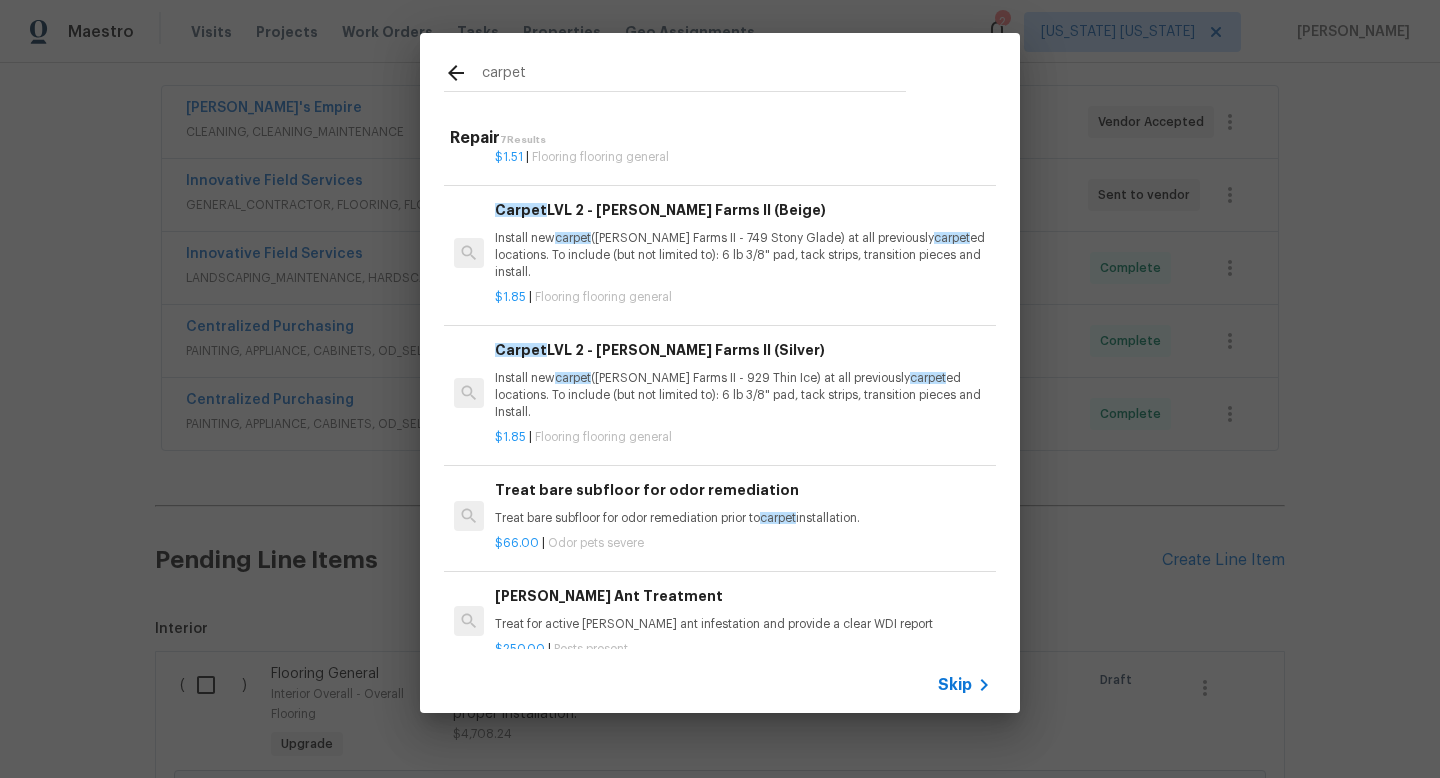 scroll, scrollTop: 388, scrollLeft: 0, axis: vertical 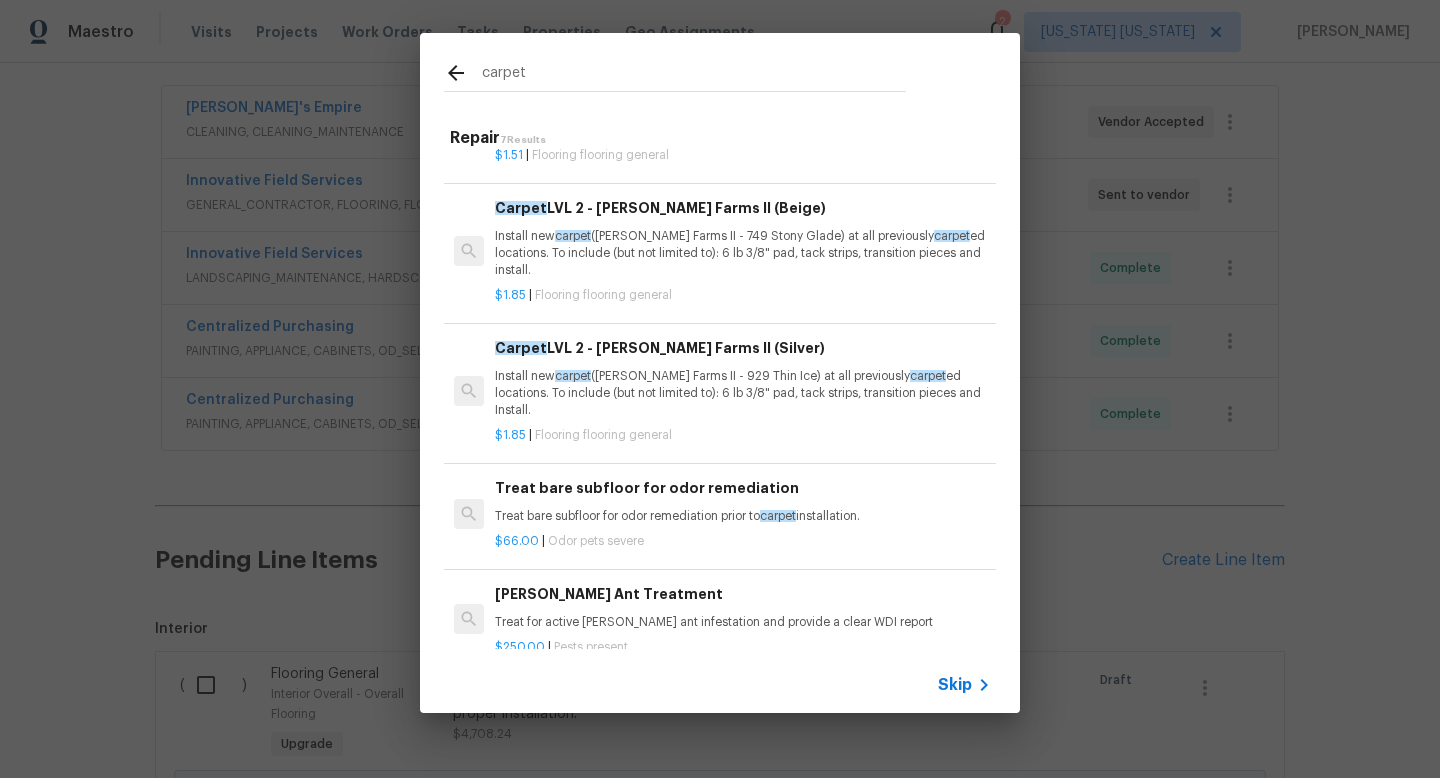 type on "carpet" 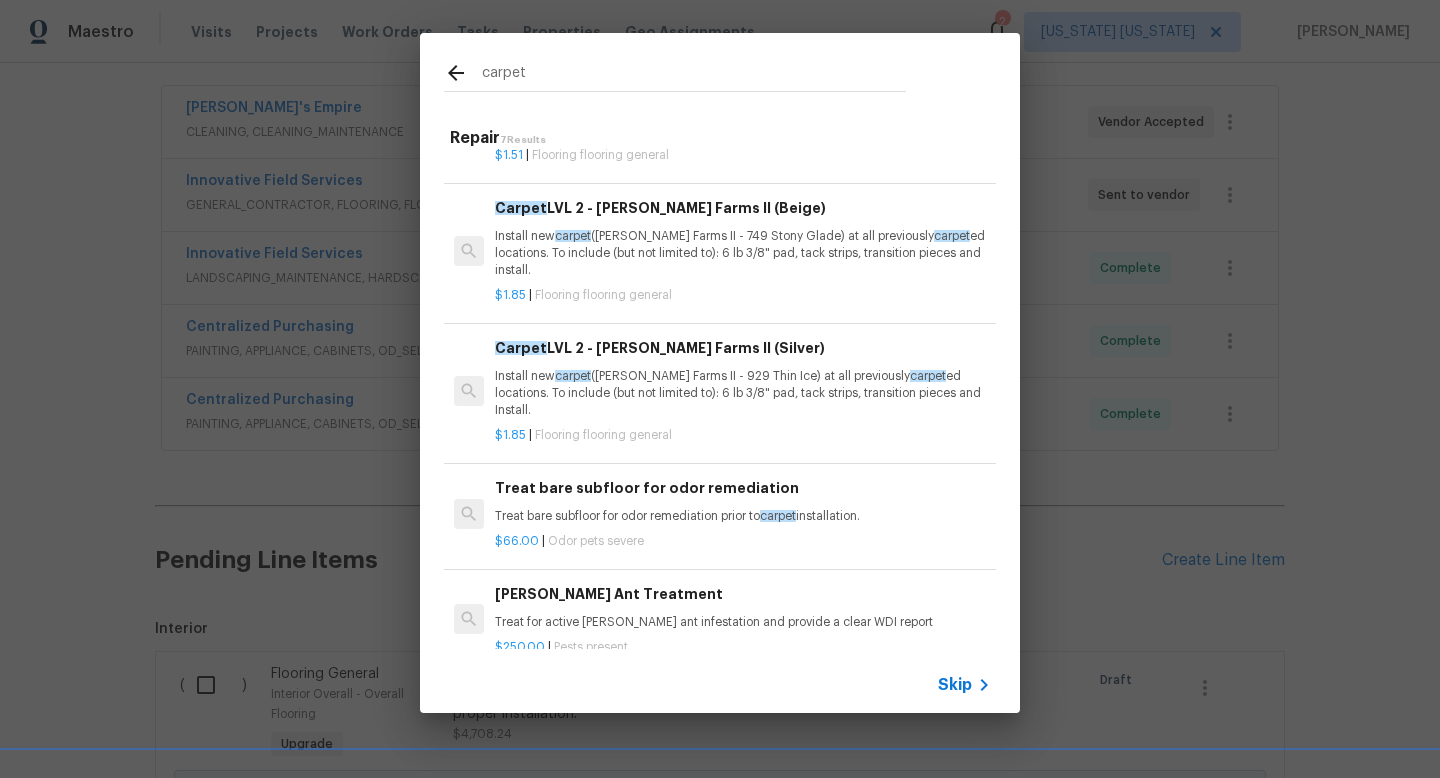click on "Install new  carpet  ([PERSON_NAME] Farms II - 929 Thin Ice) at all previously  carpet ed locations. To include (but not limited to): 6 lb 3/8" pad, tack strips, transition pieces and Install." at bounding box center [743, 393] 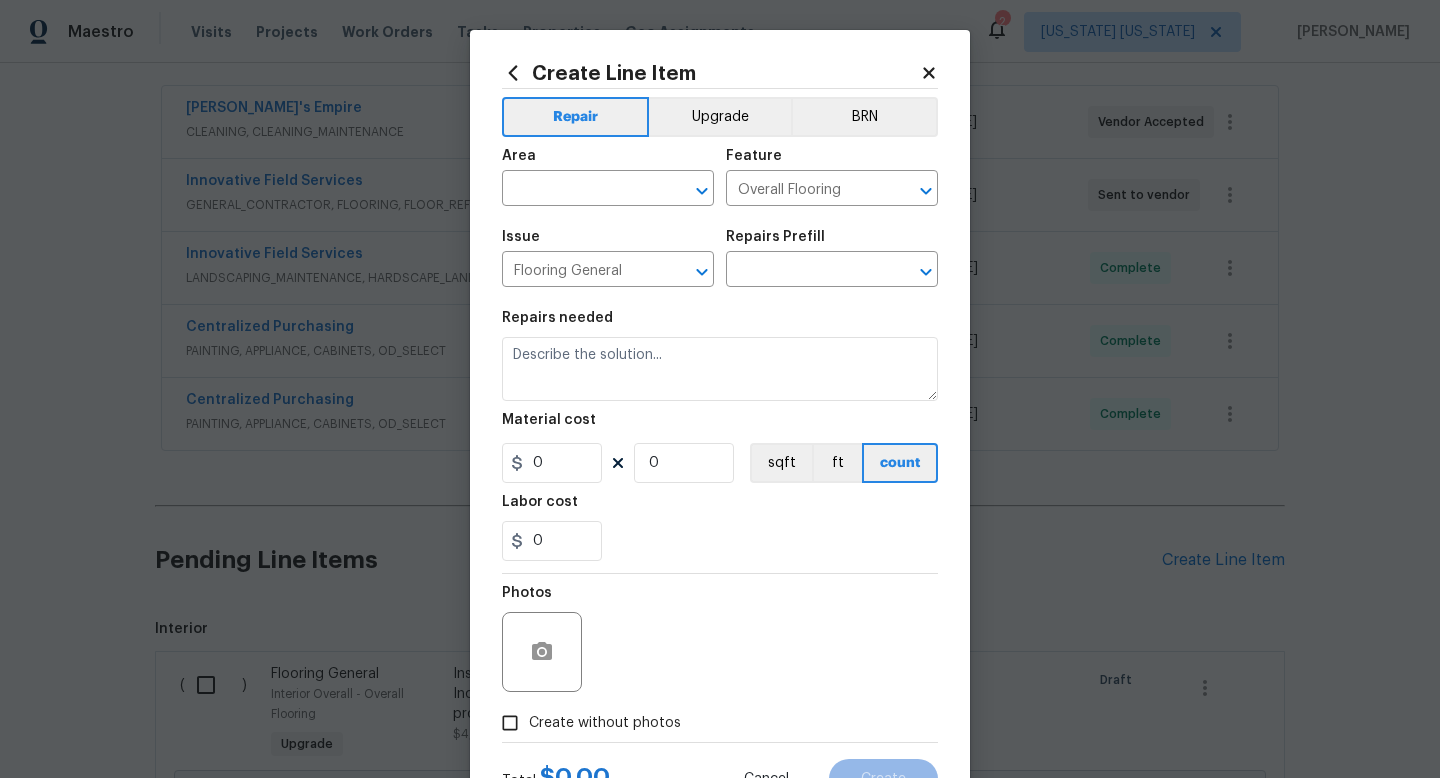type on "Carpet LVL 2 - [PERSON_NAME] Farms II (Silver) $1.85" 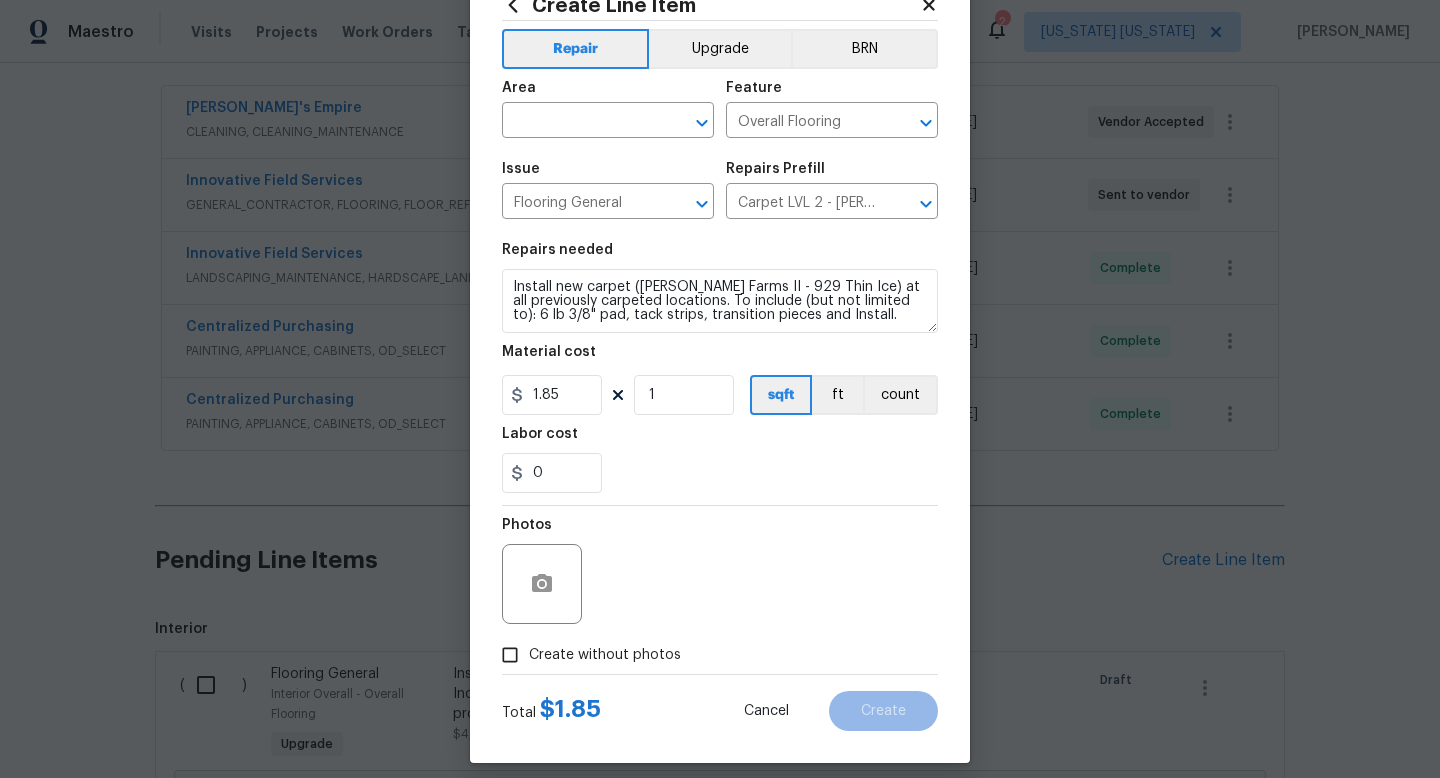 scroll, scrollTop: 84, scrollLeft: 0, axis: vertical 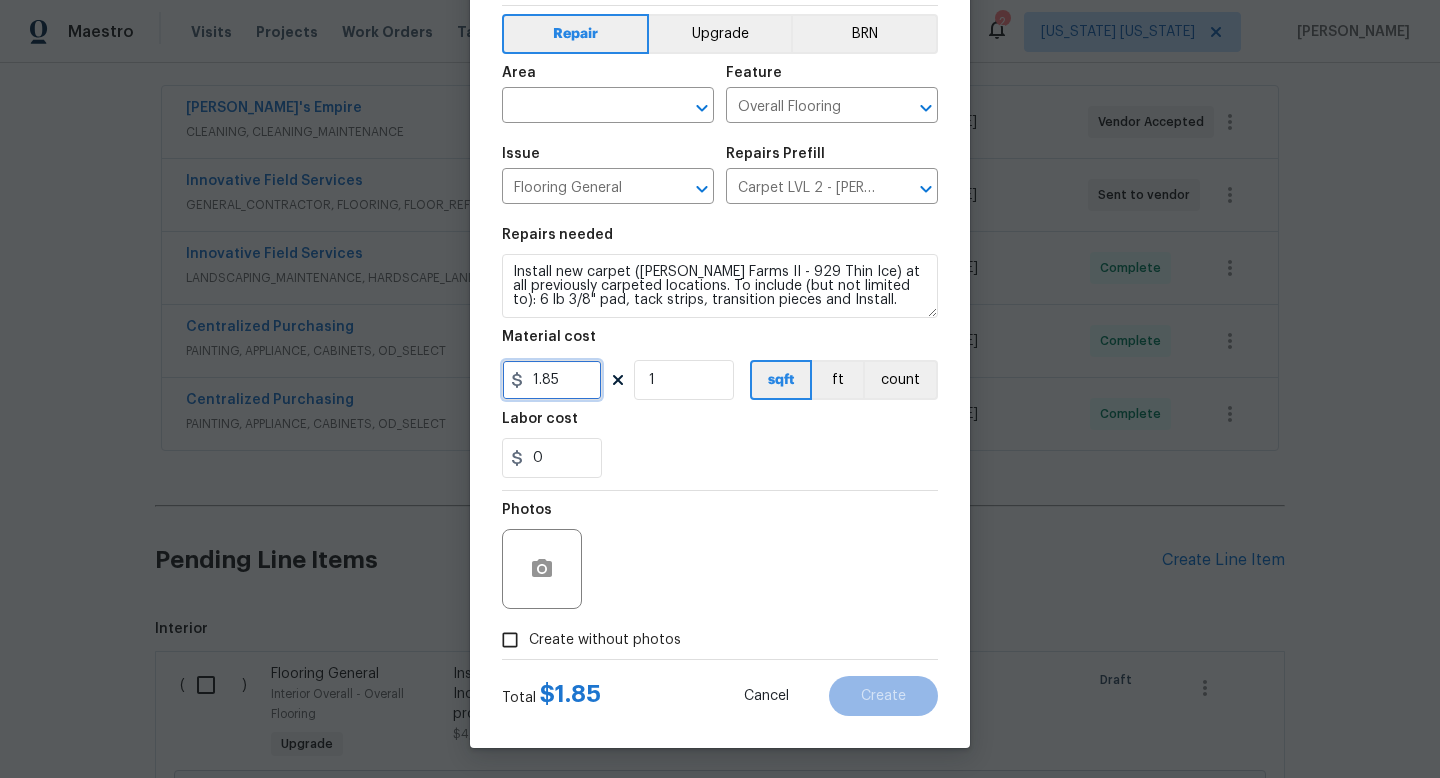 click on "1.85" at bounding box center [552, 380] 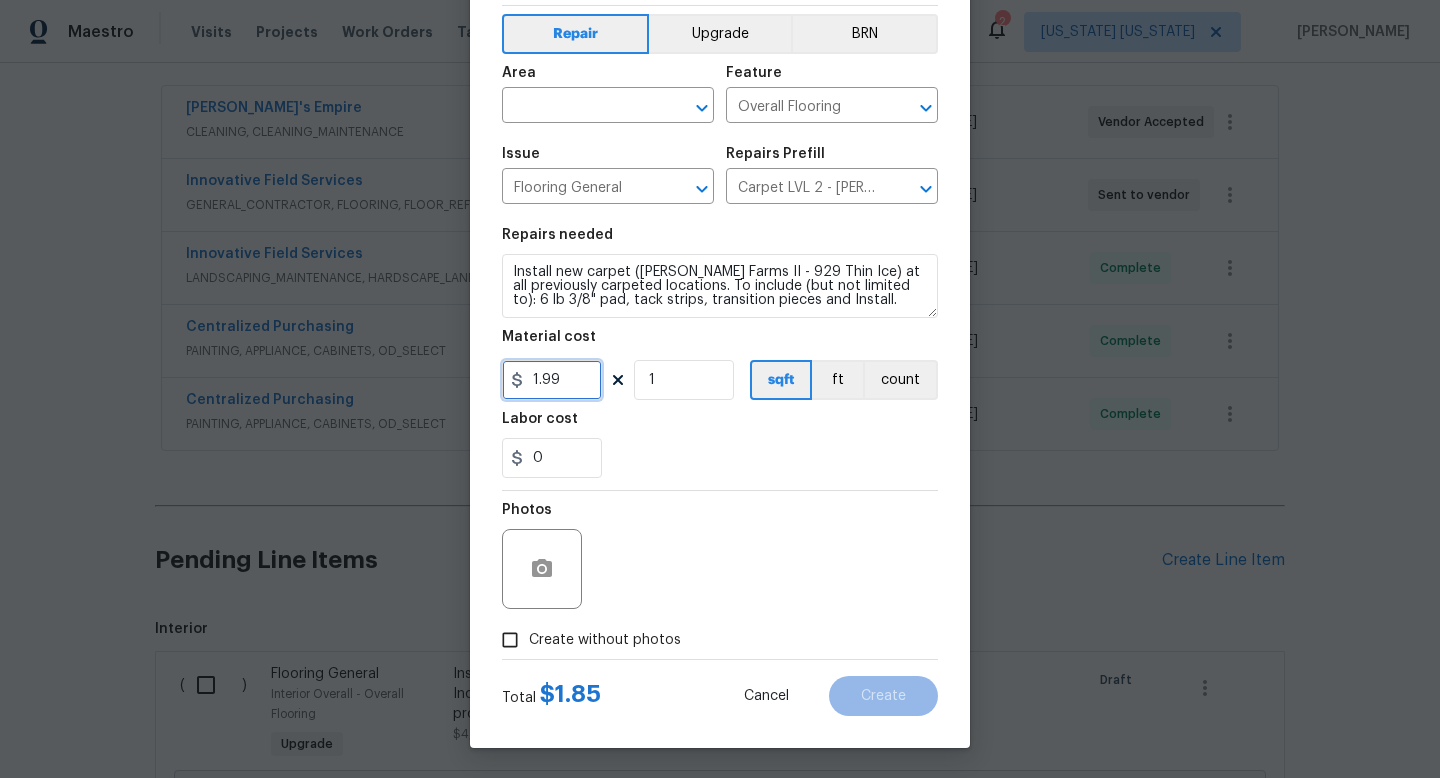 type on "1.99" 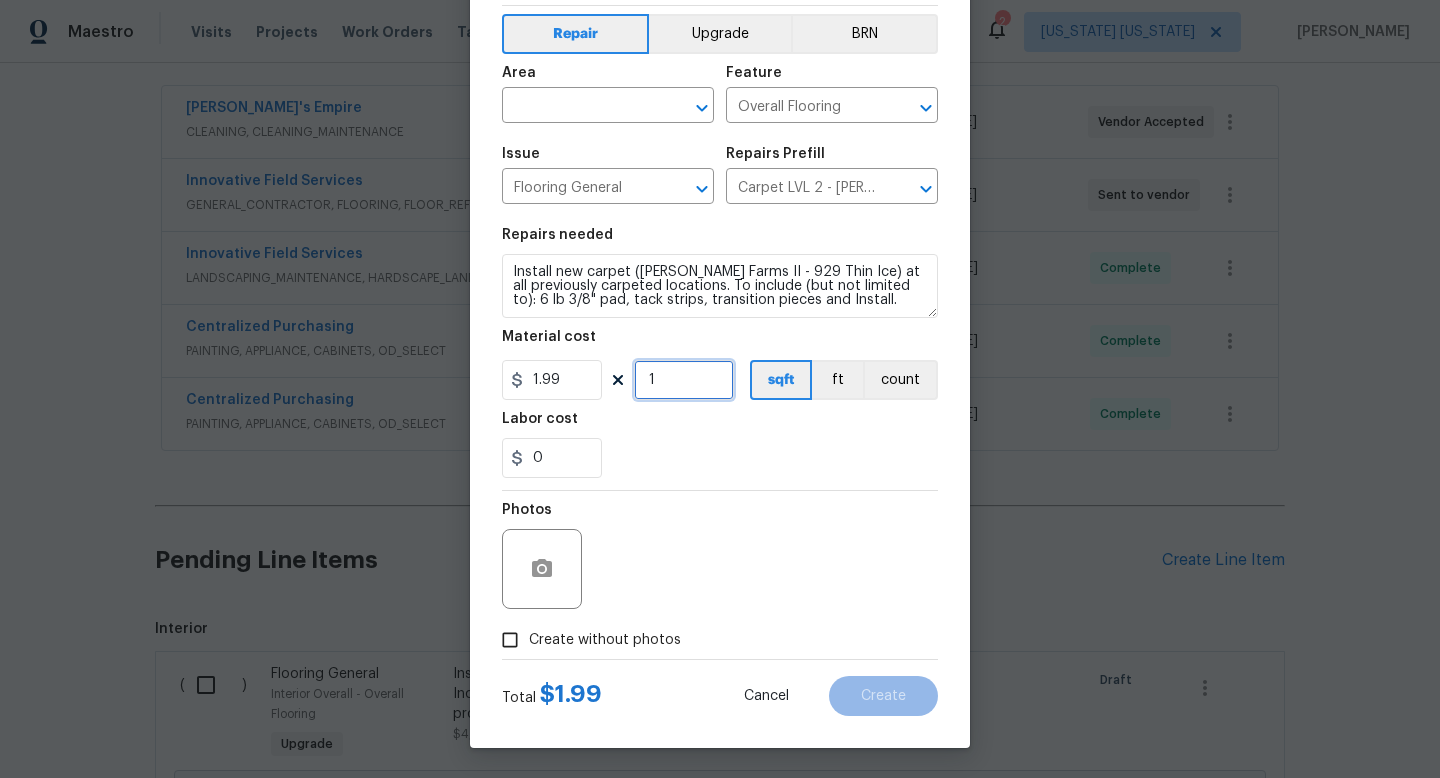 drag, startPoint x: 653, startPoint y: 388, endPoint x: 608, endPoint y: 377, distance: 46.32494 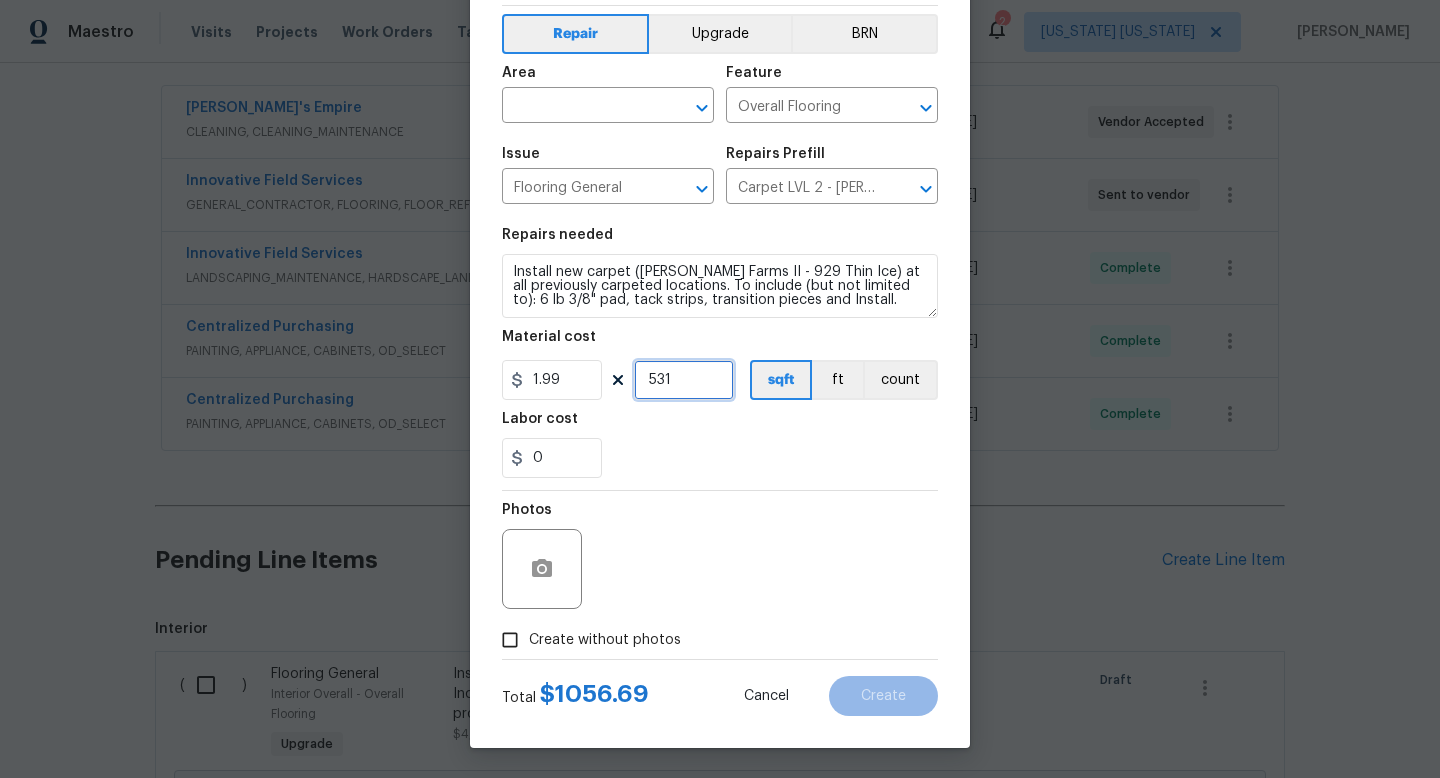click on "531" at bounding box center [684, 380] 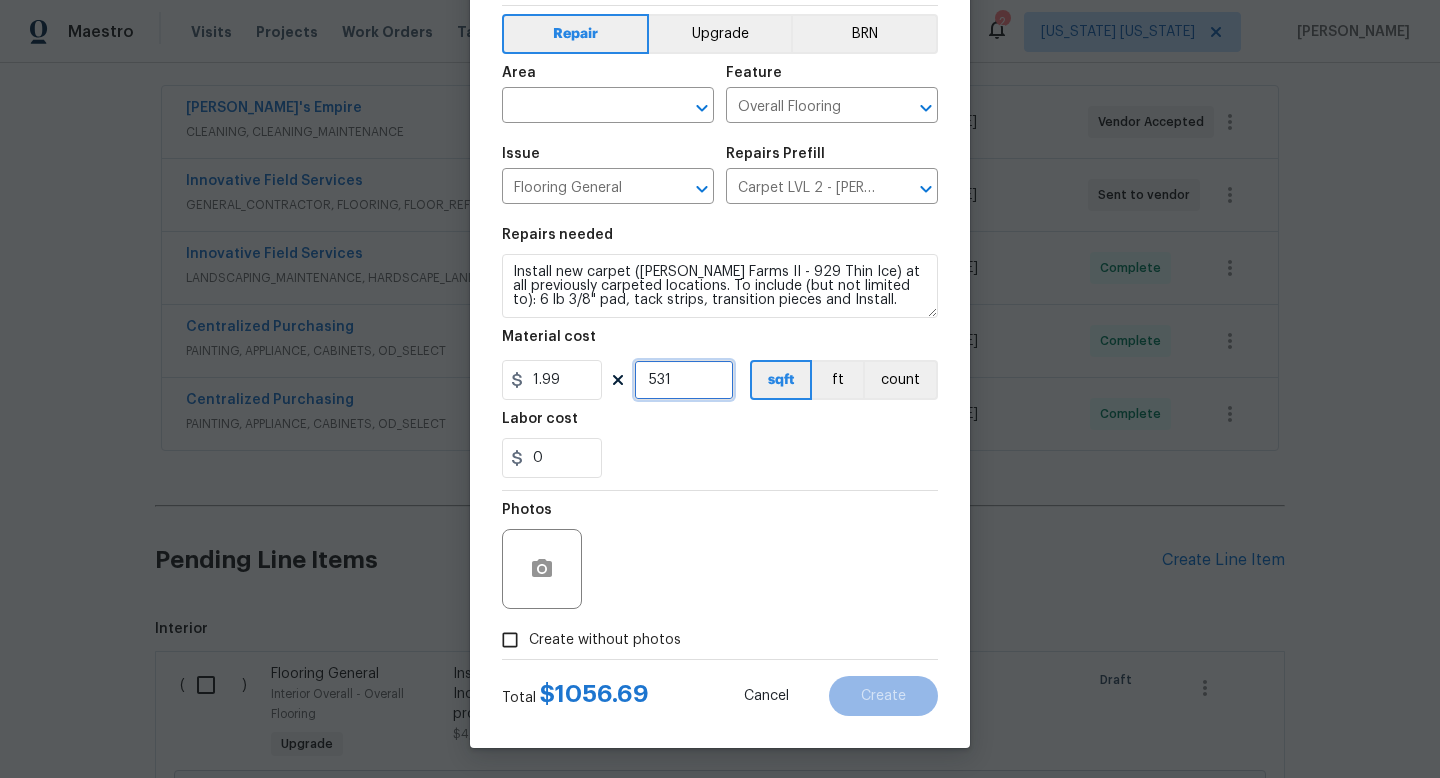 type on "531" 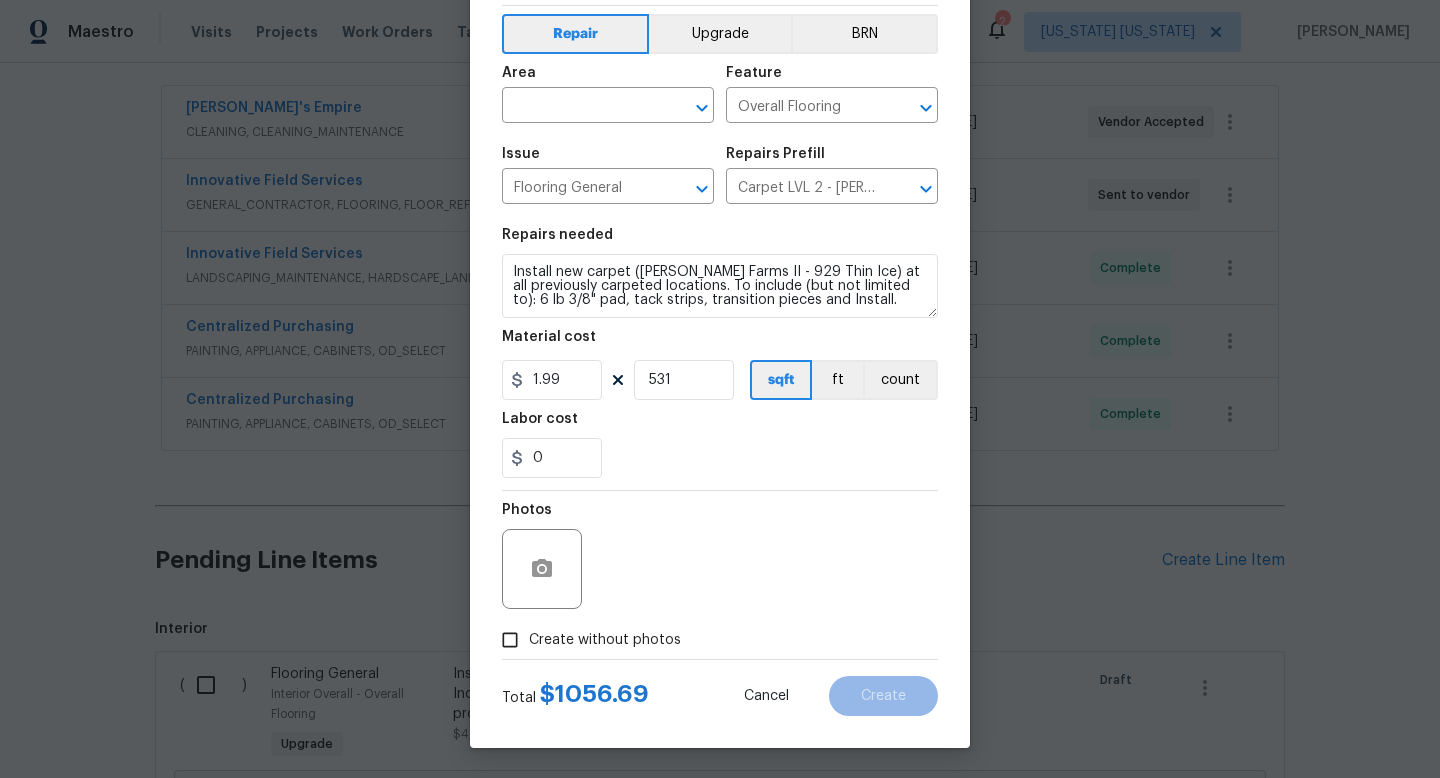 click on "Create without photos" at bounding box center [605, 640] 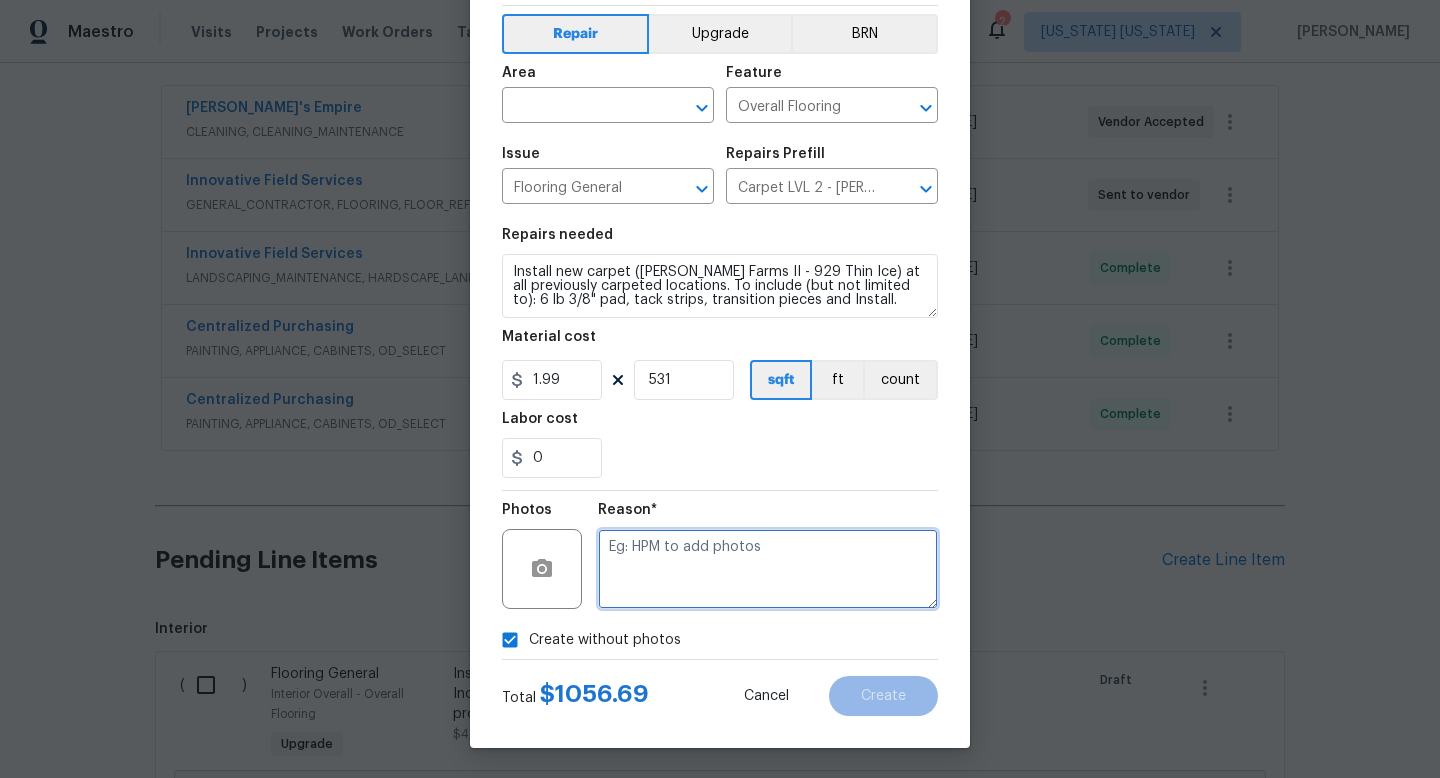 click at bounding box center (768, 569) 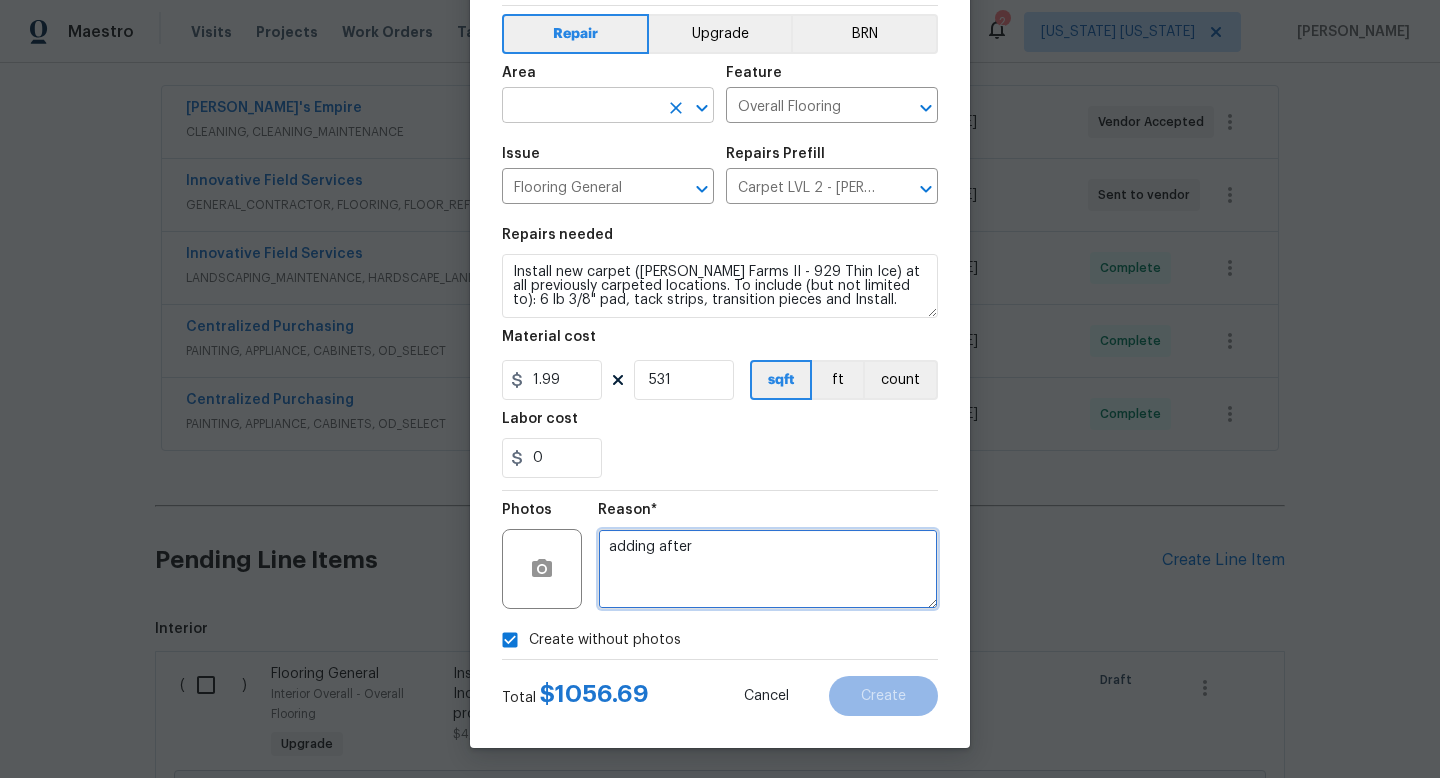 type on "adding after" 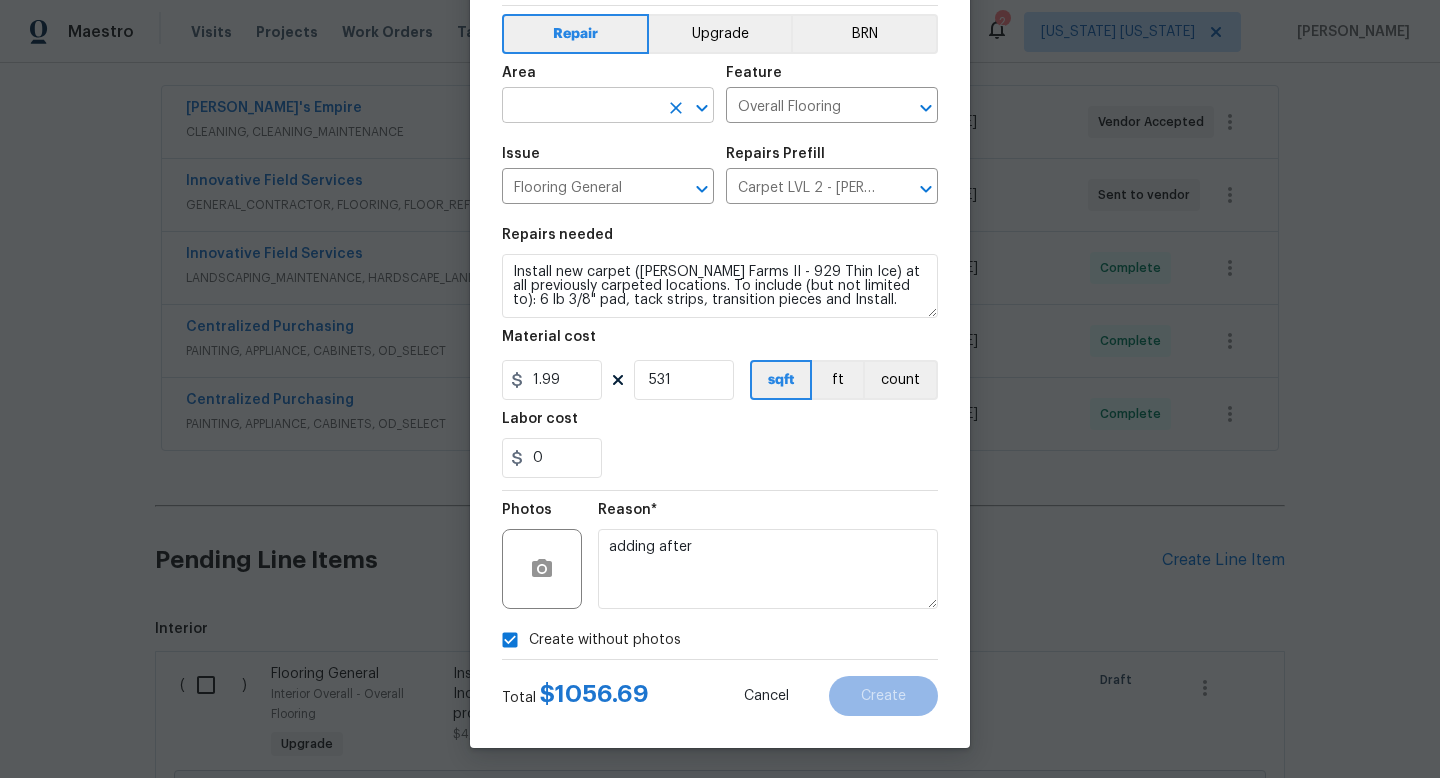 click at bounding box center (580, 107) 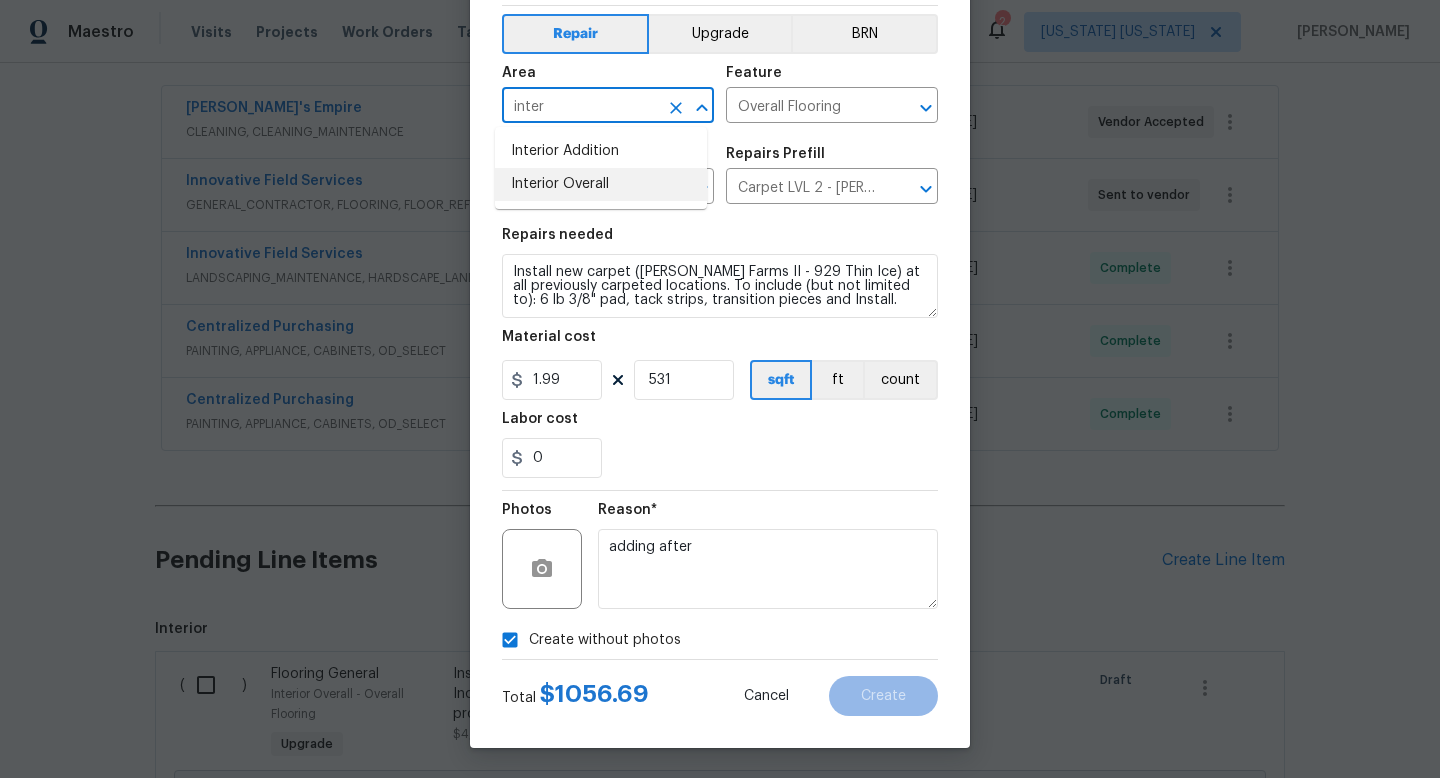 click on "Interior Overall" at bounding box center [601, 184] 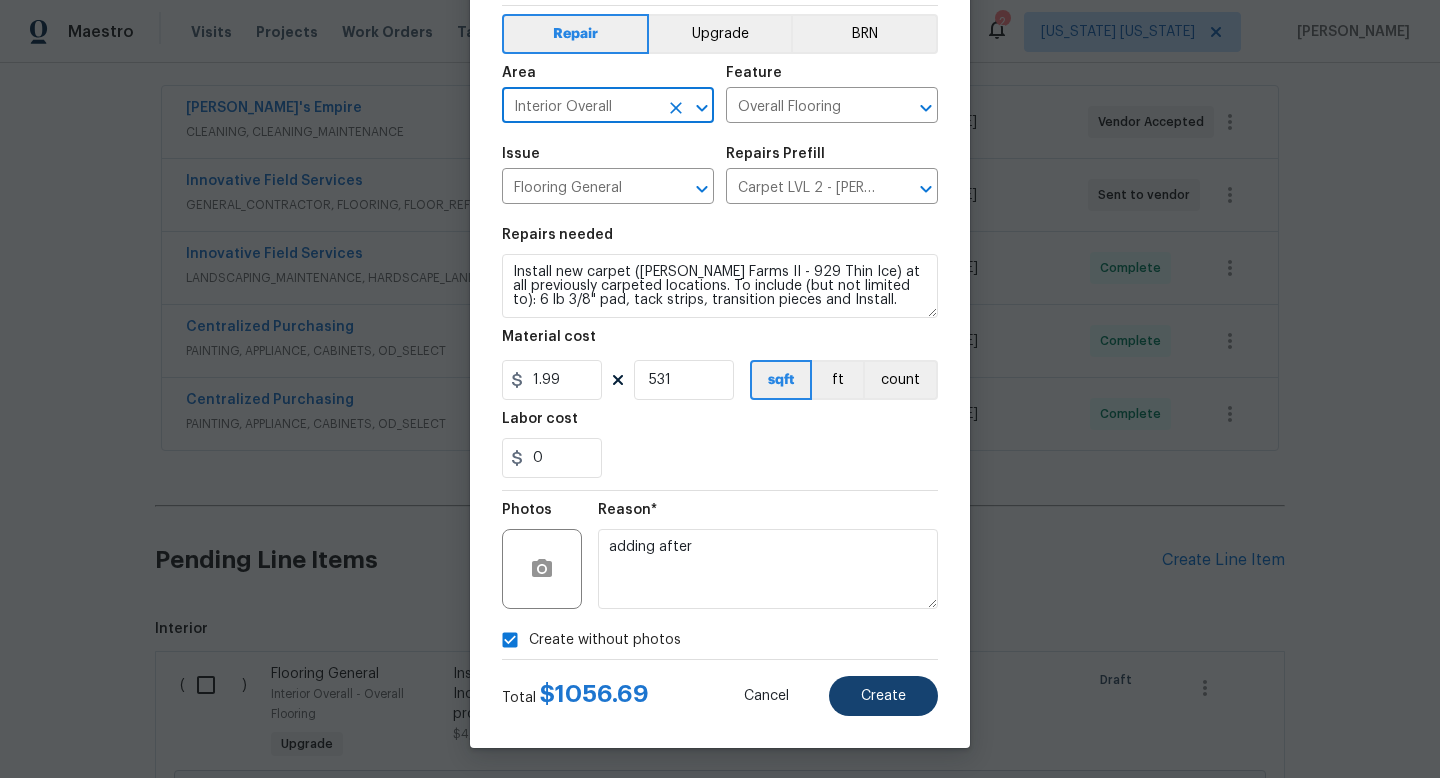 type on "Interior Overall" 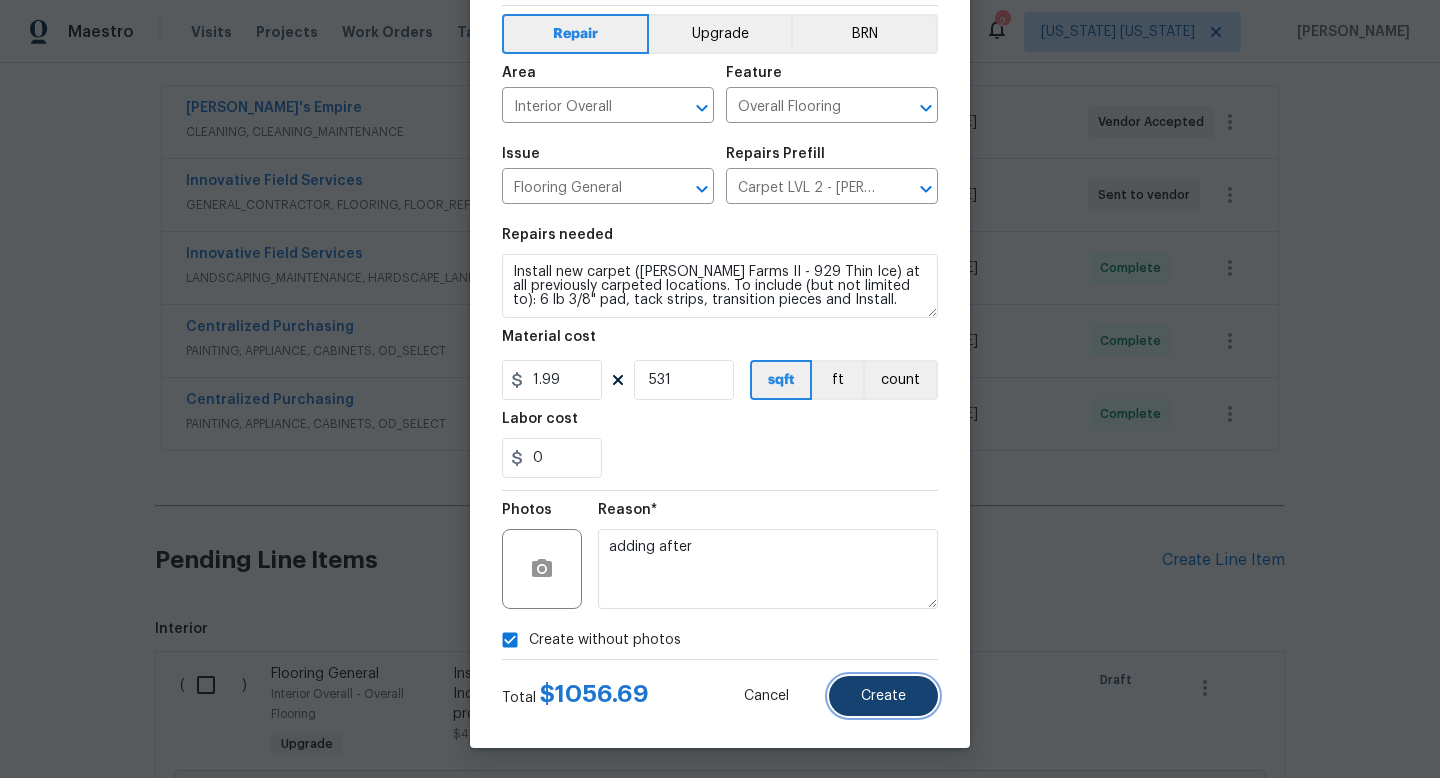 click on "Create" at bounding box center [883, 696] 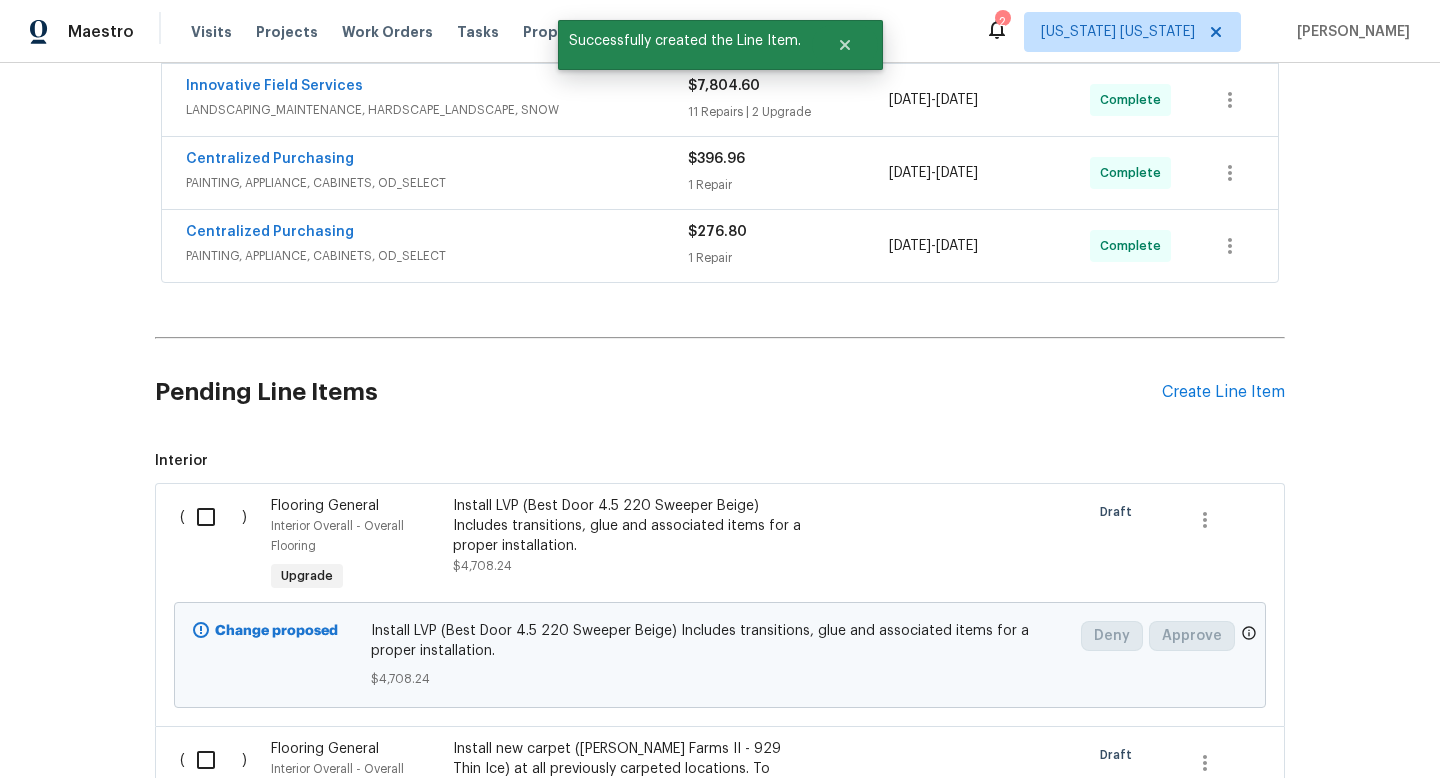 scroll, scrollTop: 657, scrollLeft: 0, axis: vertical 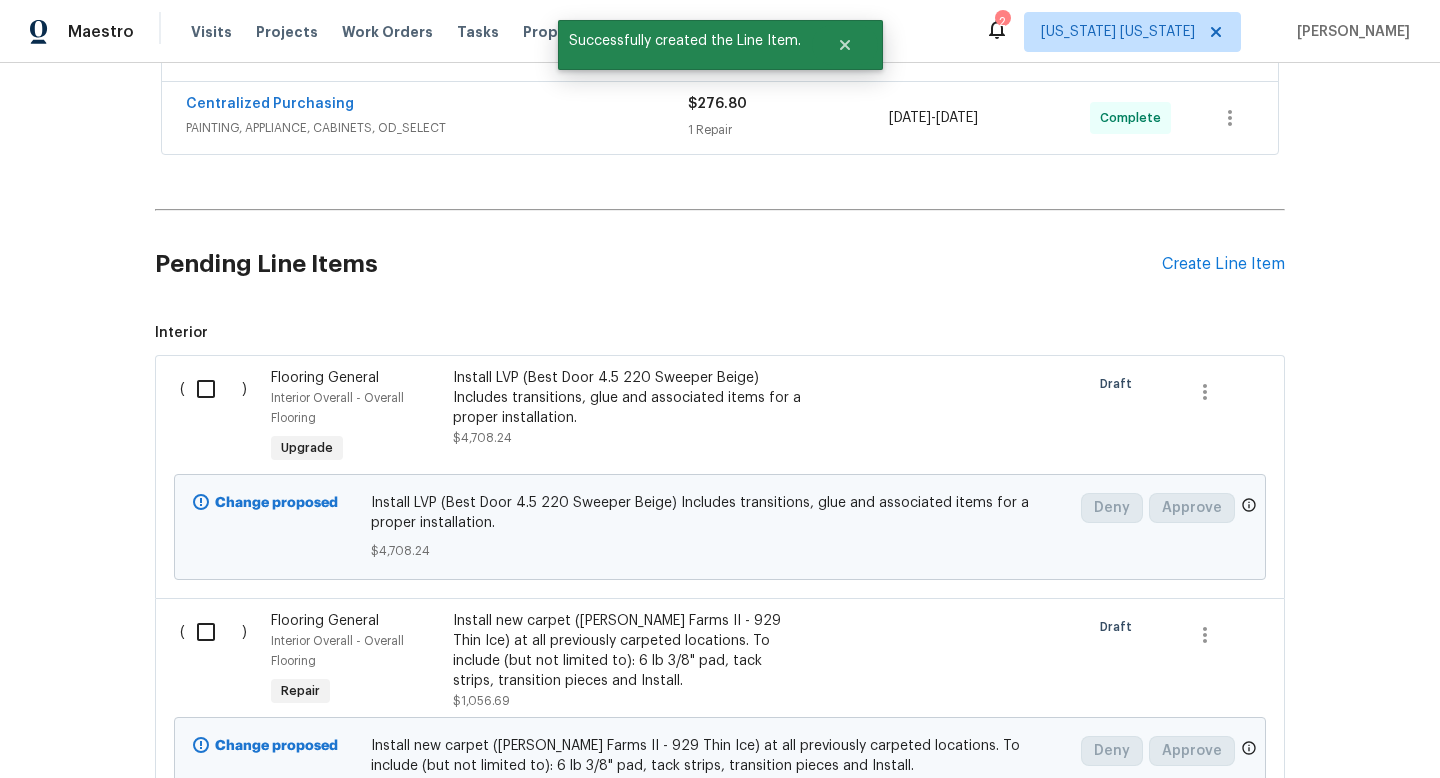 click at bounding box center [213, 389] 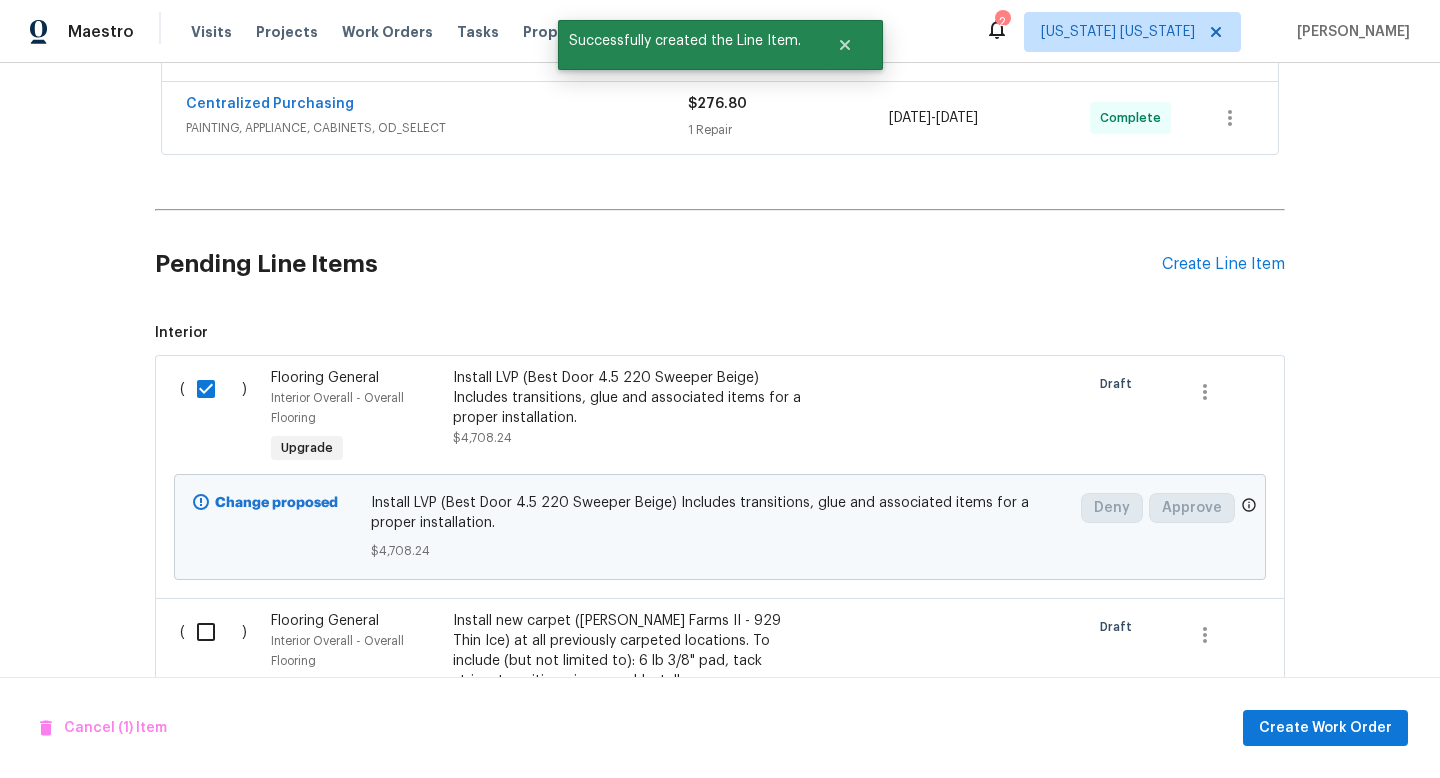 click at bounding box center (213, 632) 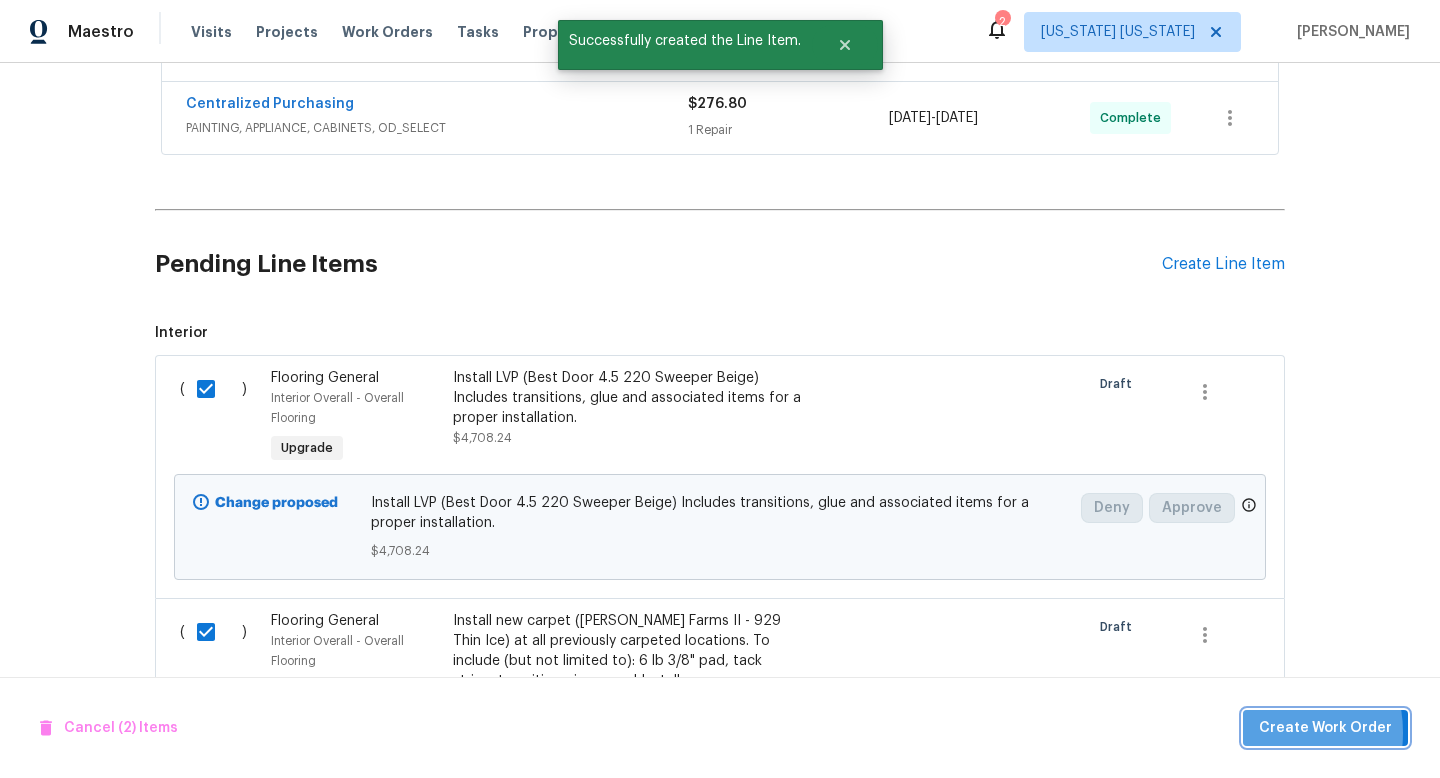 click on "Create Work Order" at bounding box center [1325, 728] 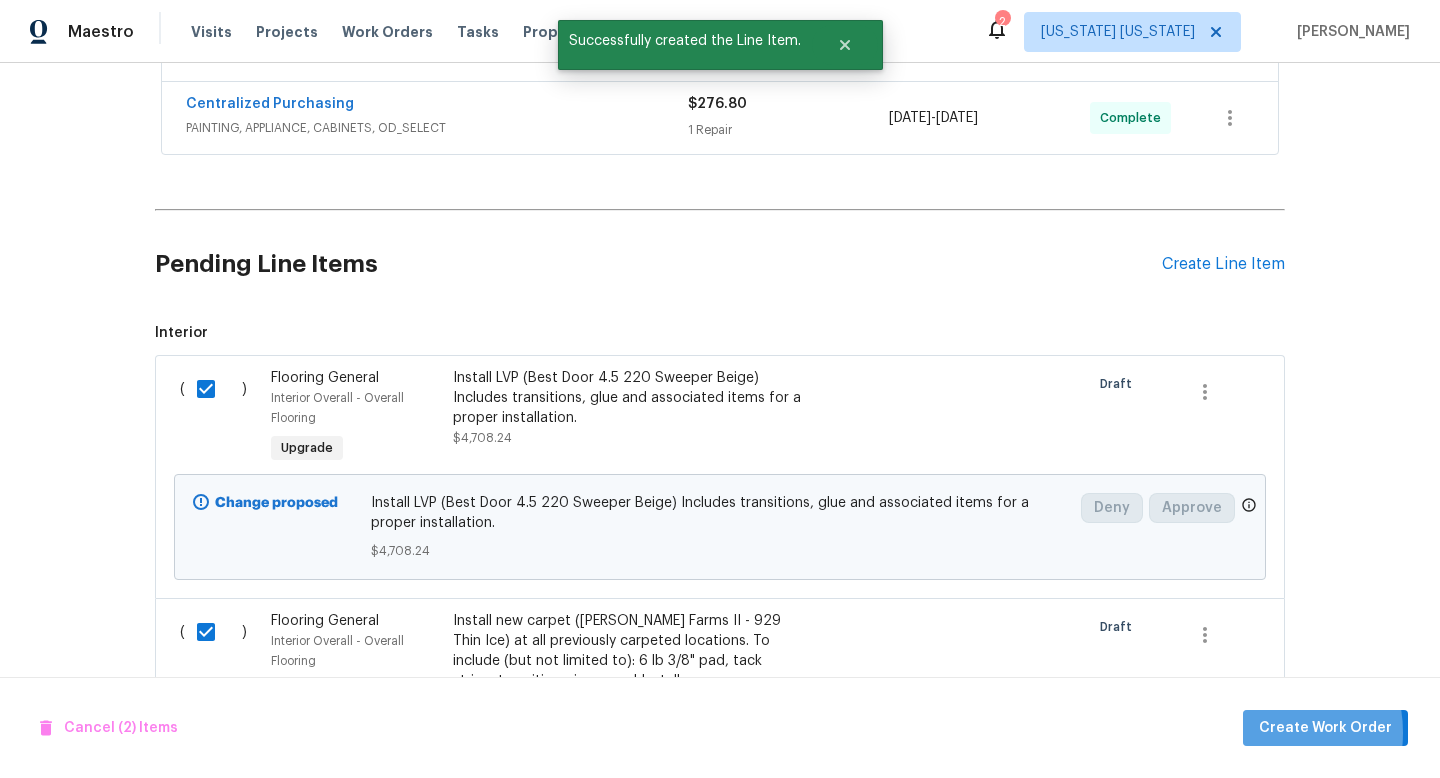 checkbox on "false" 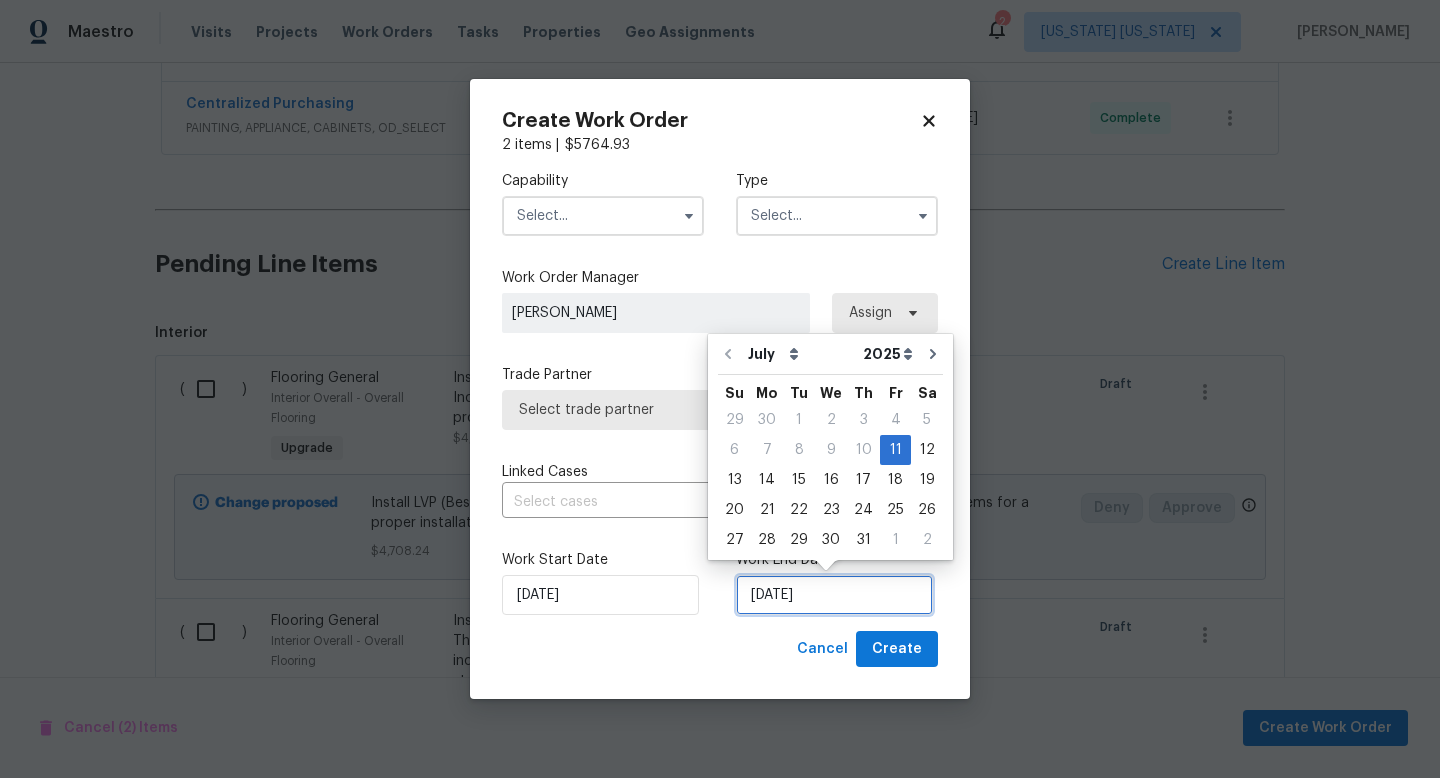 click on "[DATE]" at bounding box center (834, 595) 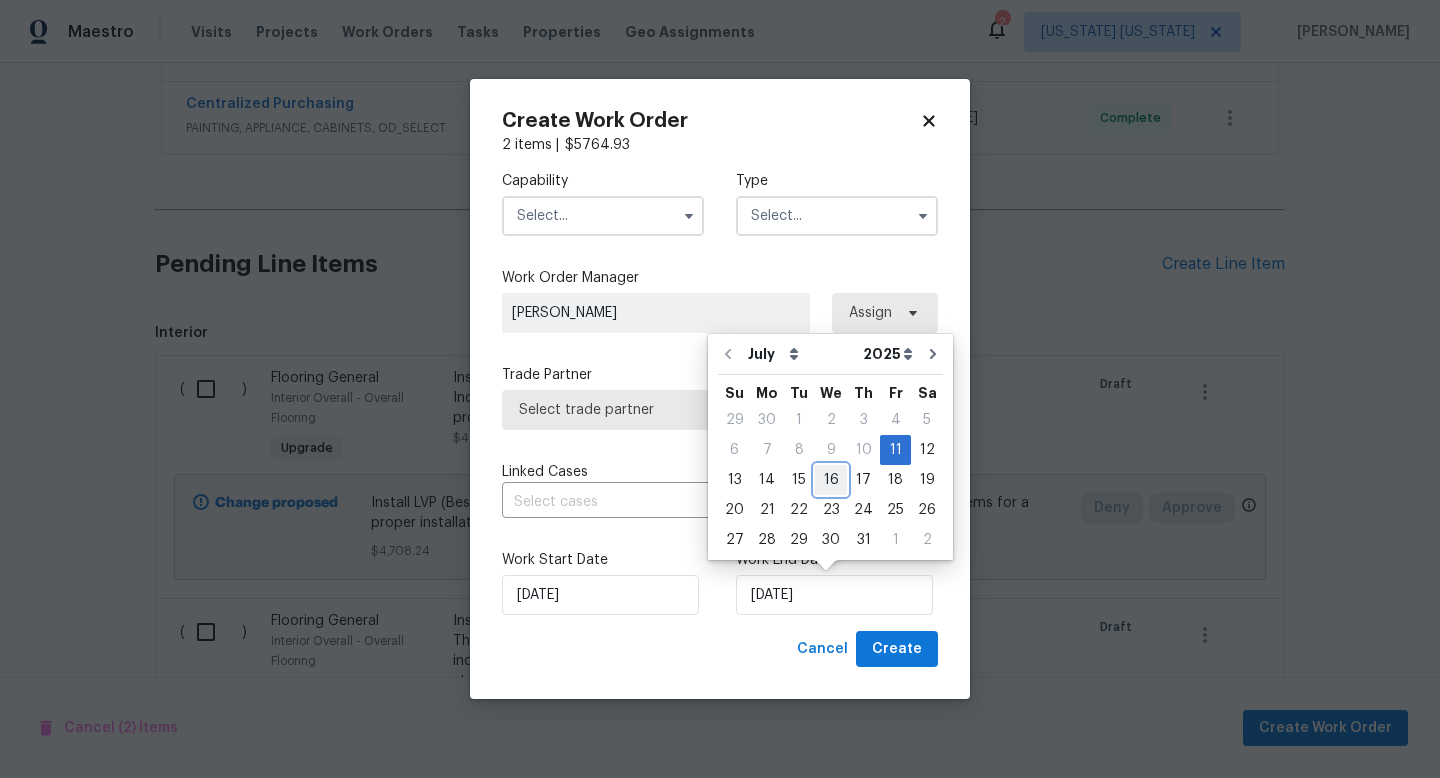 click on "16" at bounding box center (831, 480) 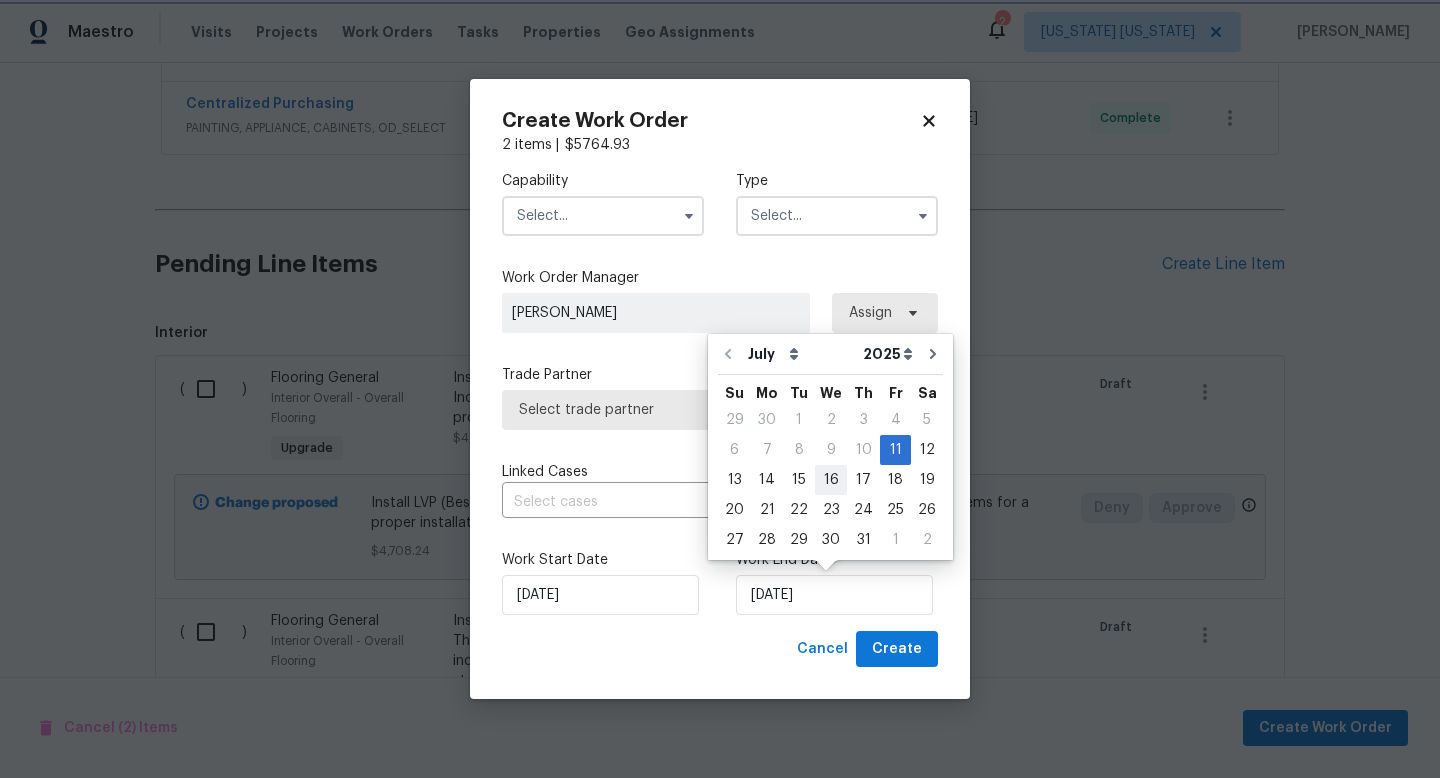 type on "[DATE]" 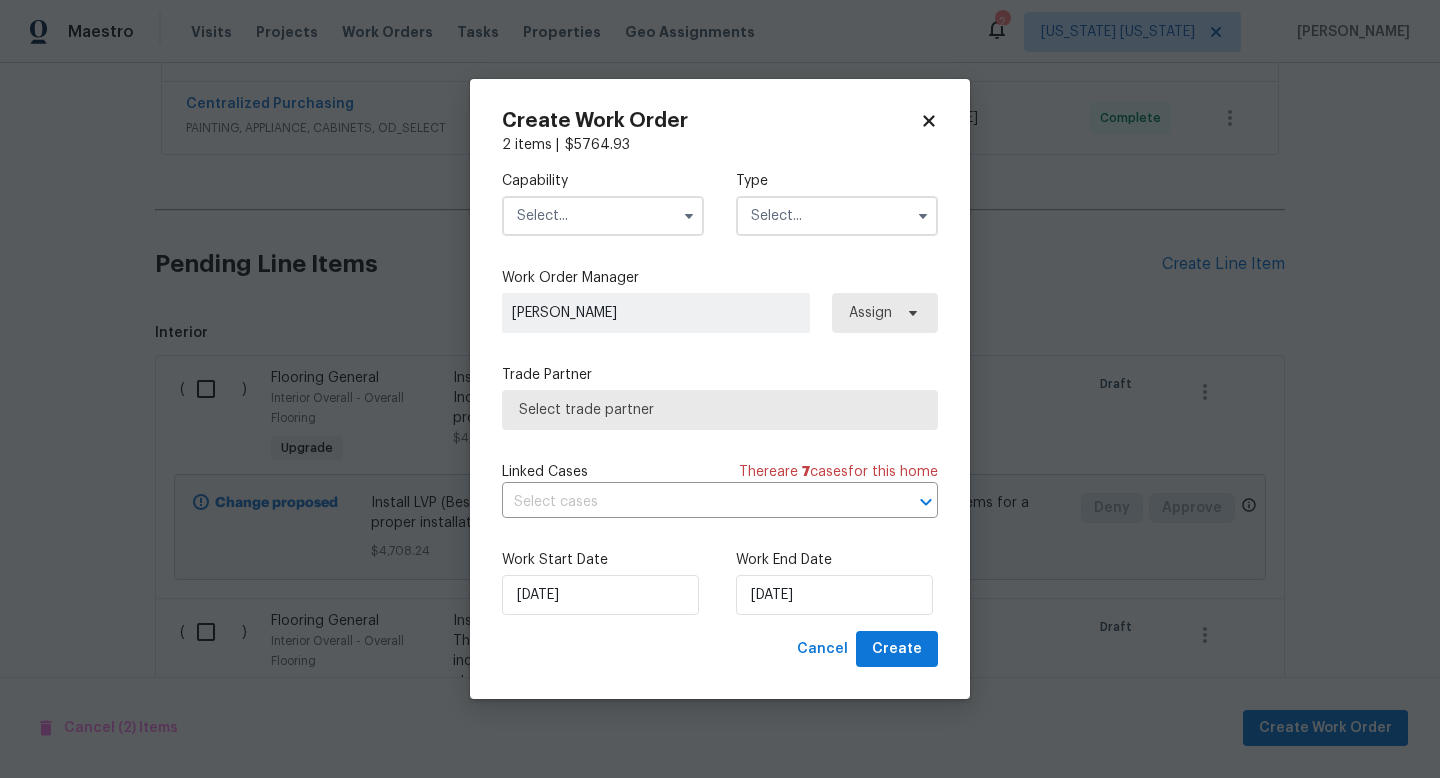 click at bounding box center (603, 216) 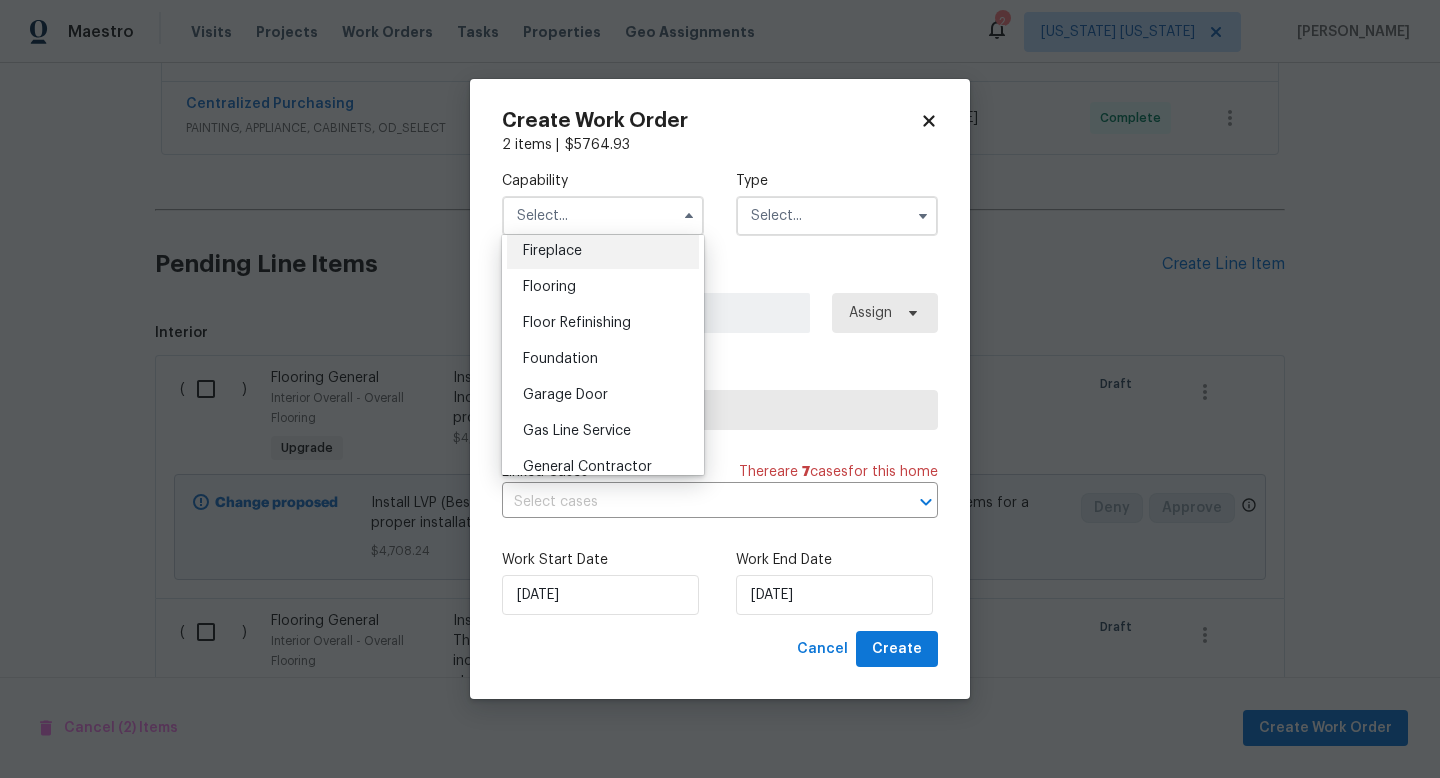 scroll, scrollTop: 789, scrollLeft: 0, axis: vertical 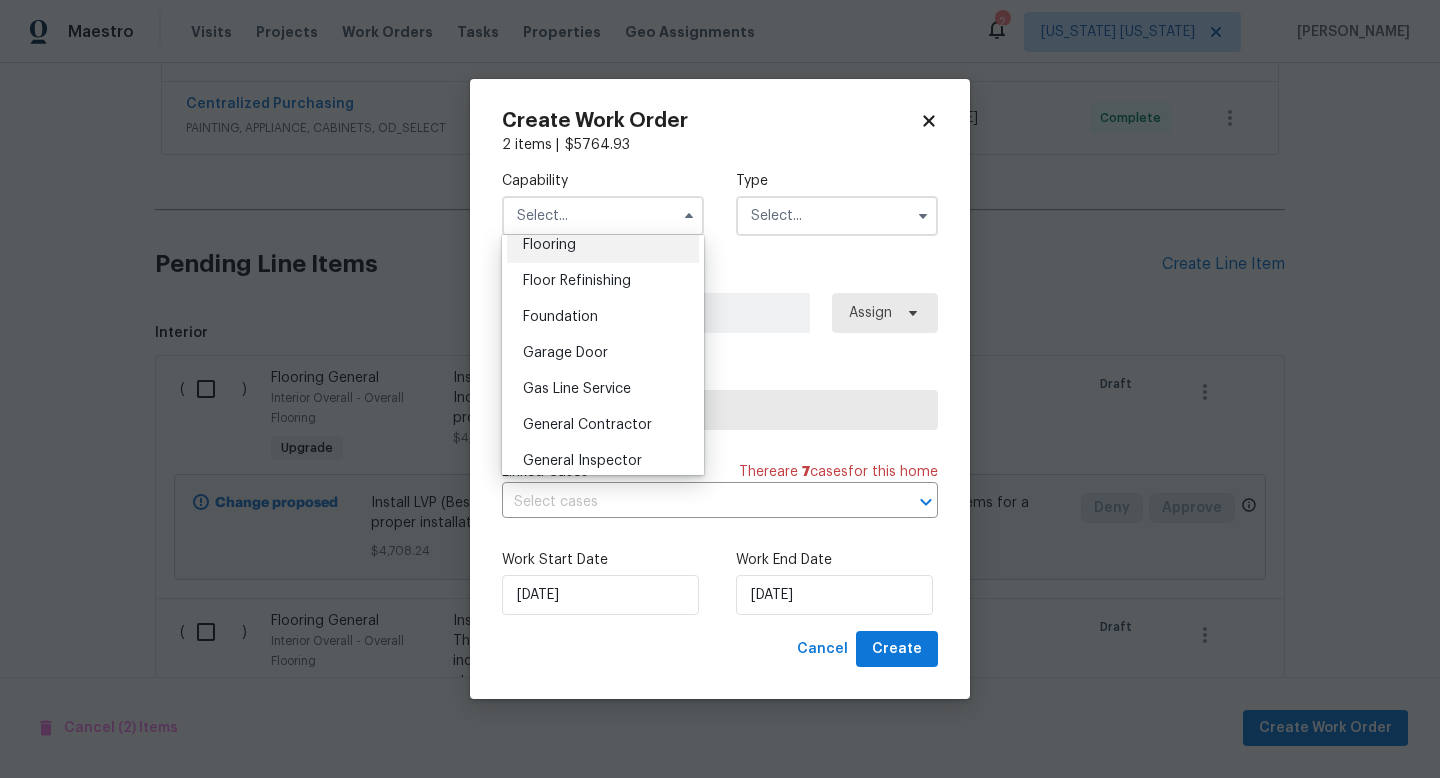 click on "Flooring" at bounding box center [549, 245] 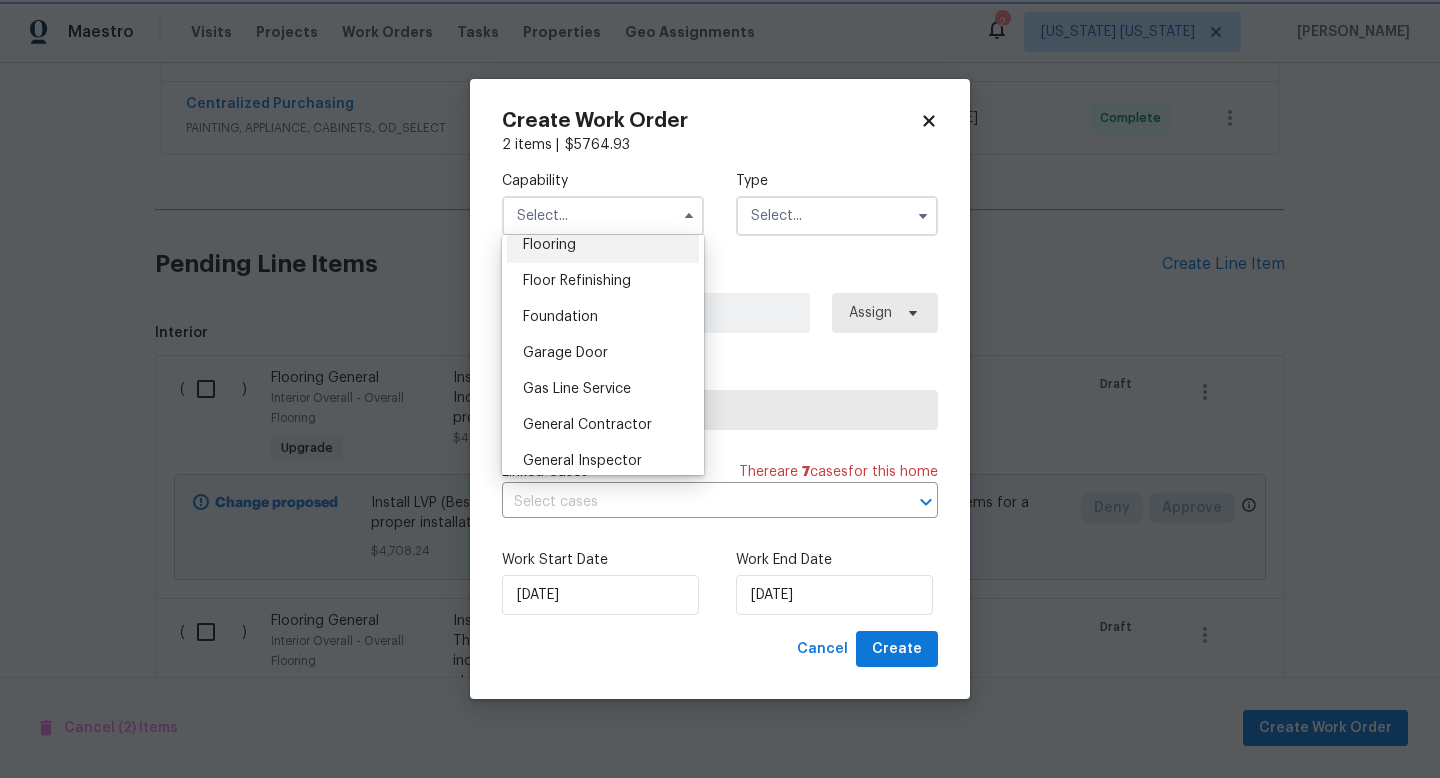 type on "Flooring" 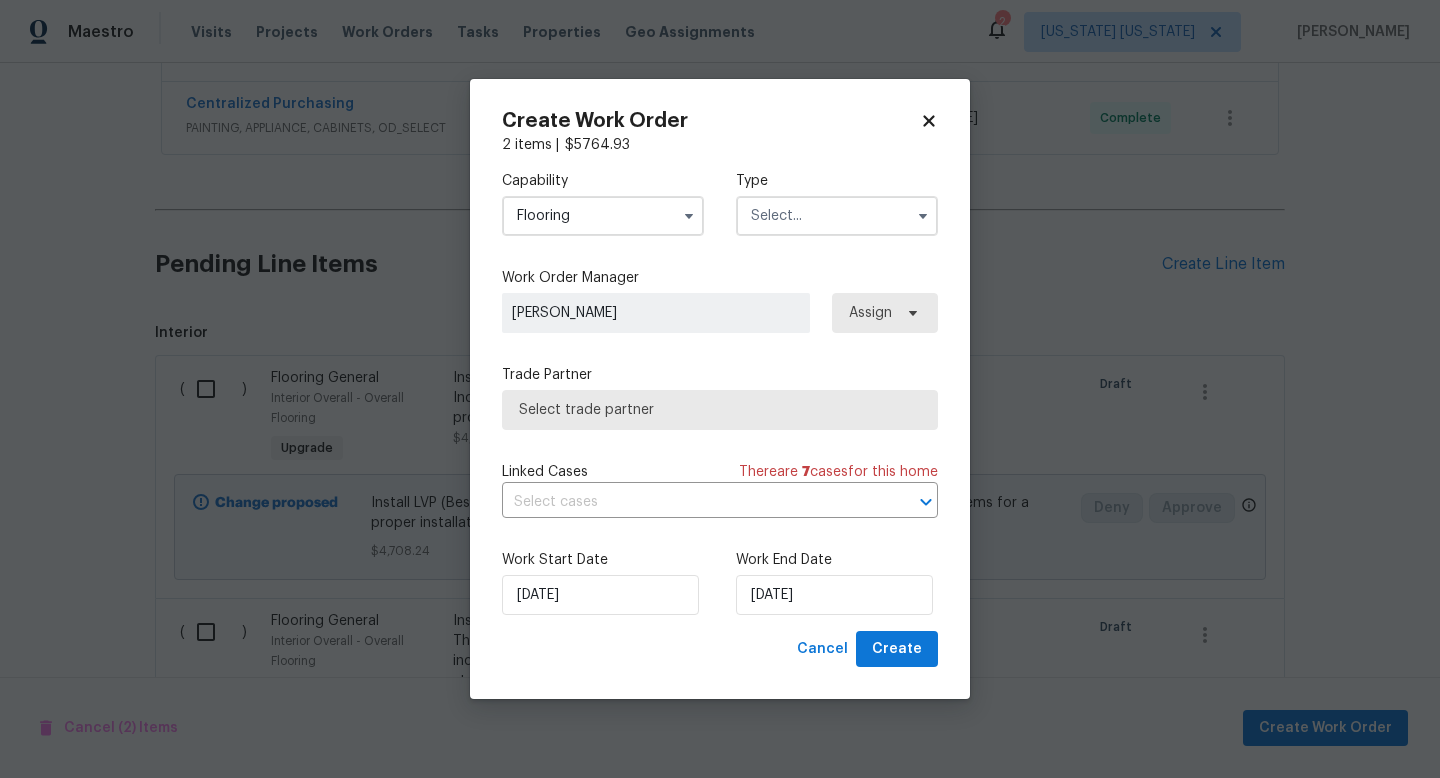 click at bounding box center (837, 216) 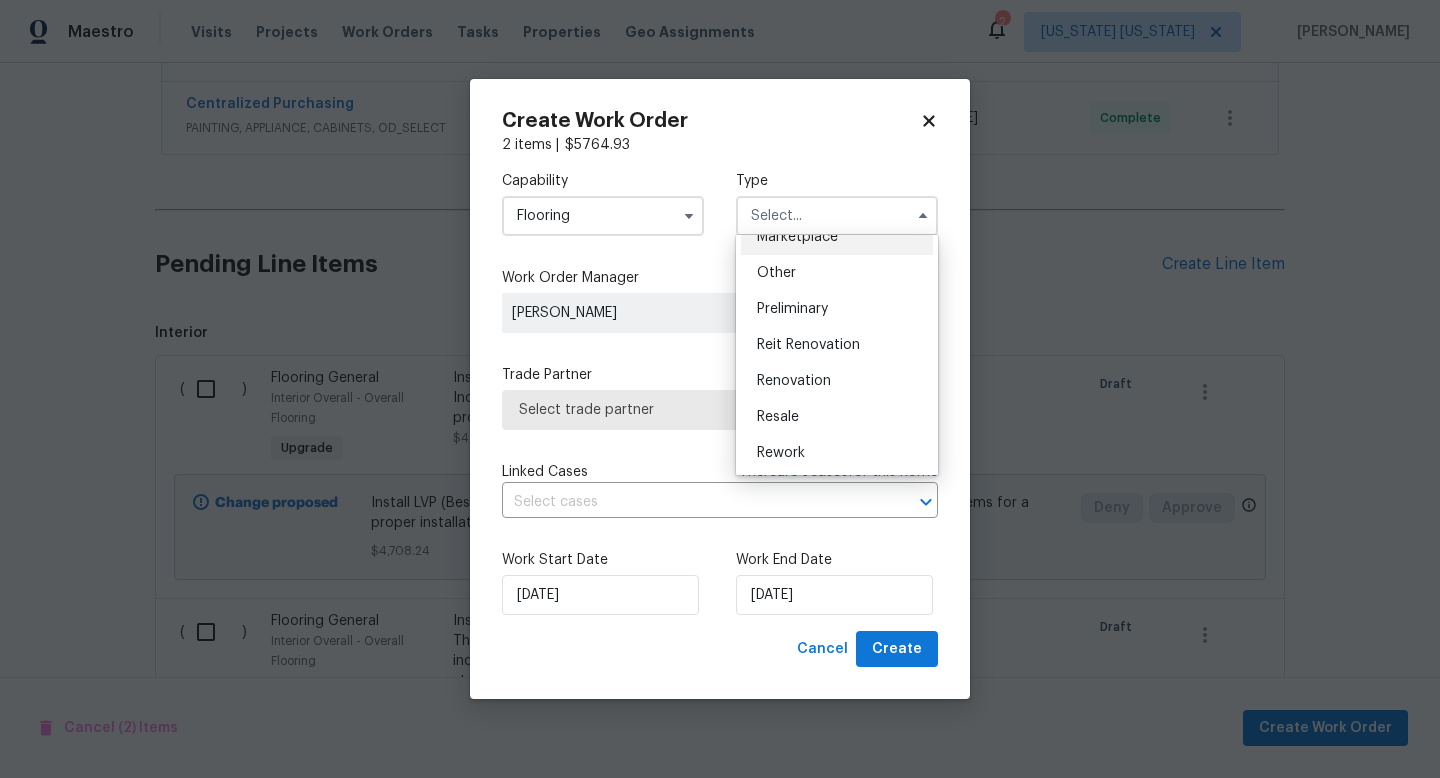 scroll, scrollTop: 418, scrollLeft: 0, axis: vertical 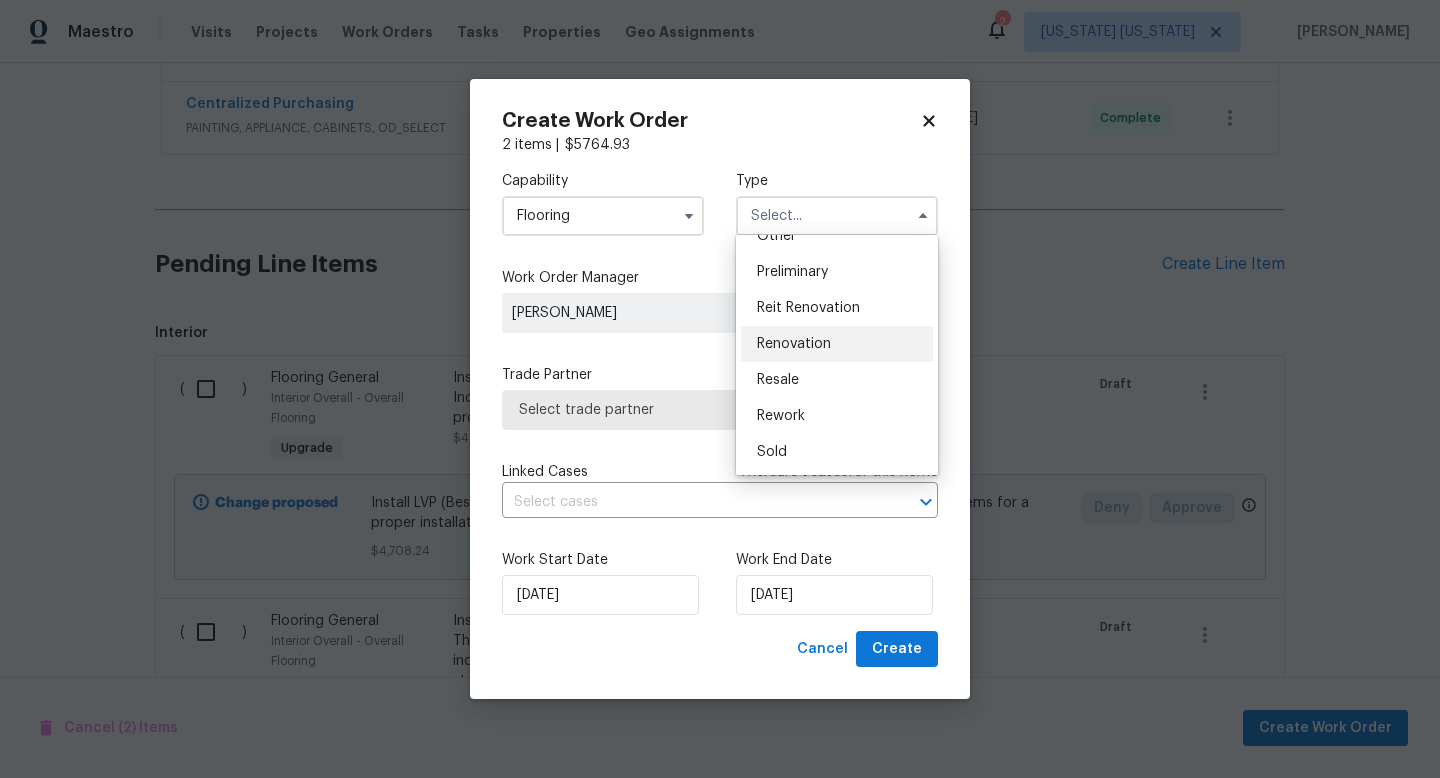 click on "Renovation" at bounding box center (837, 344) 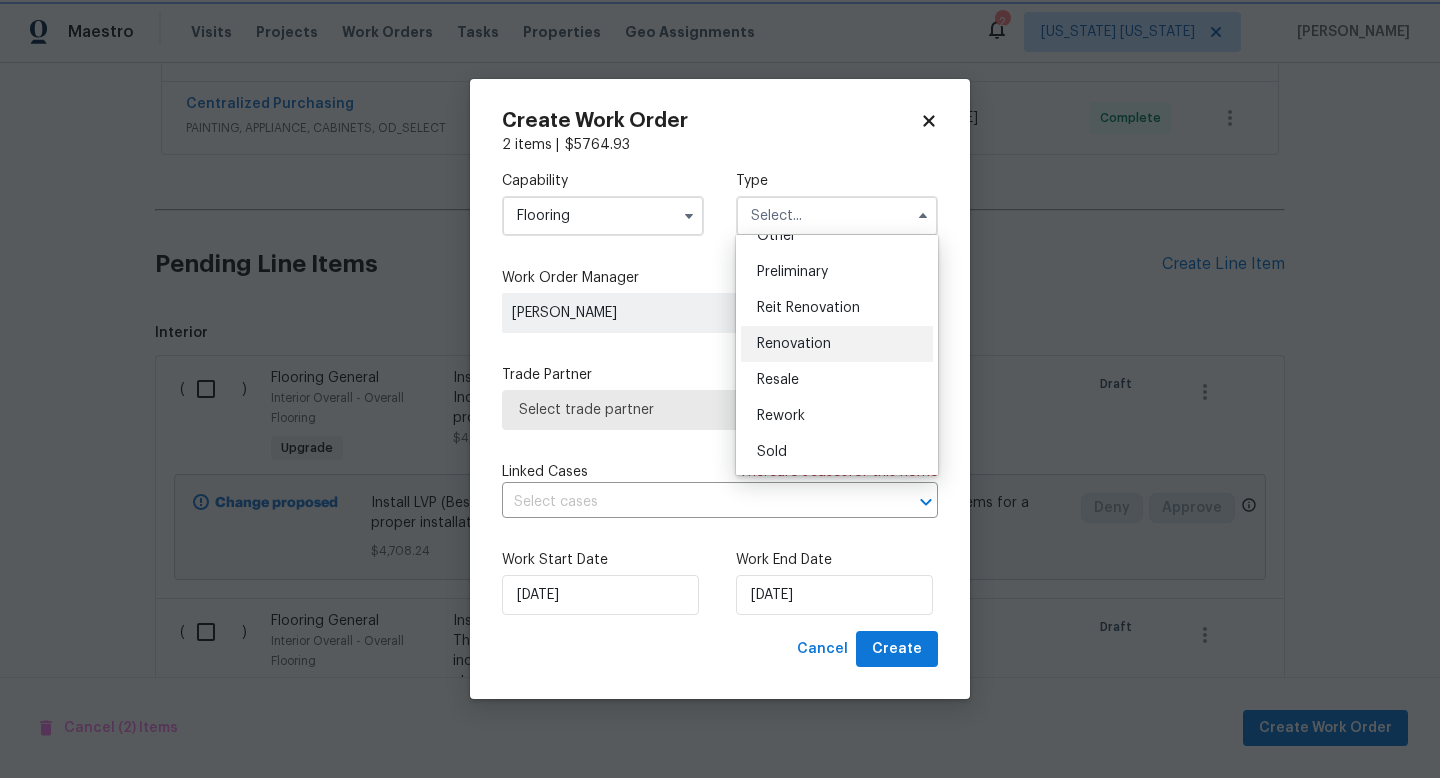 type on "Renovation" 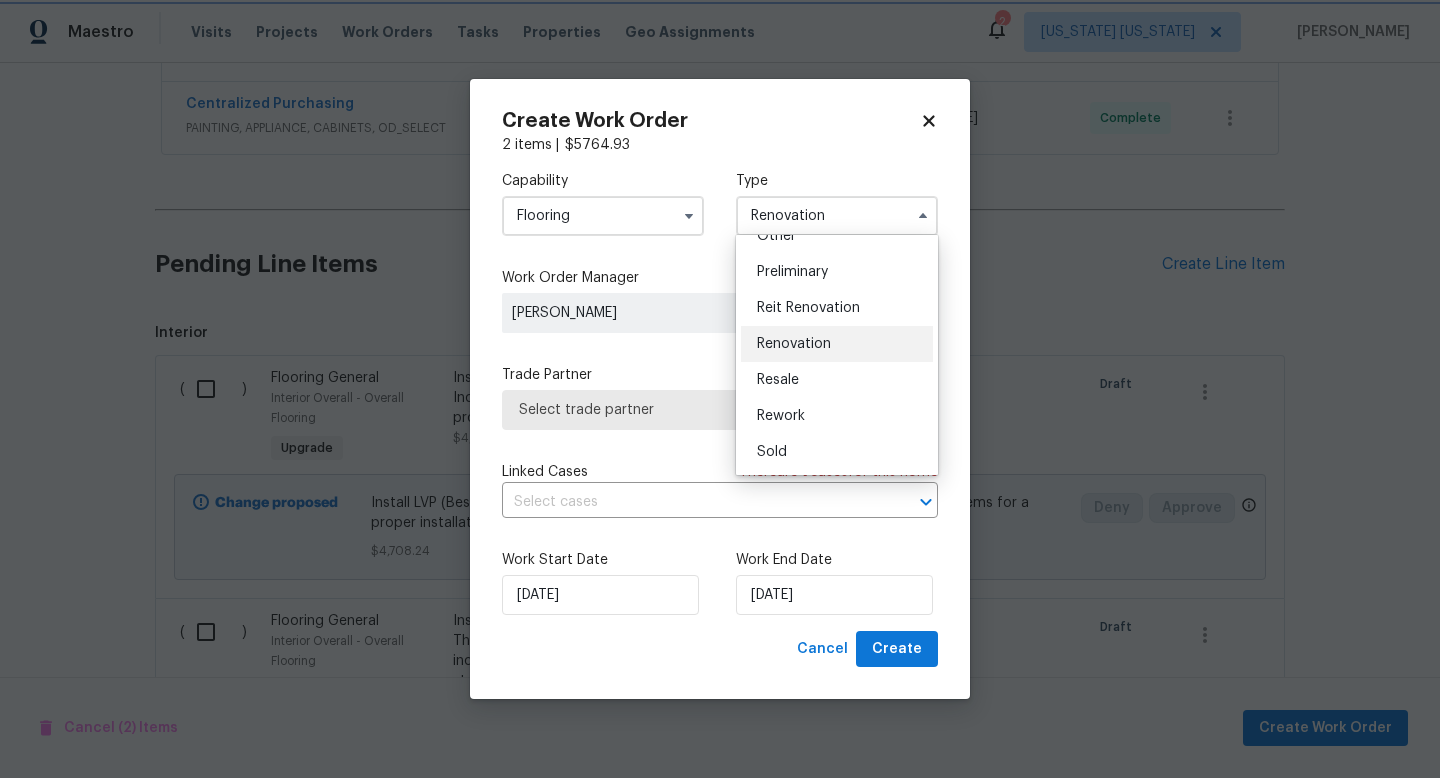 scroll, scrollTop: 0, scrollLeft: 0, axis: both 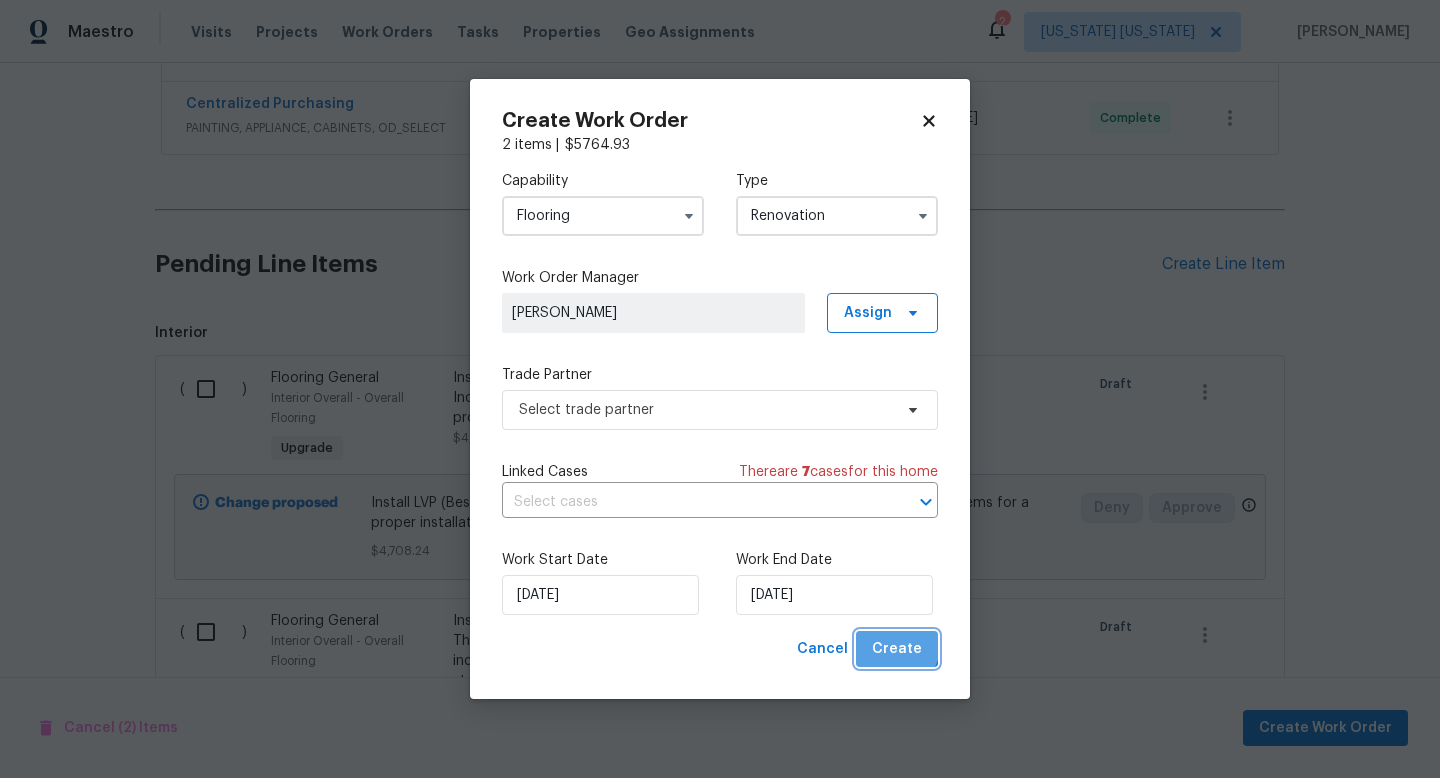 click on "Create" at bounding box center (897, 649) 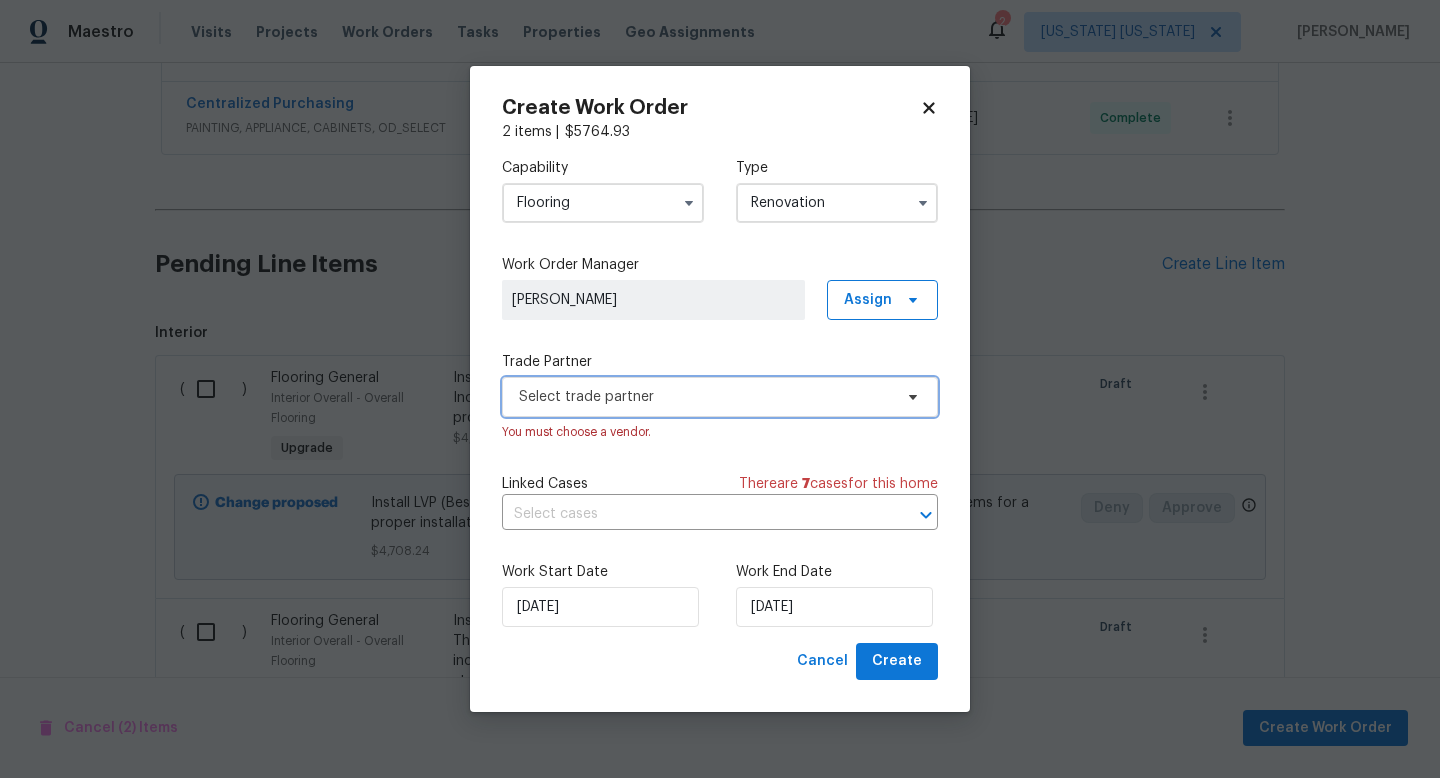 click on "Select trade partner" at bounding box center (720, 397) 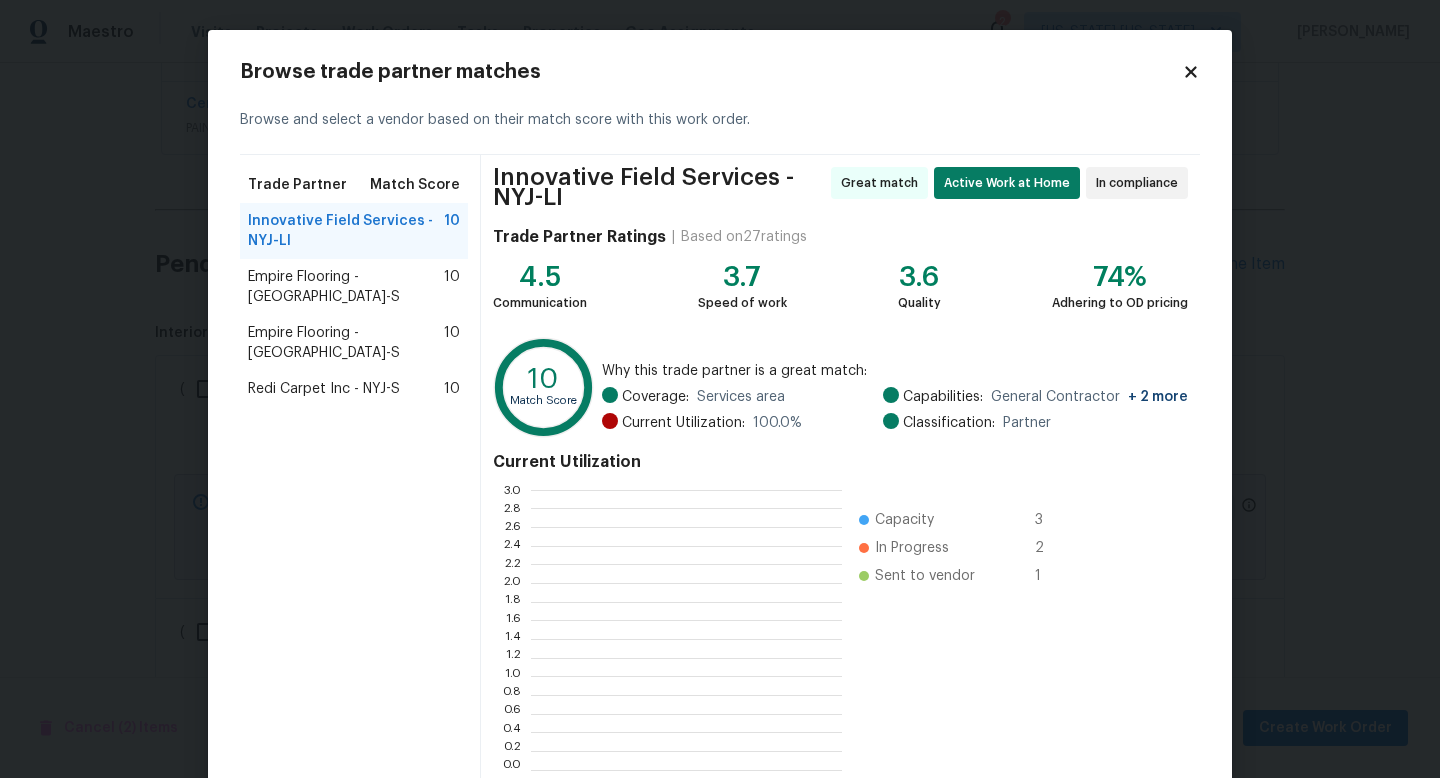 scroll, scrollTop: 2, scrollLeft: 2, axis: both 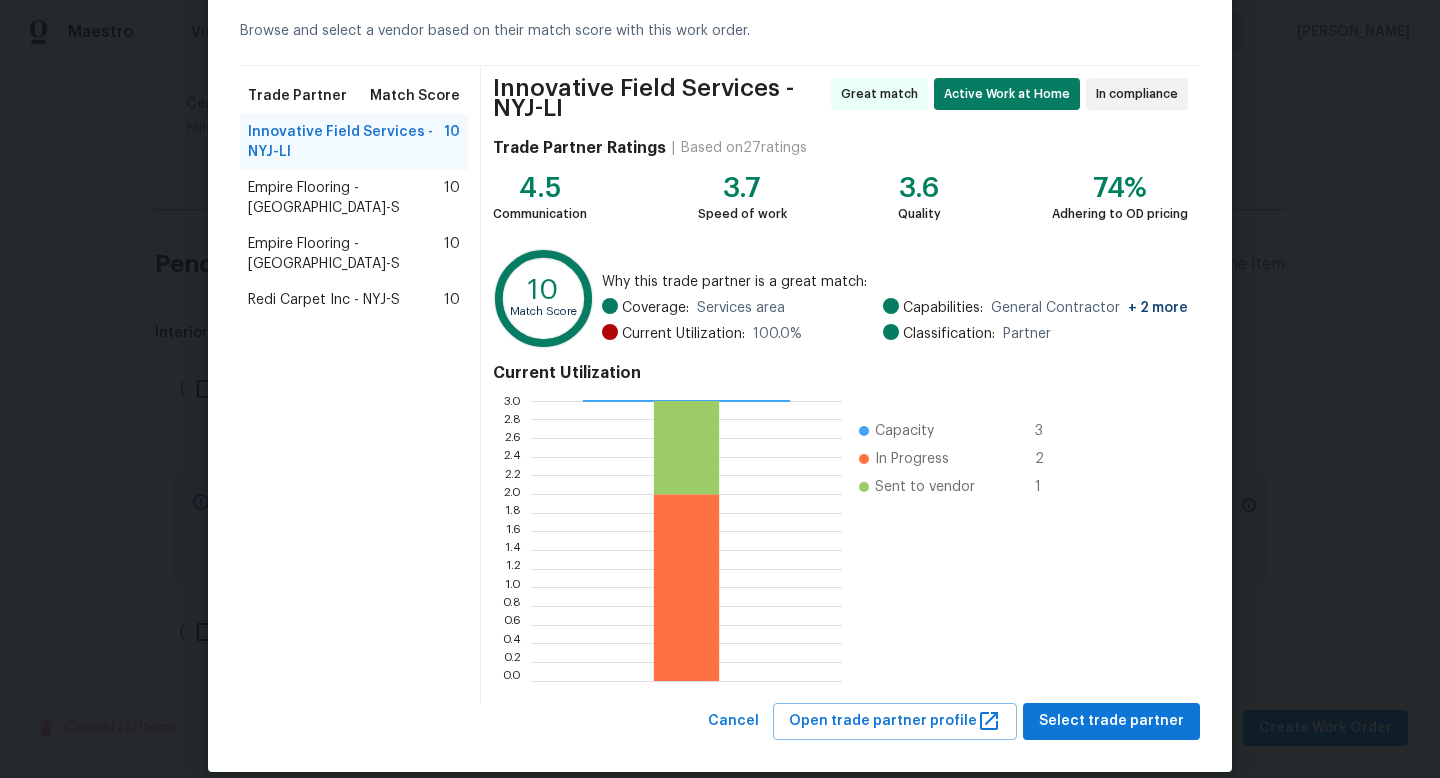 click on "Empire Flooring - [GEOGRAPHIC_DATA]-S 10" at bounding box center [354, 254] 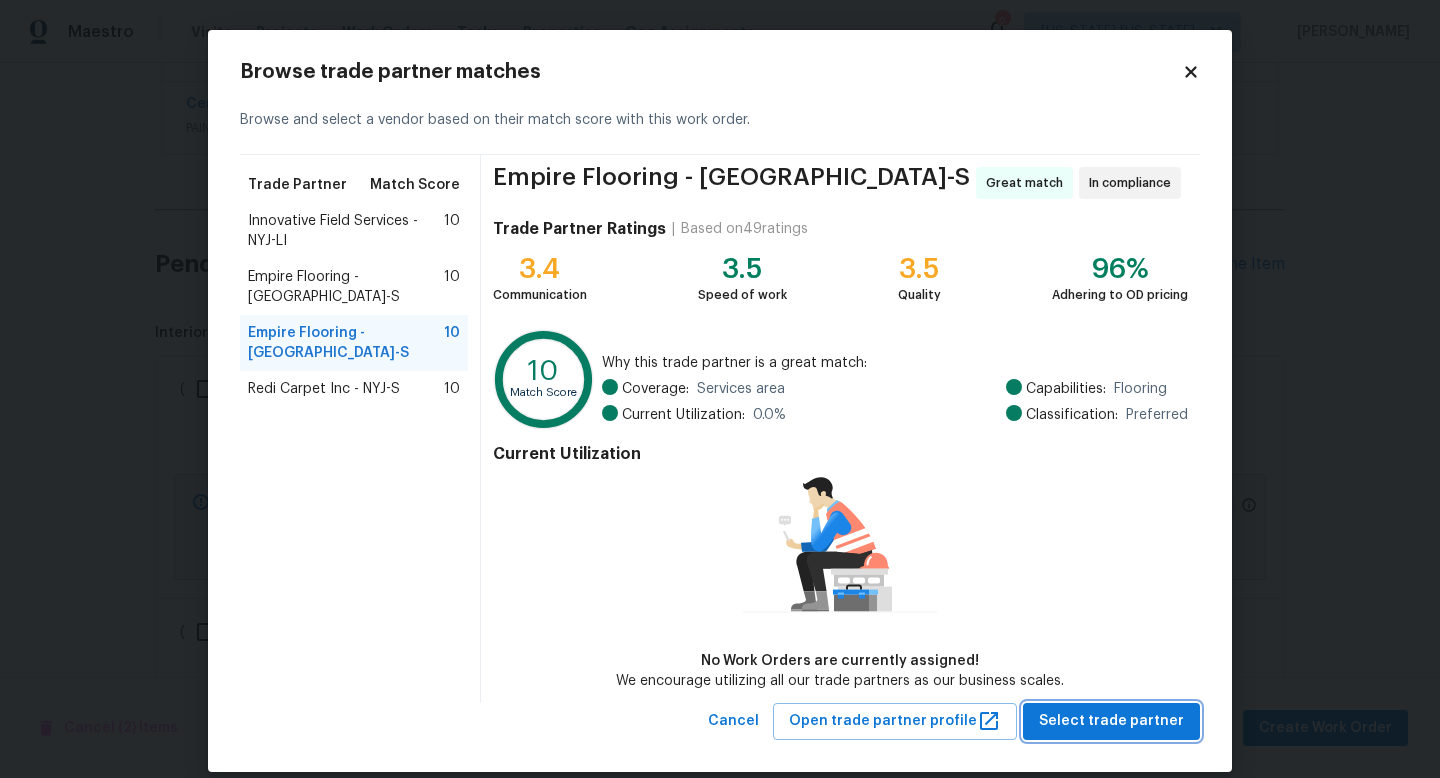 click on "Select trade partner" at bounding box center (1111, 721) 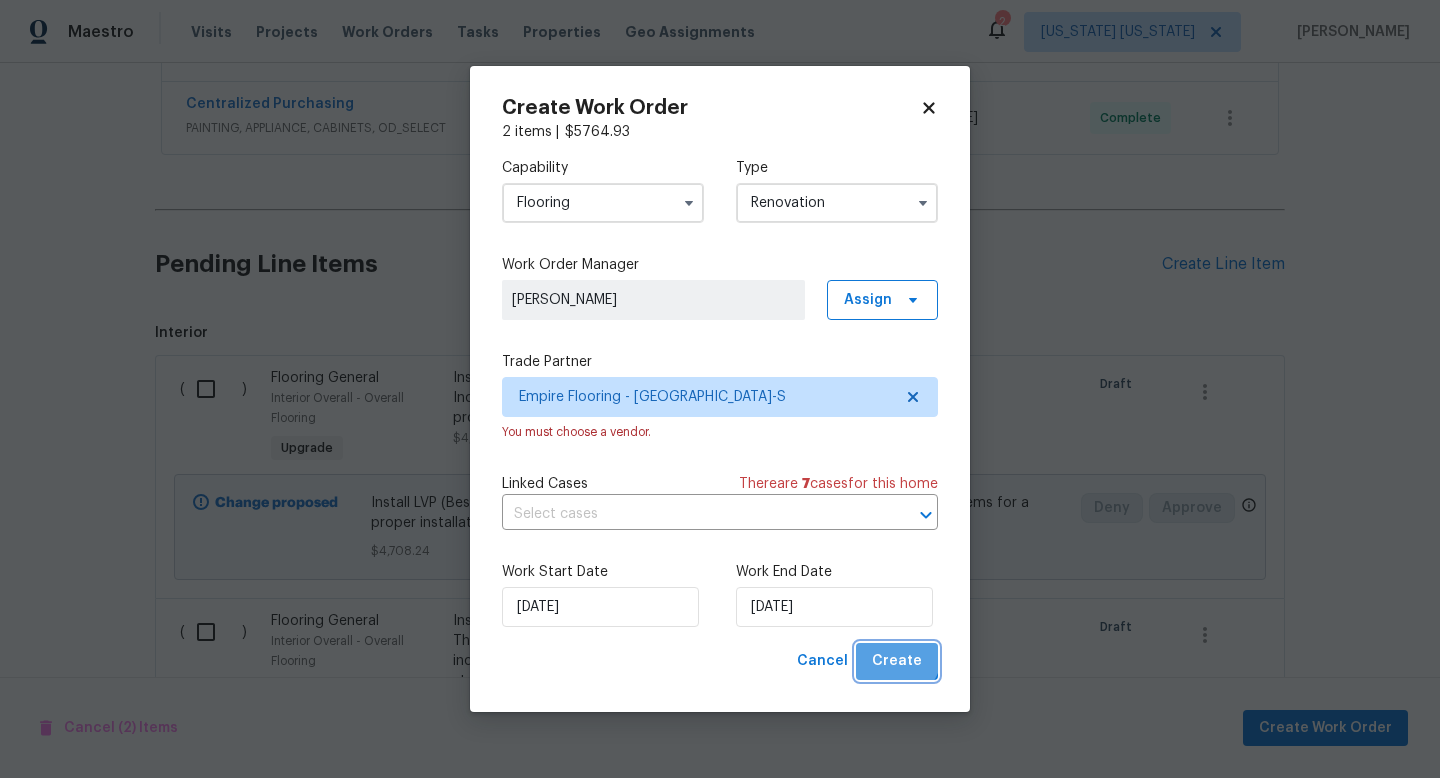 click on "Create" at bounding box center (897, 661) 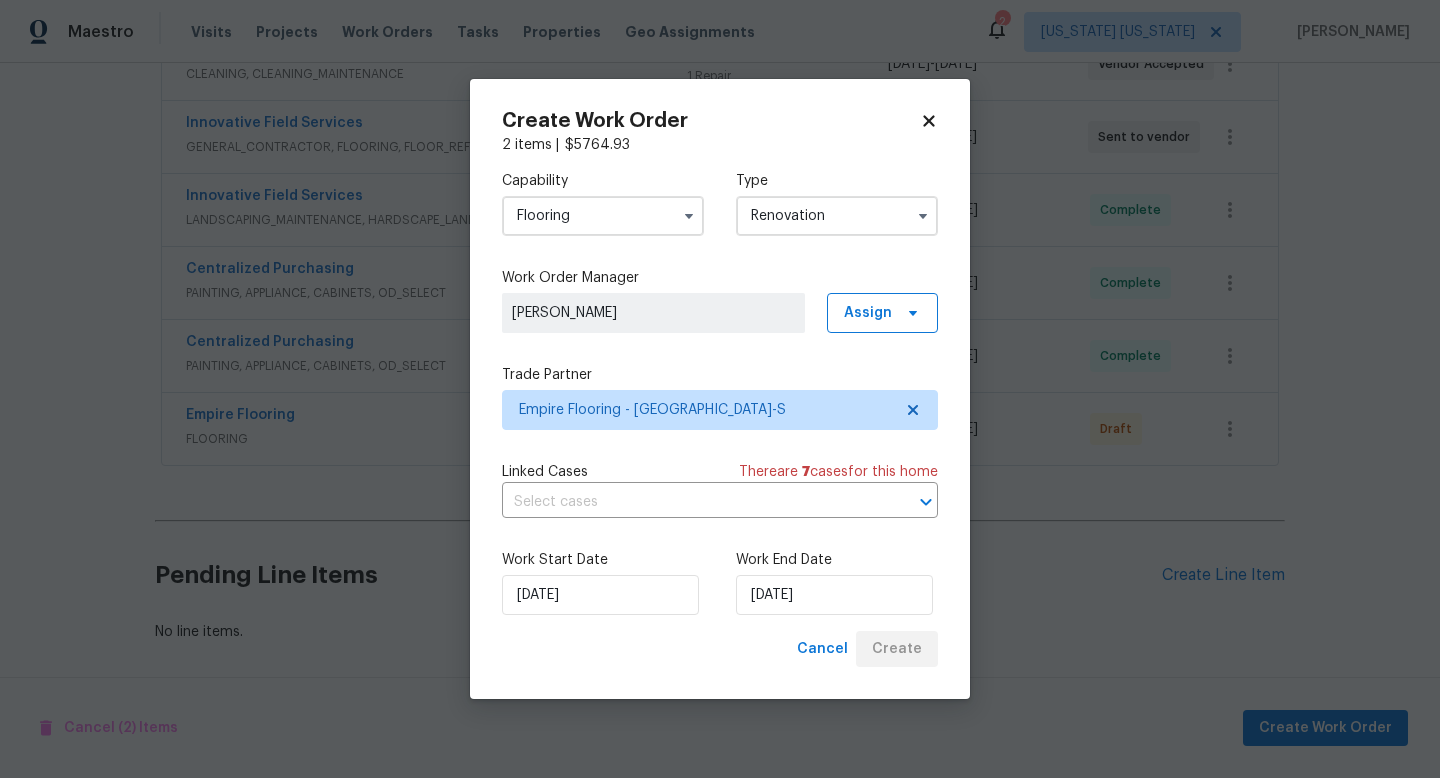 scroll, scrollTop: 434, scrollLeft: 0, axis: vertical 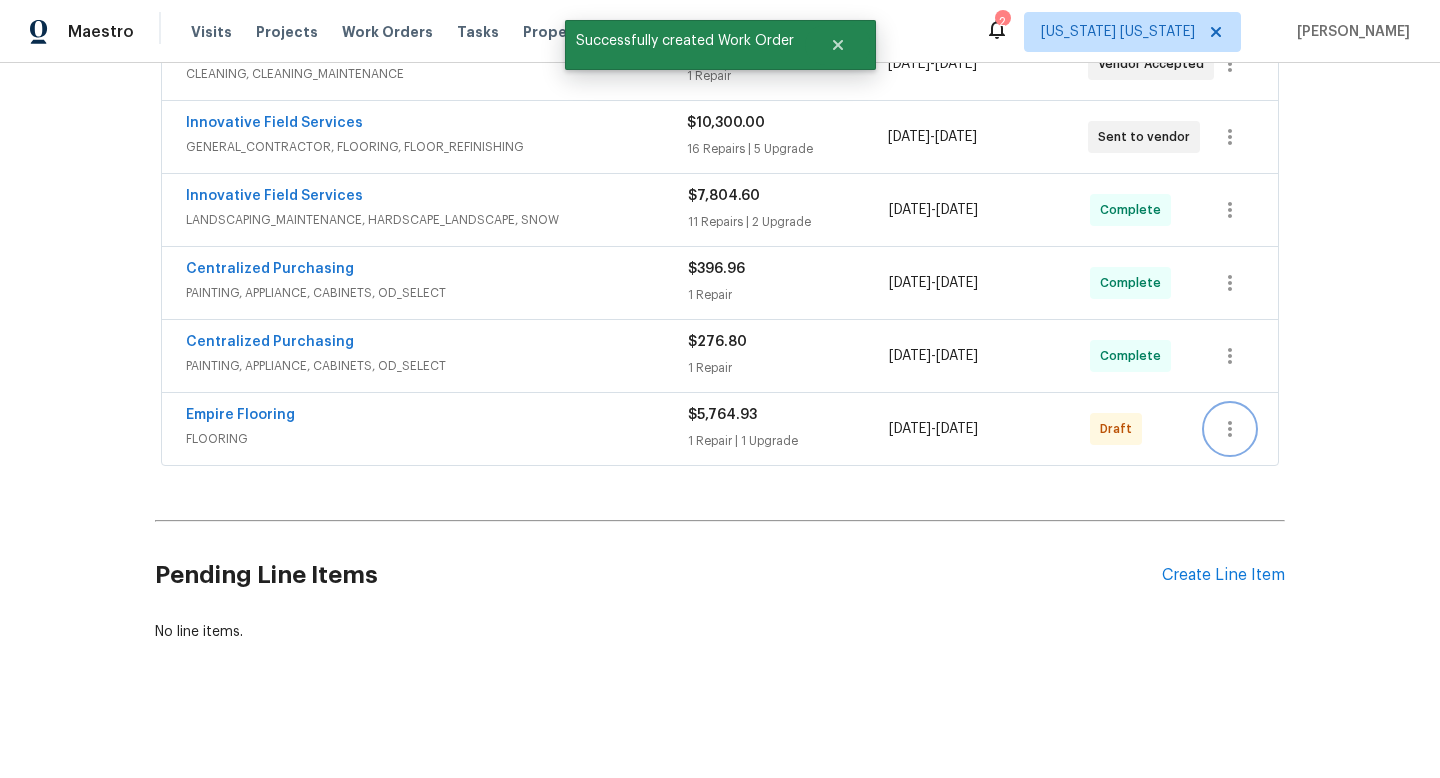 click 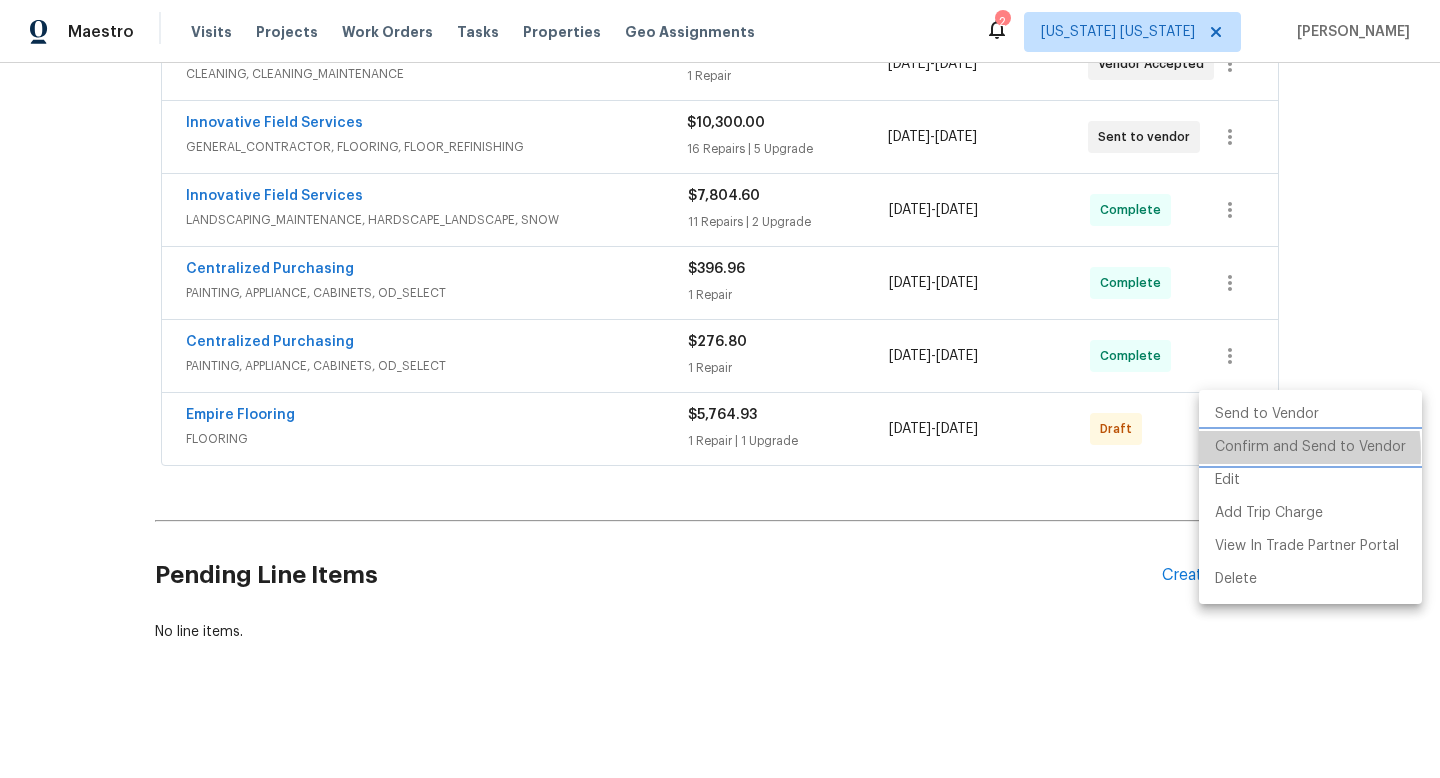 click on "Confirm and Send to Vendor" at bounding box center [1310, 447] 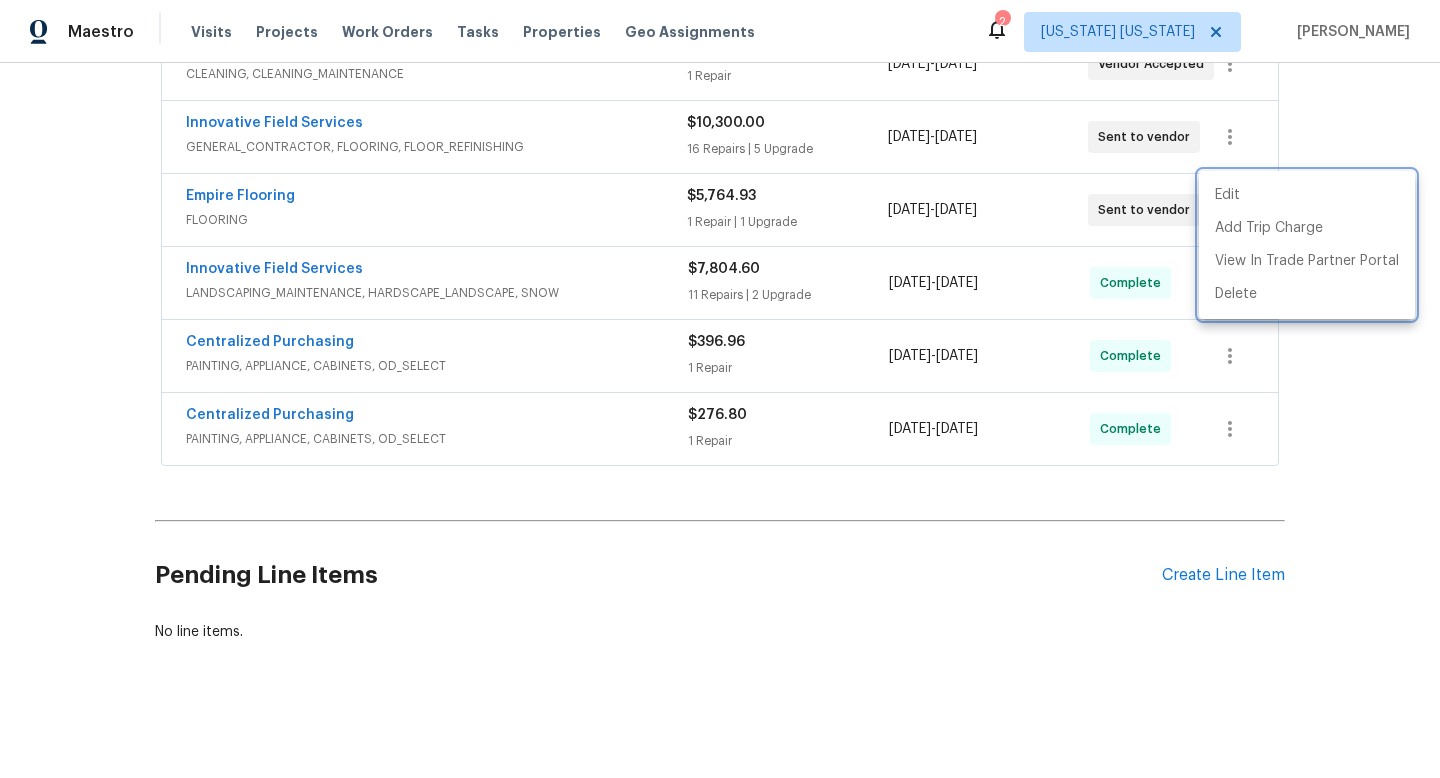 click at bounding box center [720, 389] 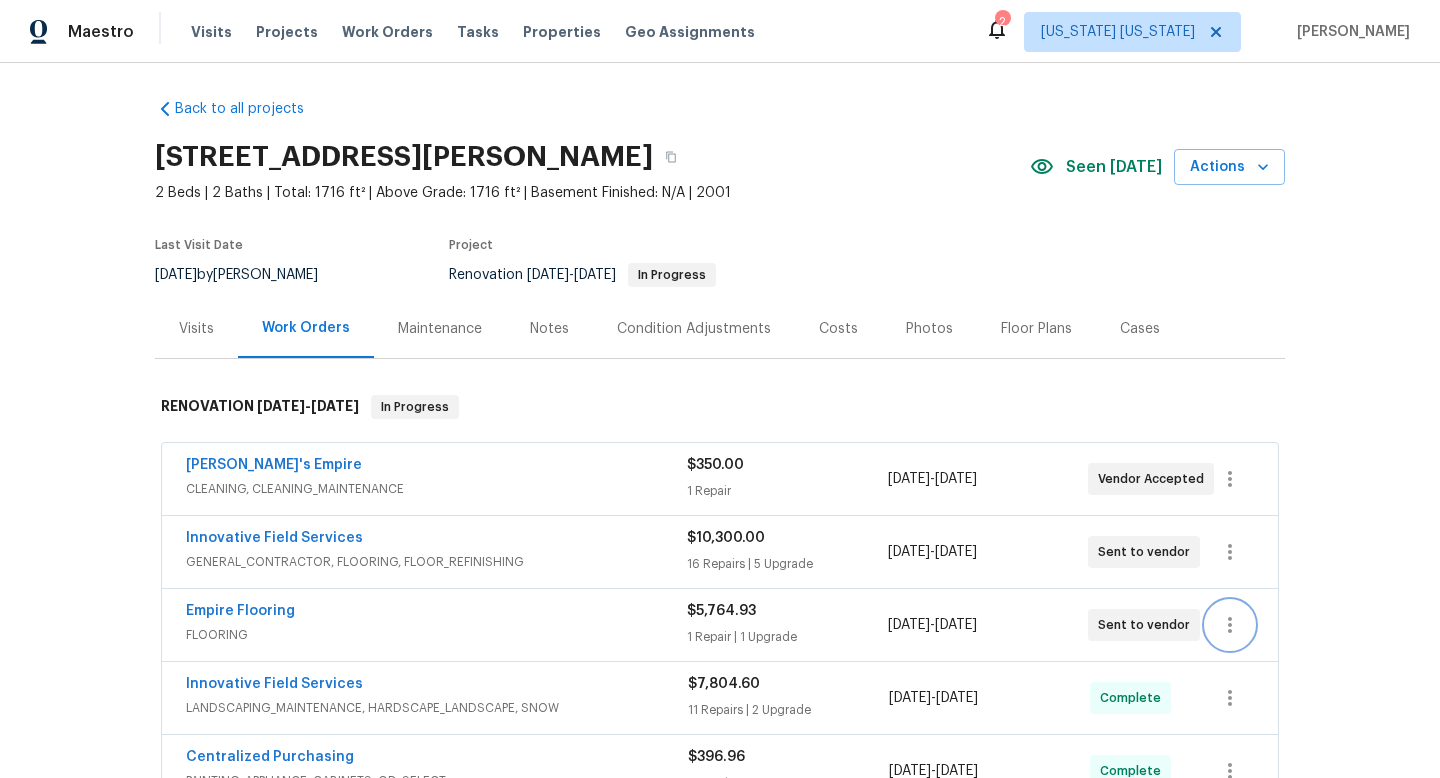 scroll, scrollTop: 0, scrollLeft: 0, axis: both 